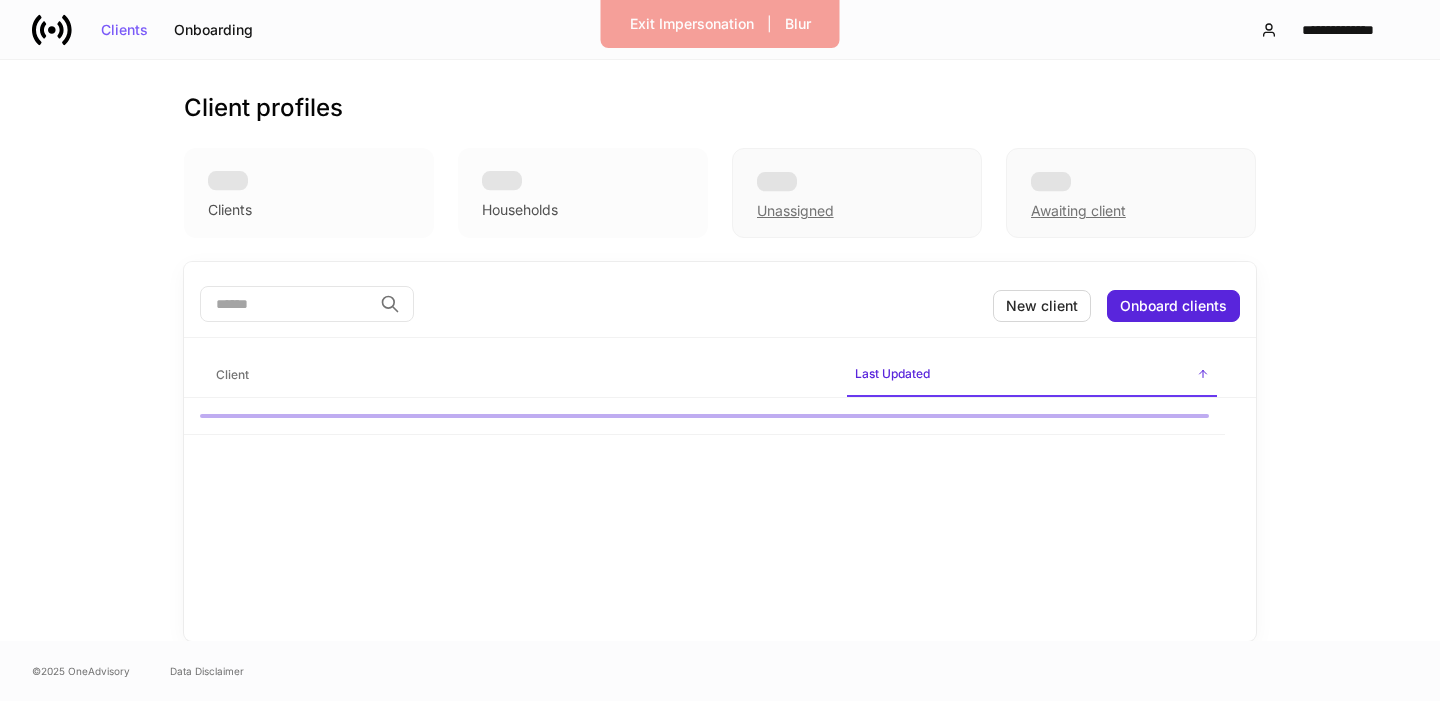 scroll, scrollTop: 0, scrollLeft: 0, axis: both 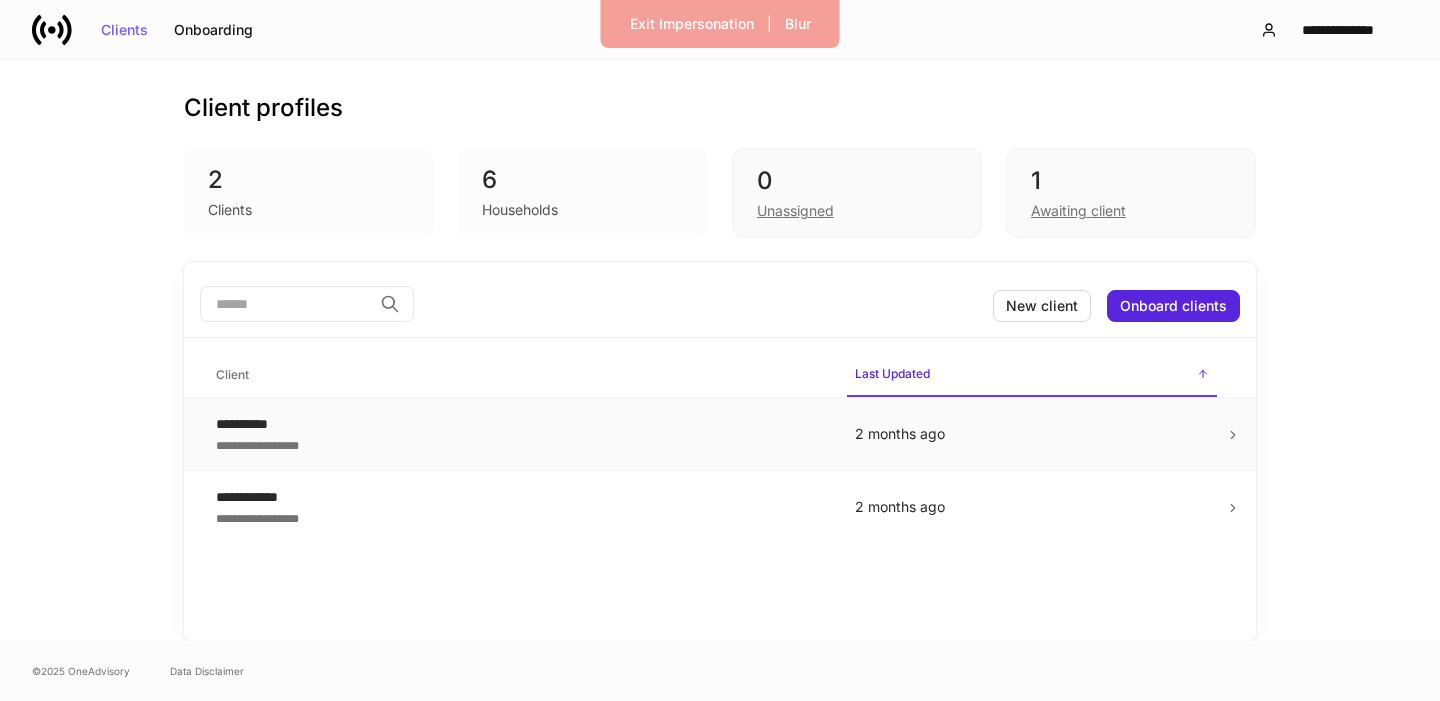 click on "2 months ago" at bounding box center (1032, 434) 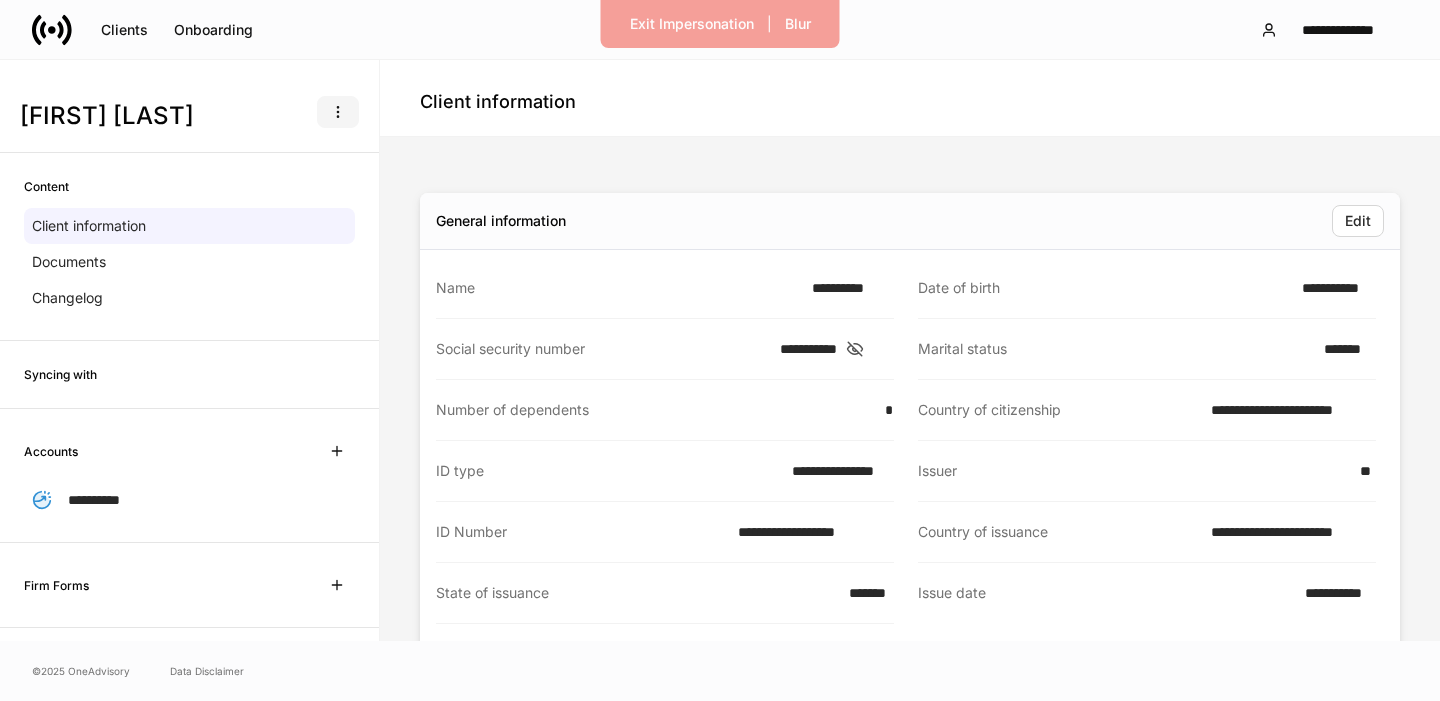 click 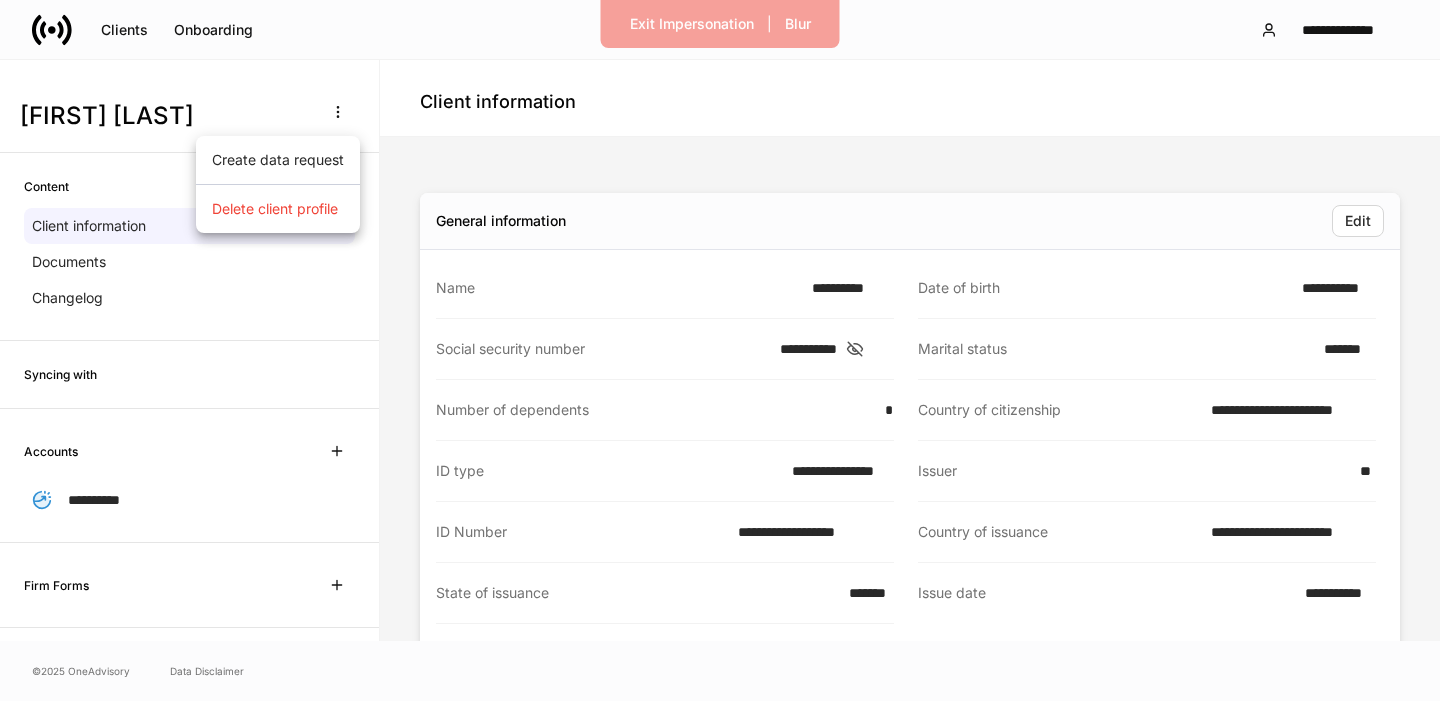 click on "Delete client profile" at bounding box center (275, 209) 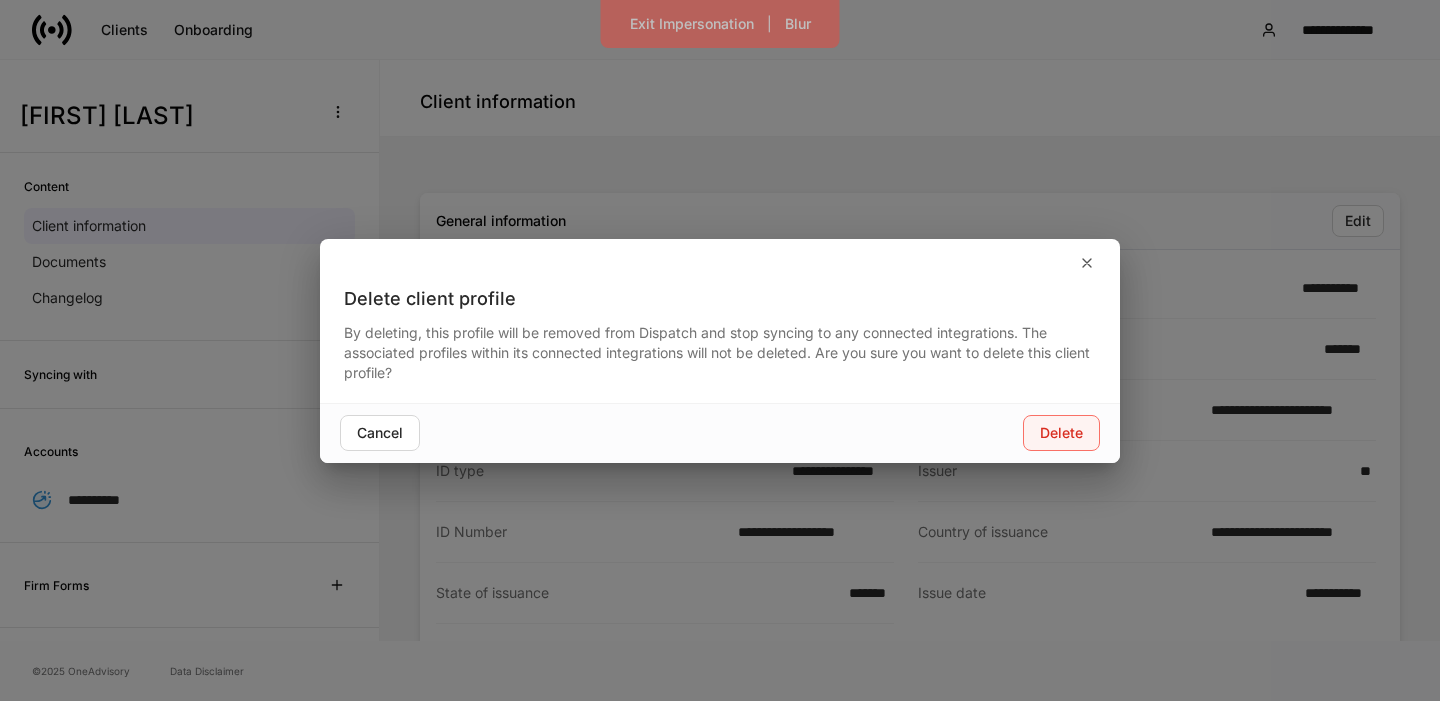 click on "Delete" at bounding box center (1061, 433) 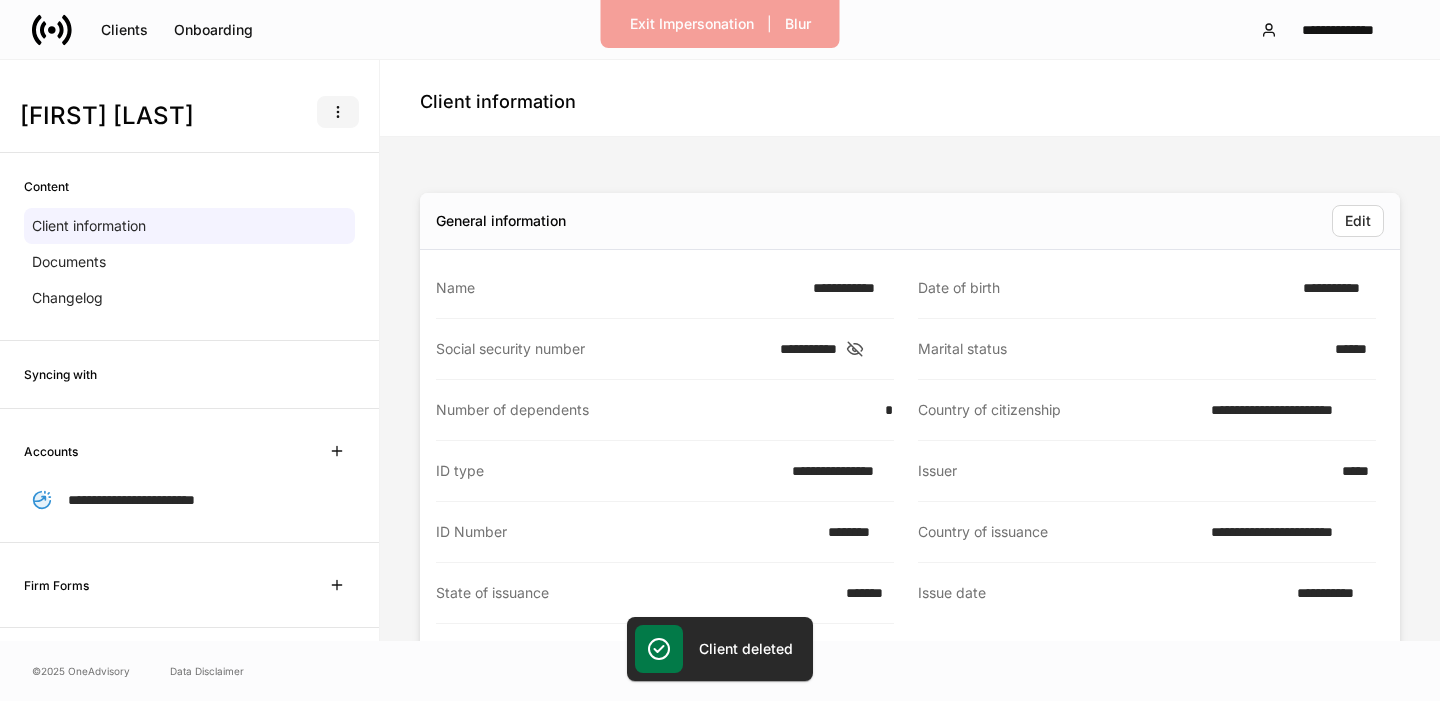 click at bounding box center (338, 112) 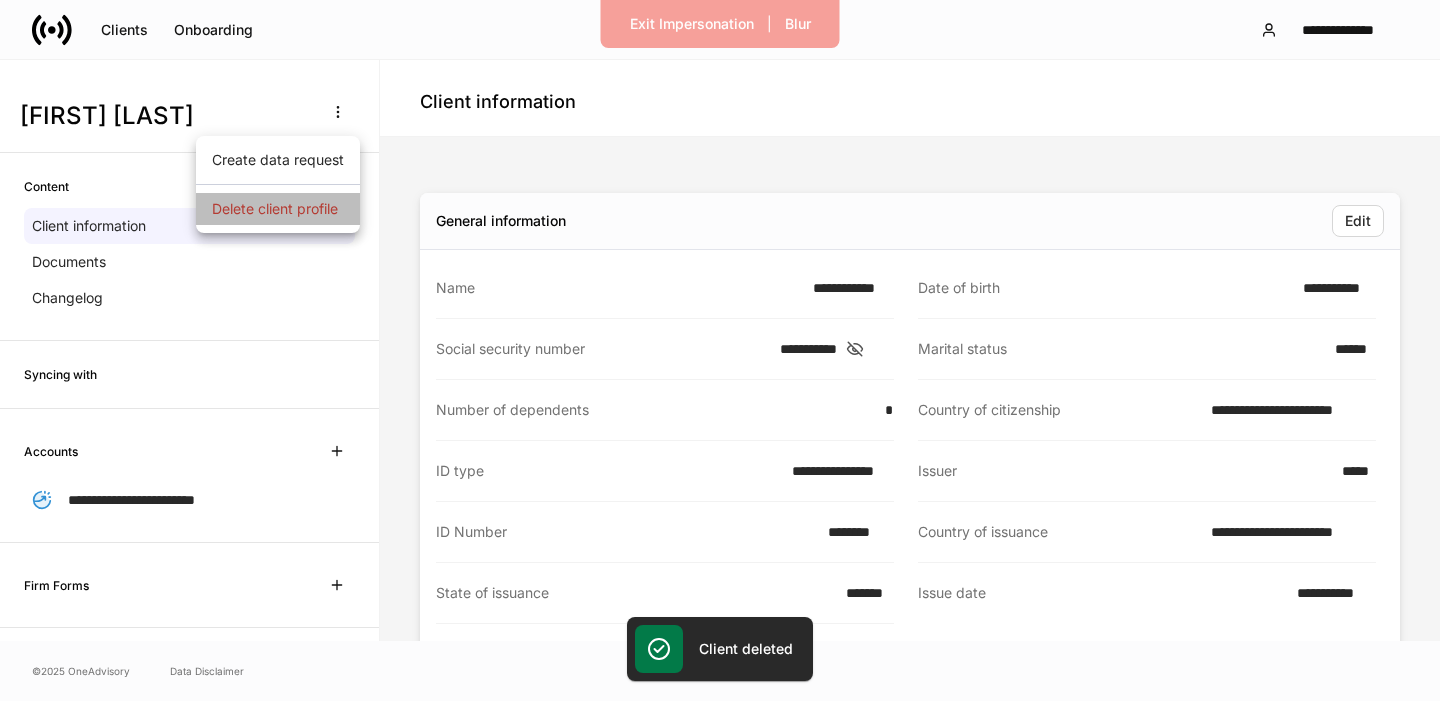 click on "Delete client profile" at bounding box center [275, 209] 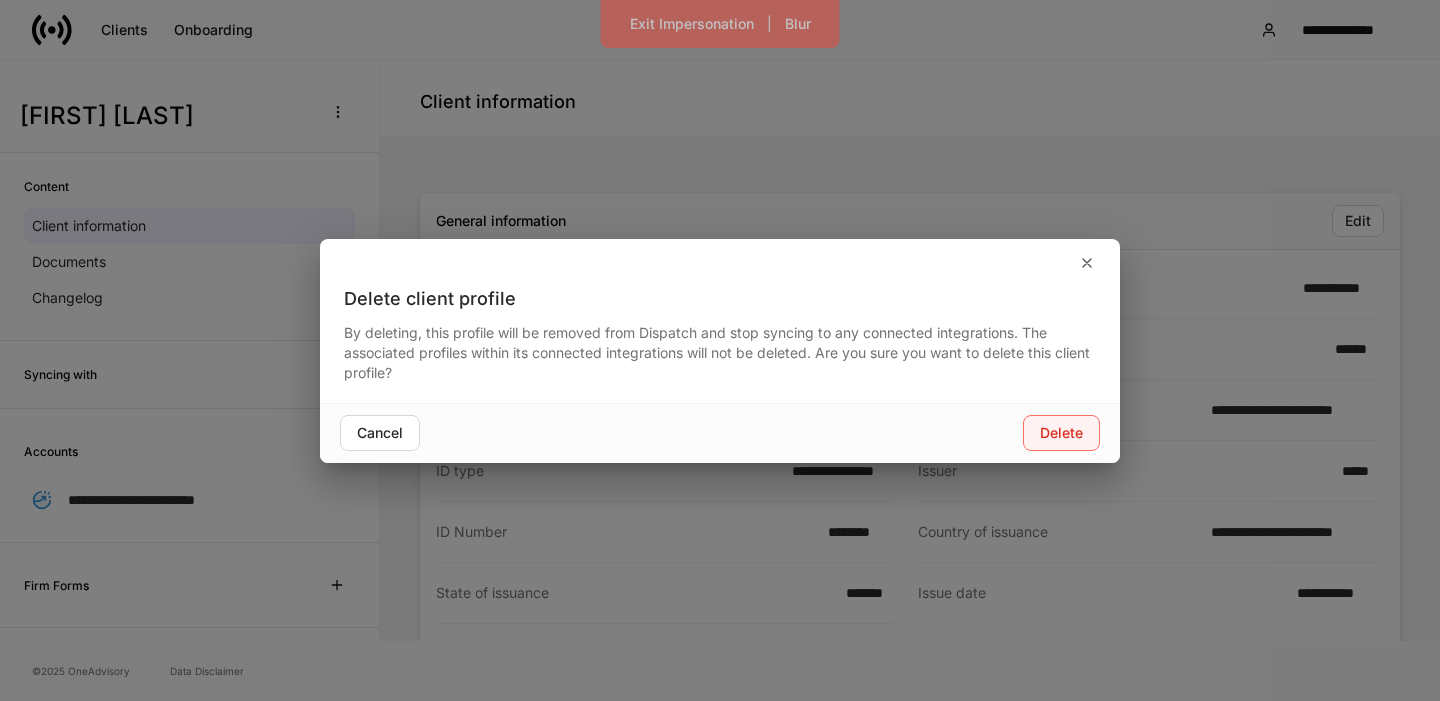 click on "Delete" at bounding box center [1061, 433] 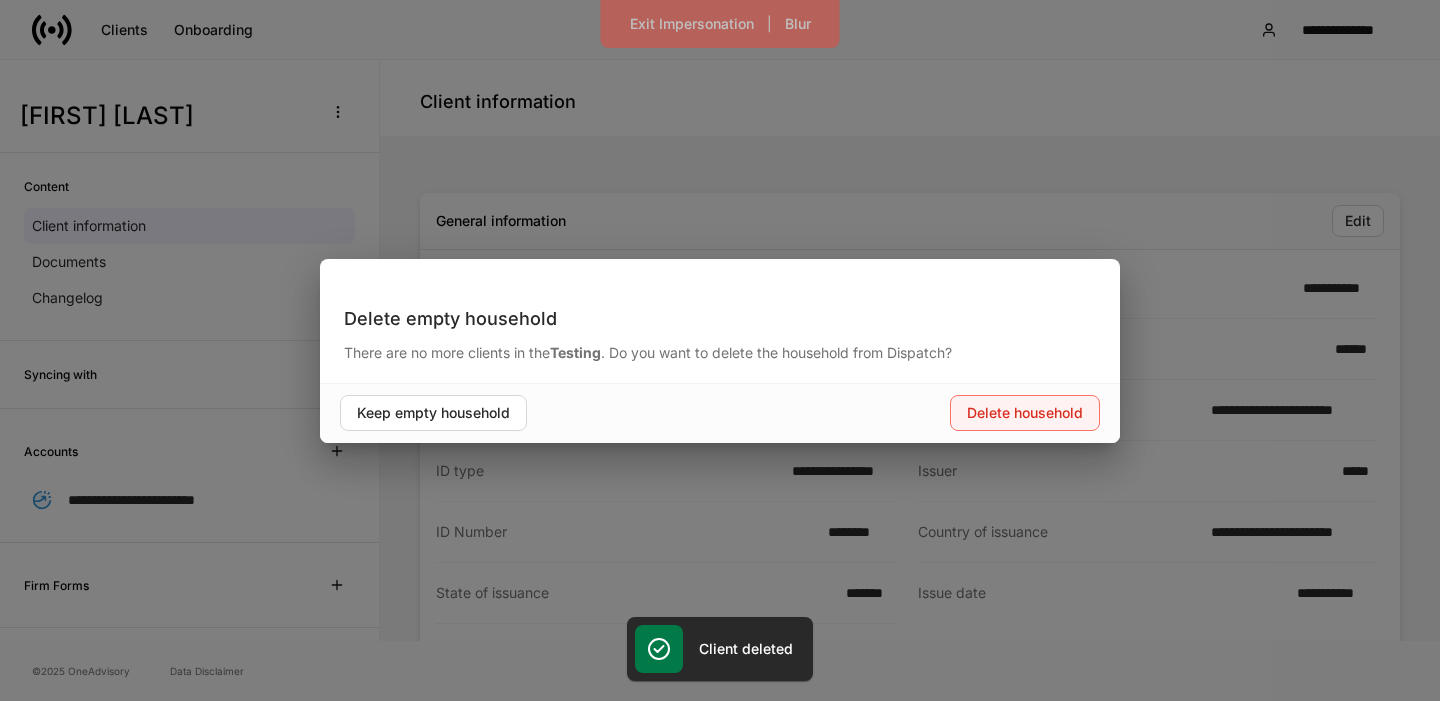 click on "Delete household" at bounding box center [1025, 413] 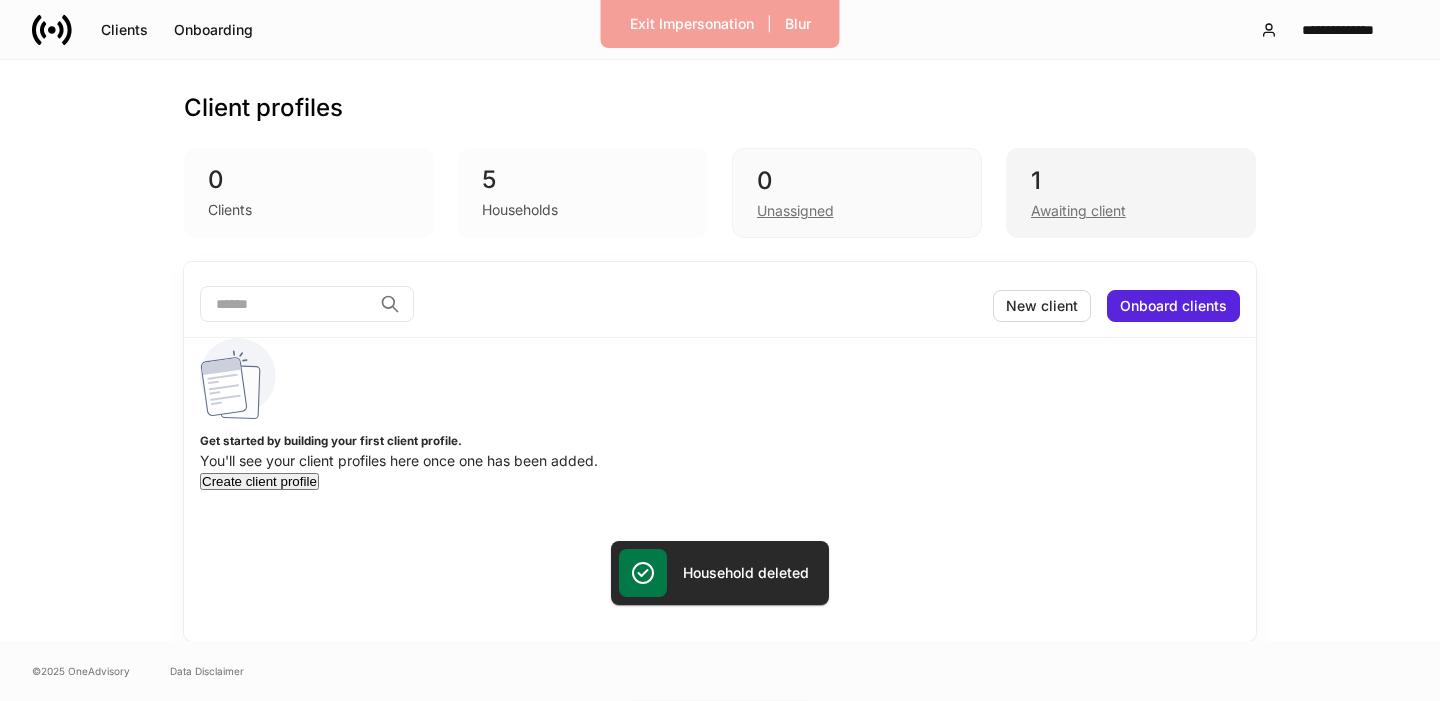 click on "Awaiting client" at bounding box center (1131, 209) 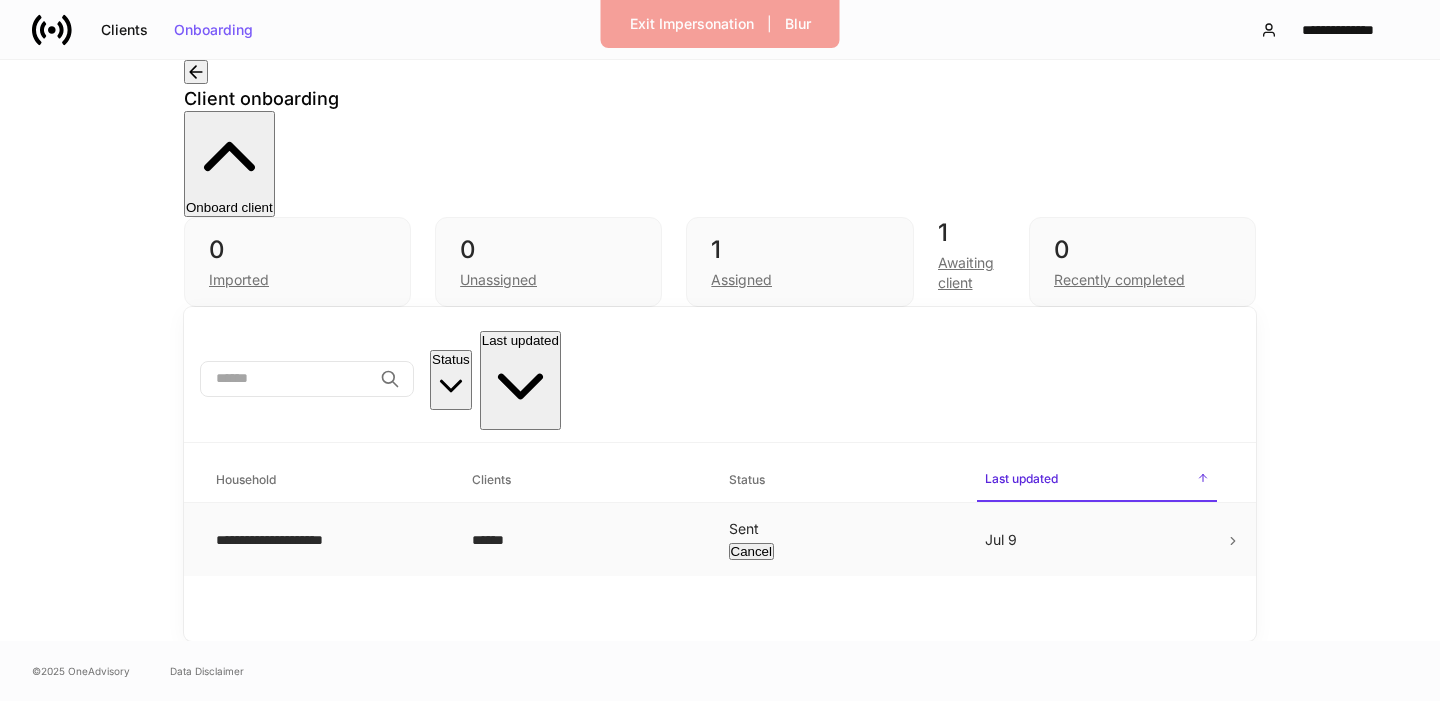 click on "Cancel" at bounding box center (752, 551) 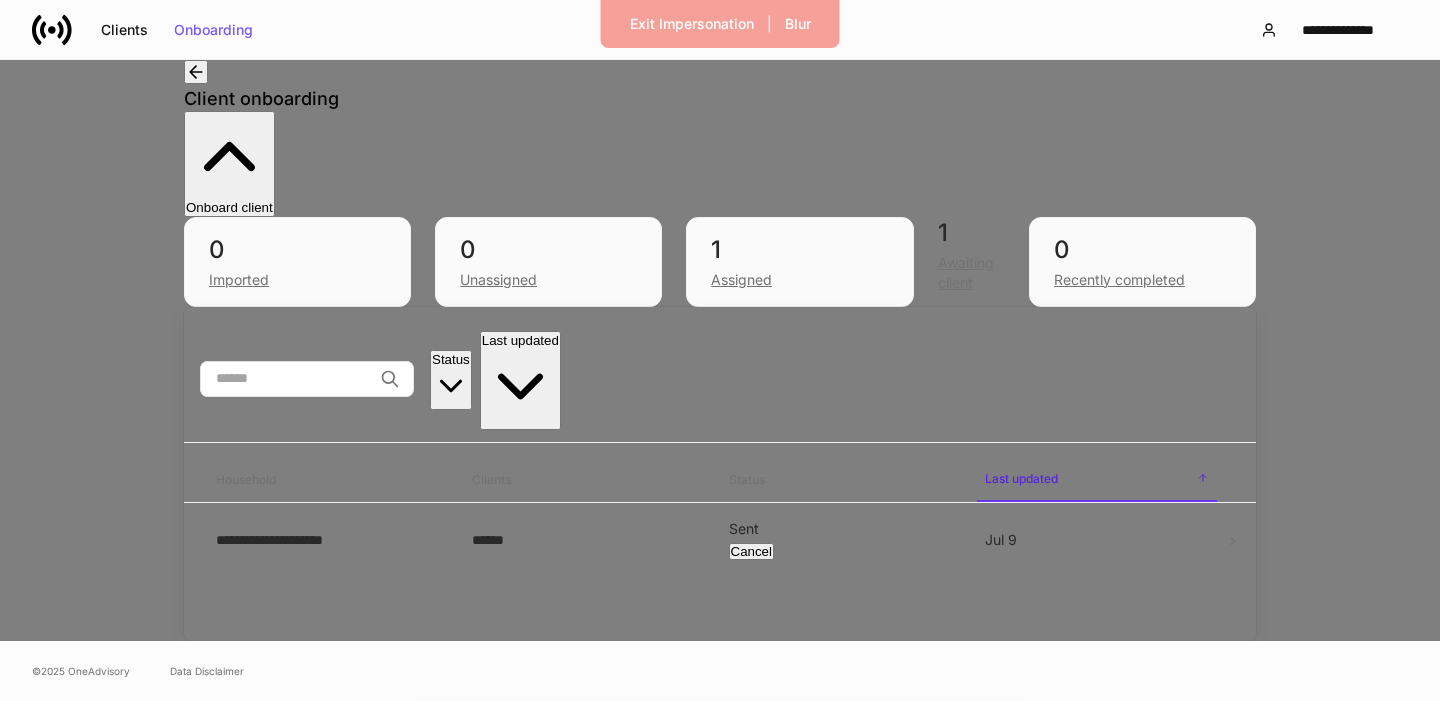 click on "Delete the request after cancelling" at bounding box center (582, 899) 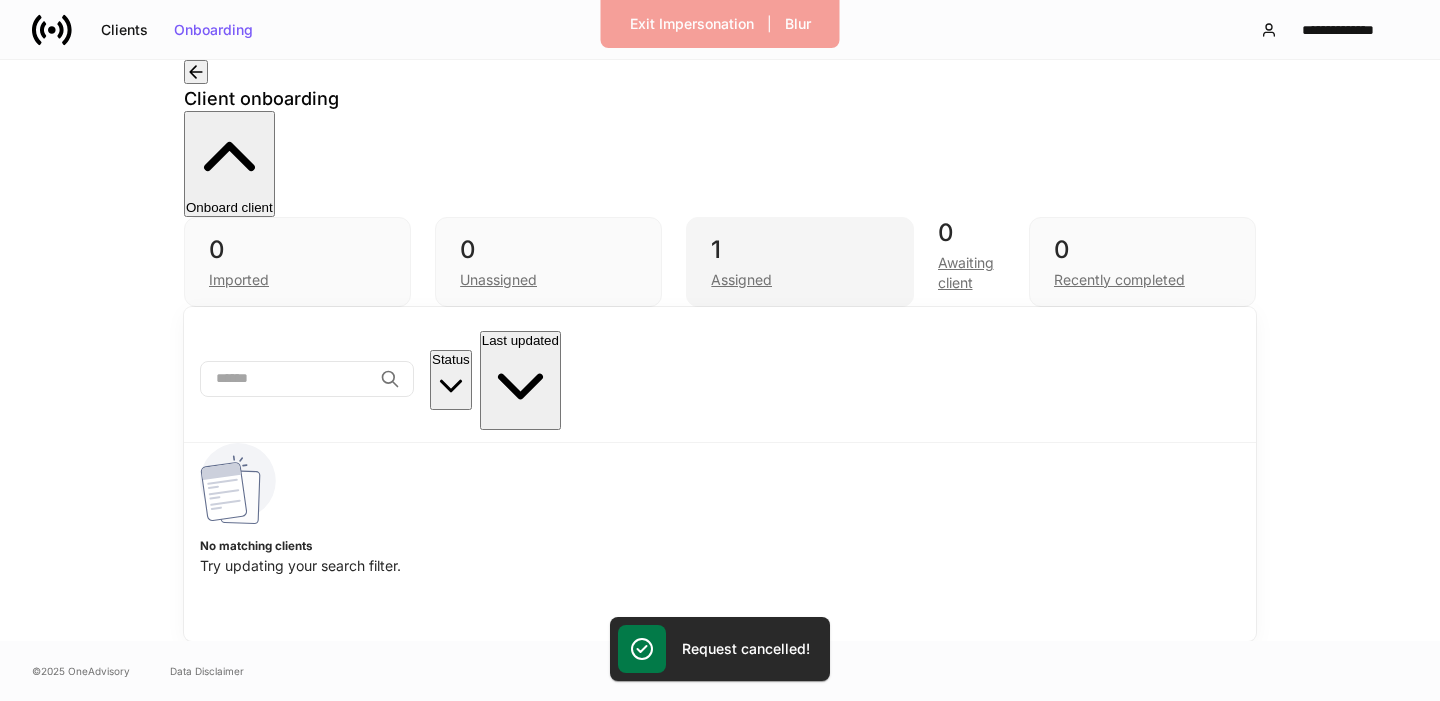 click on "Assigned" at bounding box center (741, 280) 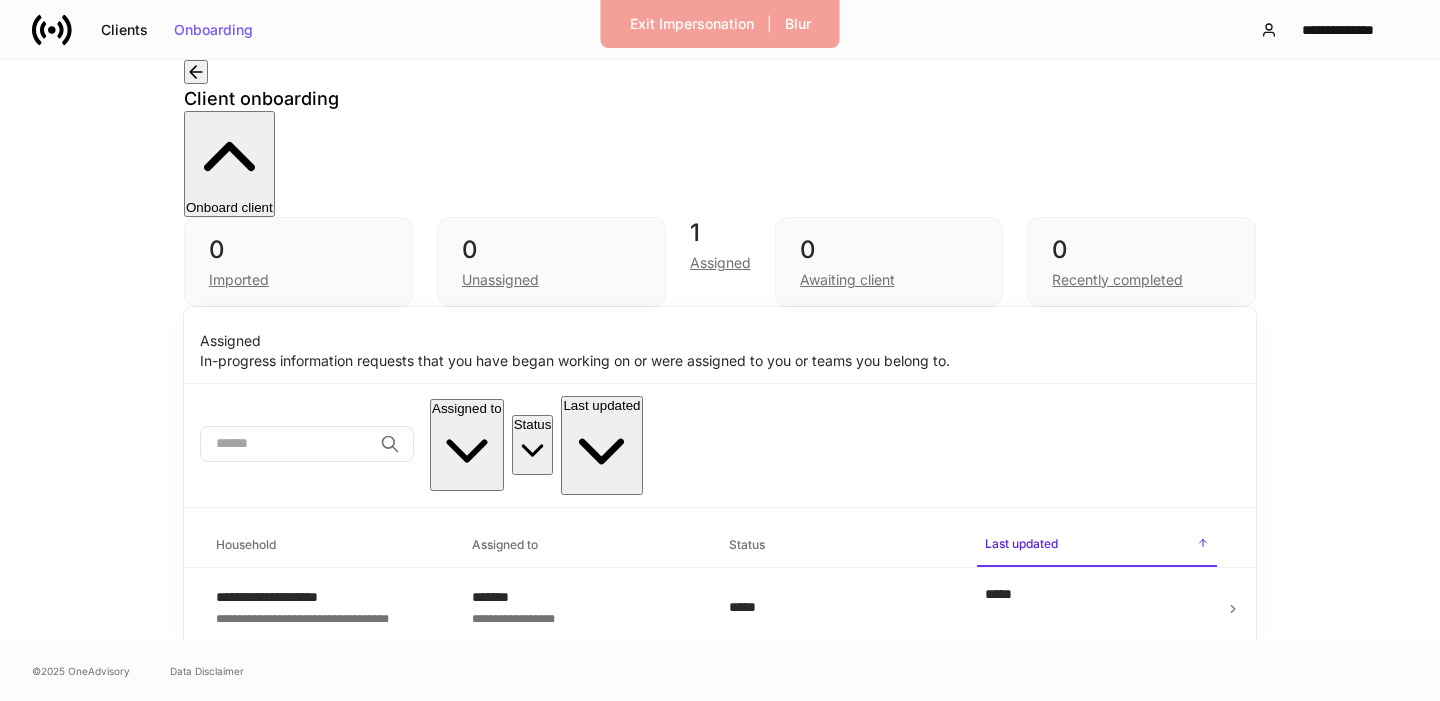 drag, startPoint x: 1134, startPoint y: 535, endPoint x: 1204, endPoint y: 634, distance: 121.24768 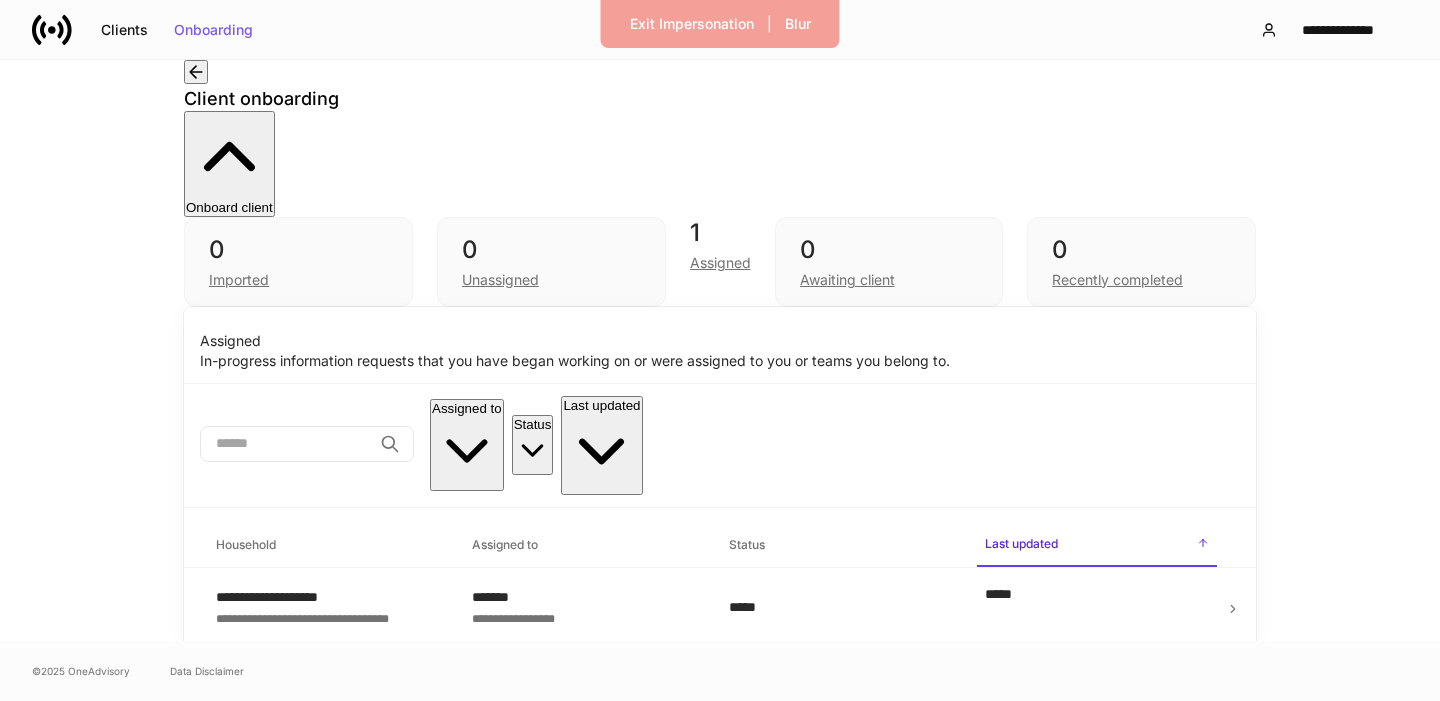 click on "**********" at bounding box center (720, 477) 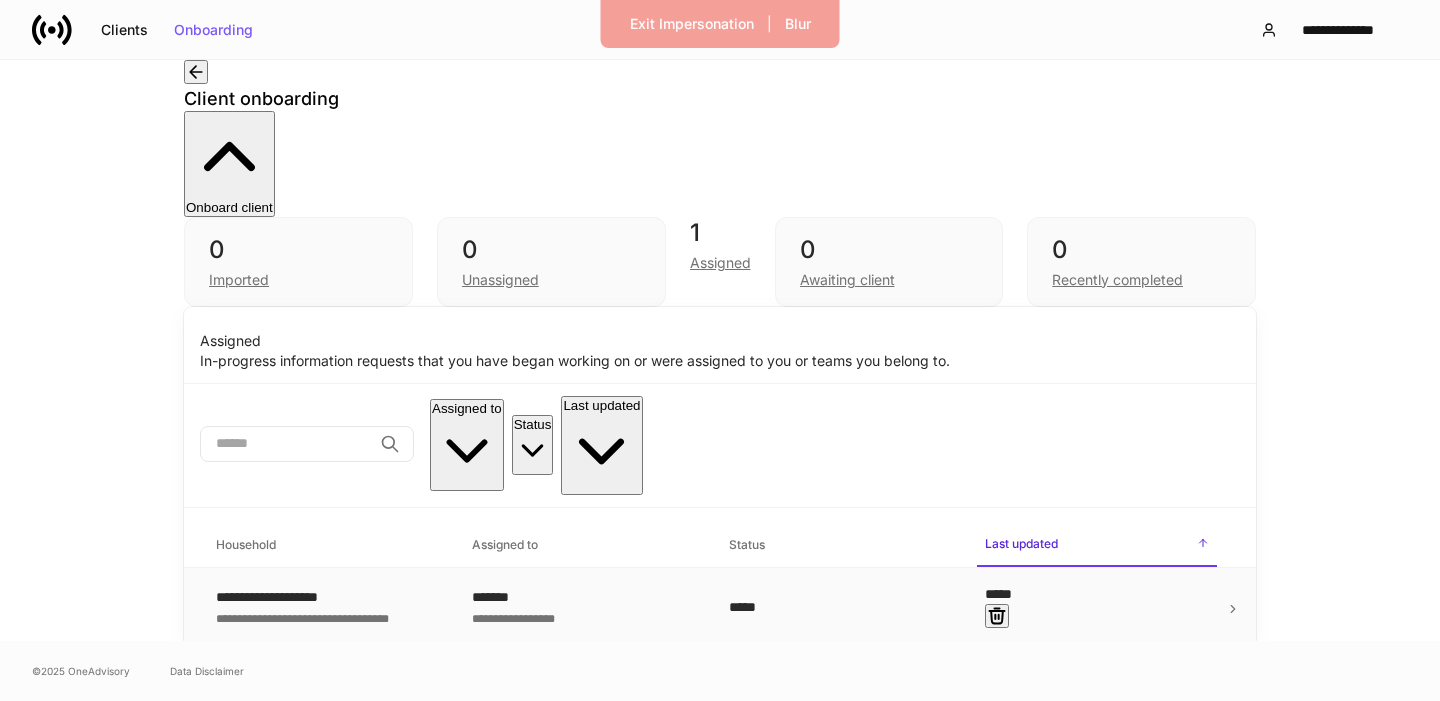 click 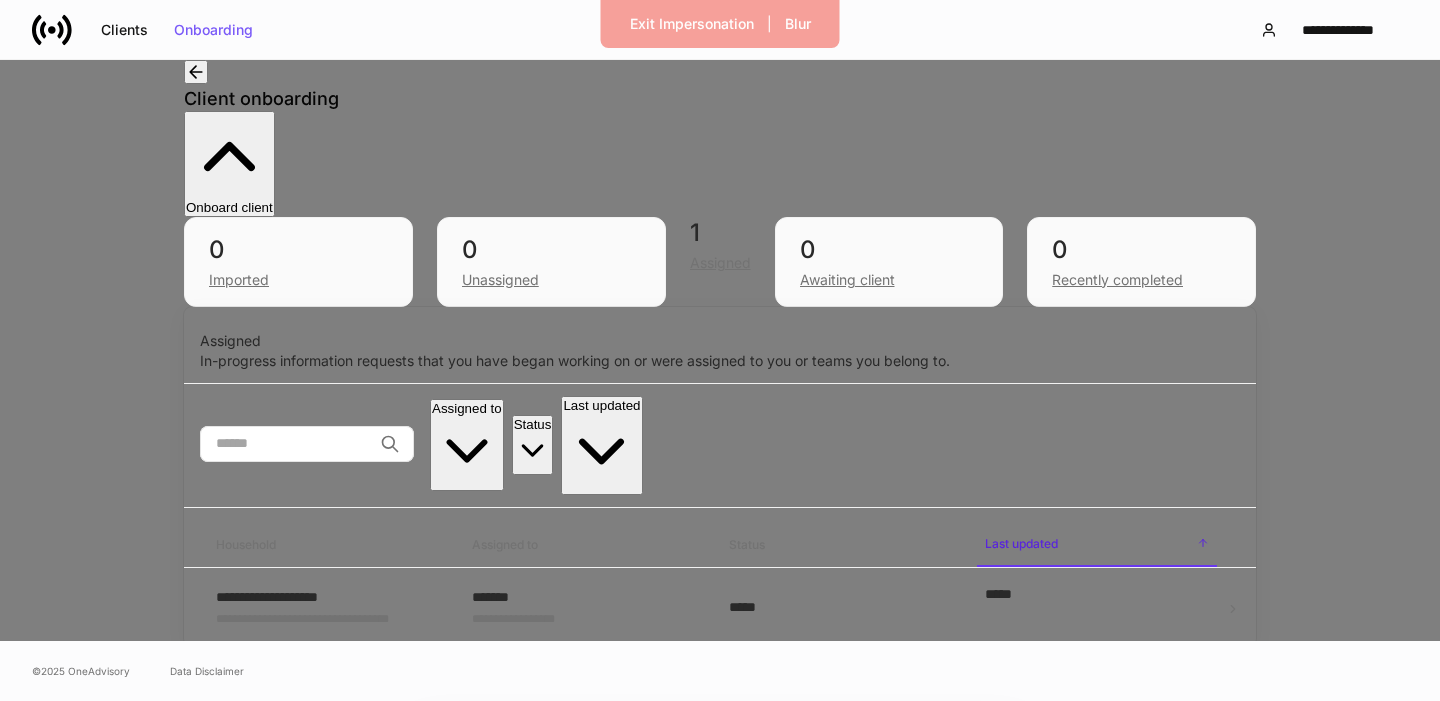 click on "Delete request" at bounding box center (511, 867) 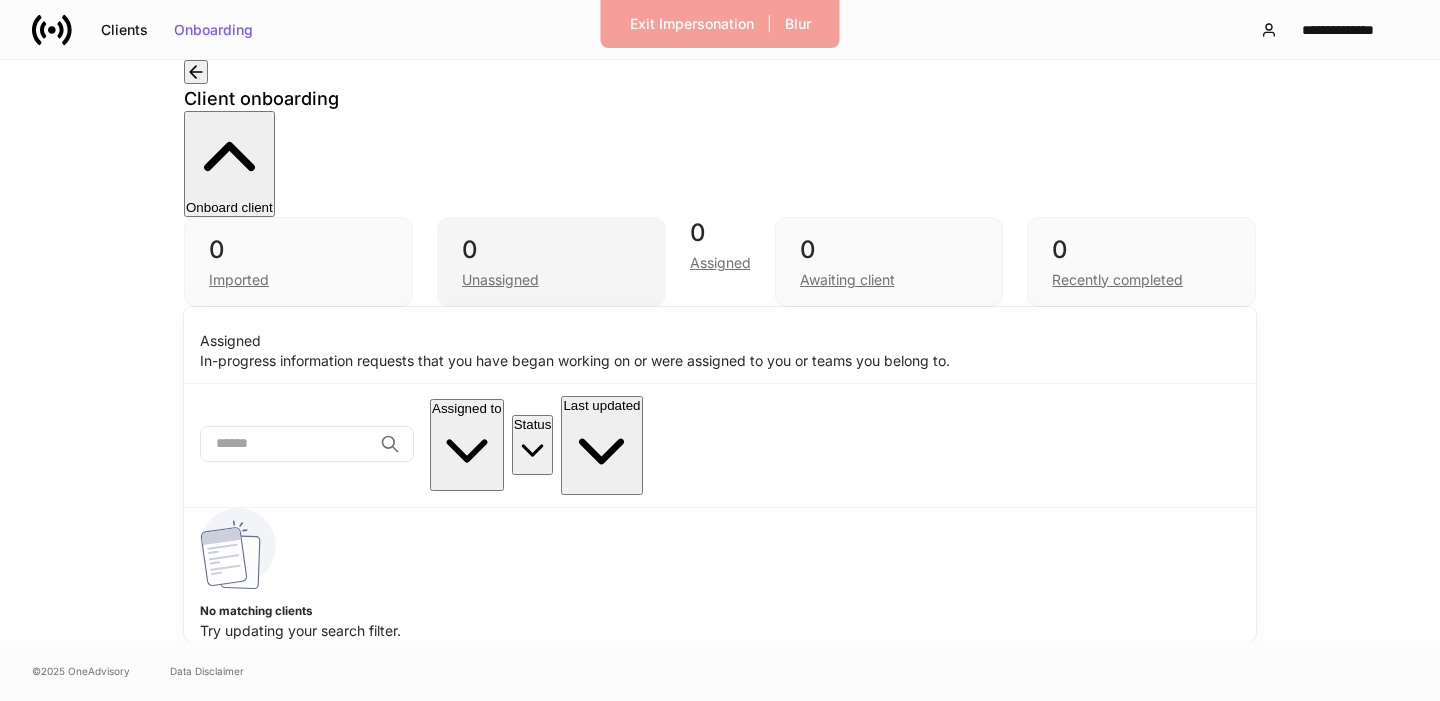click on "0" at bounding box center [551, 250] 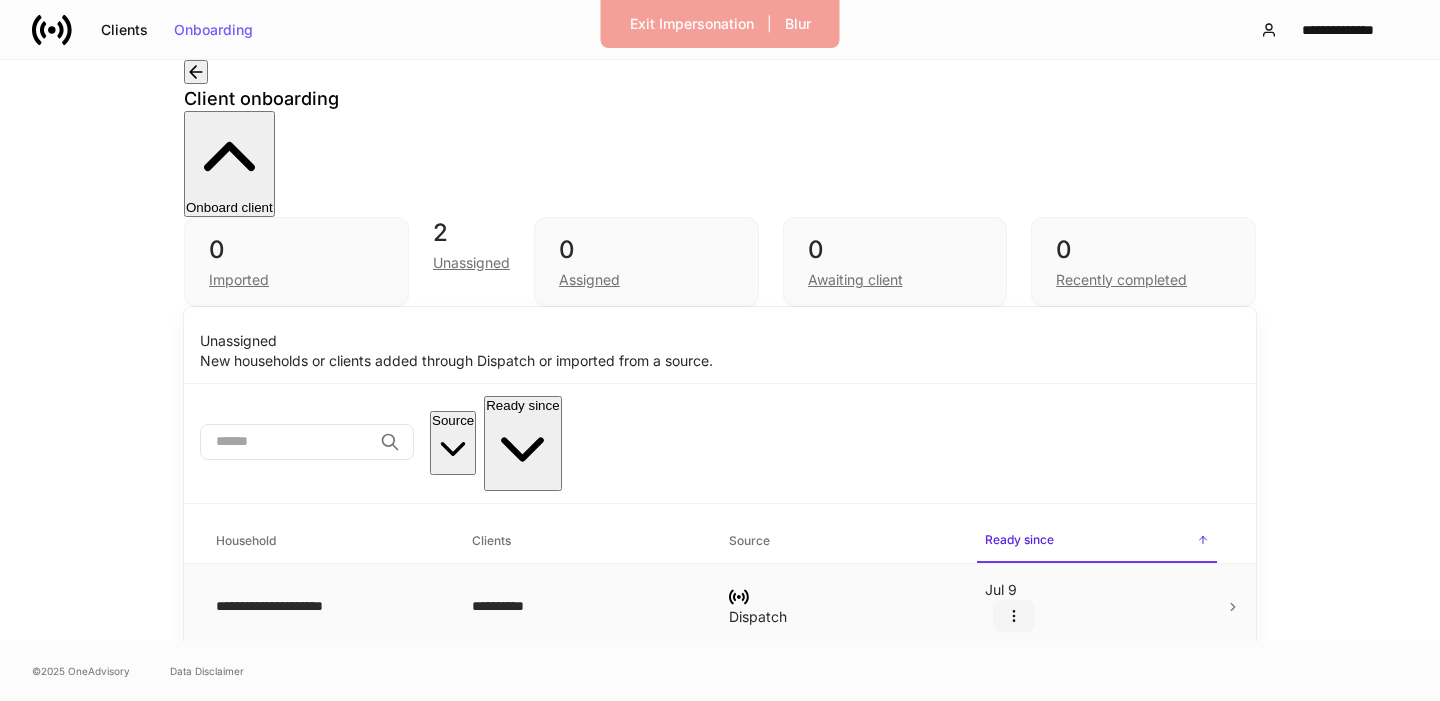 click 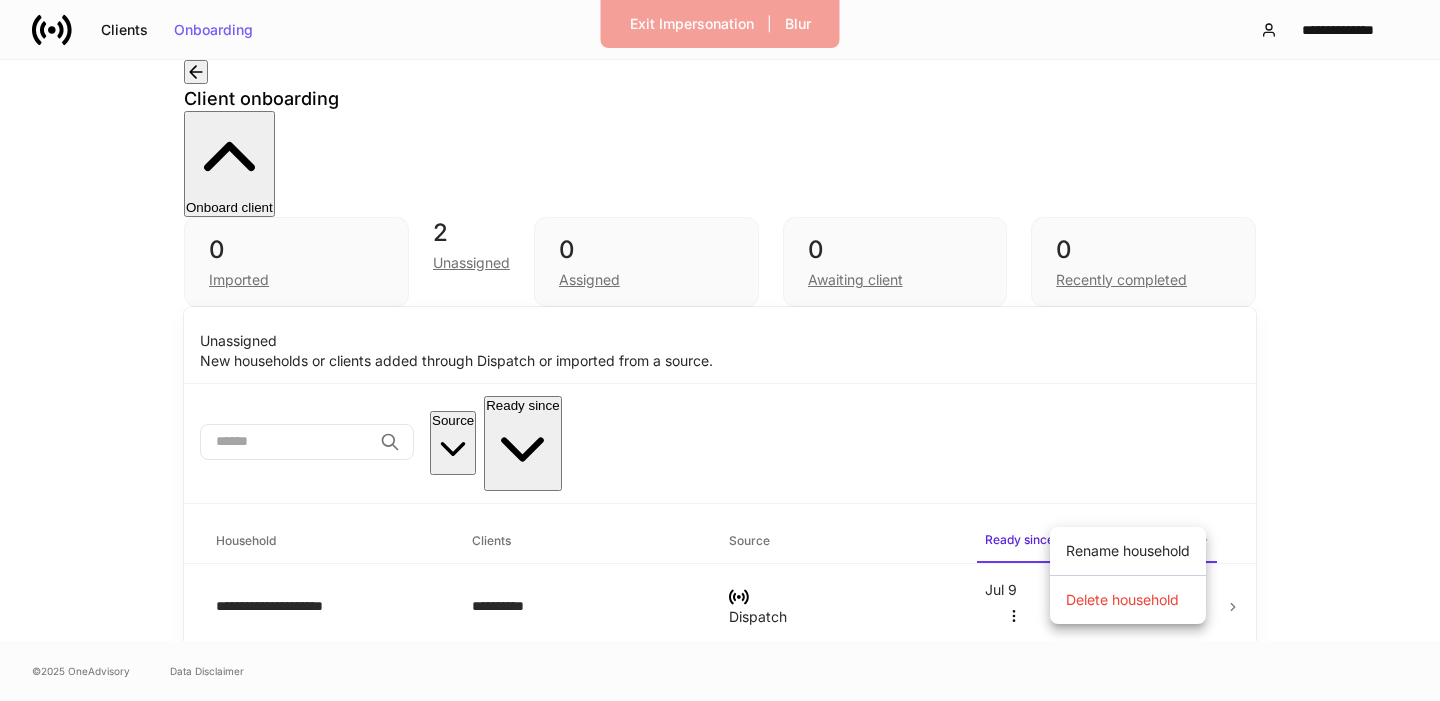 click on "Delete household" at bounding box center [1122, 600] 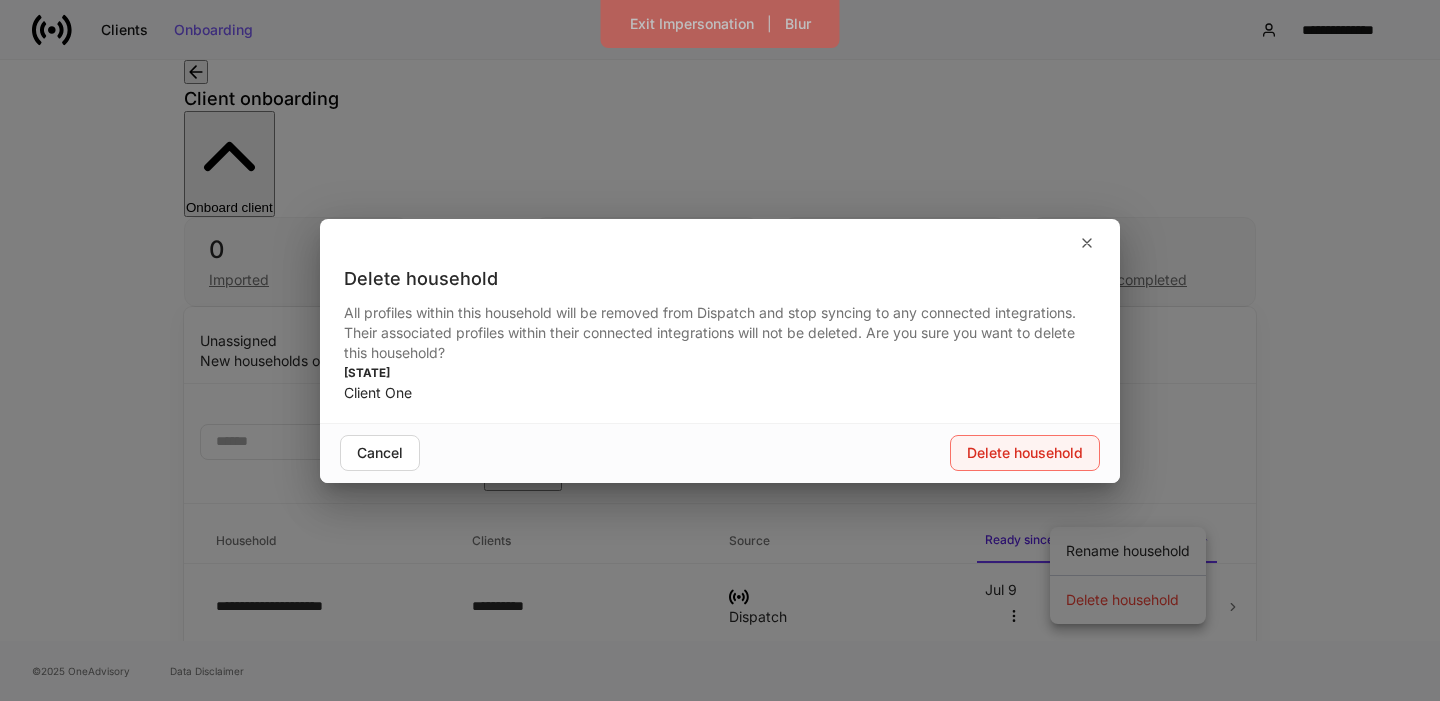 click on "Delete household" at bounding box center (1025, 453) 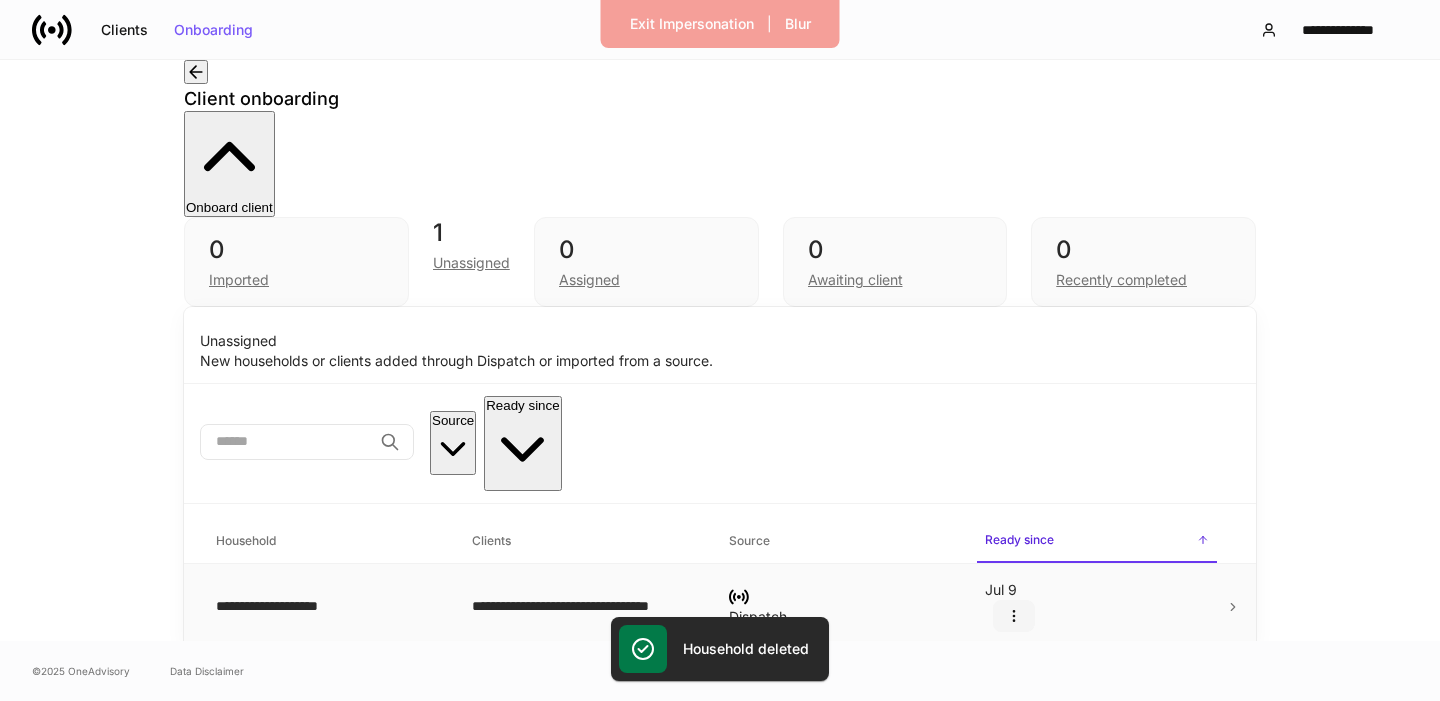 click 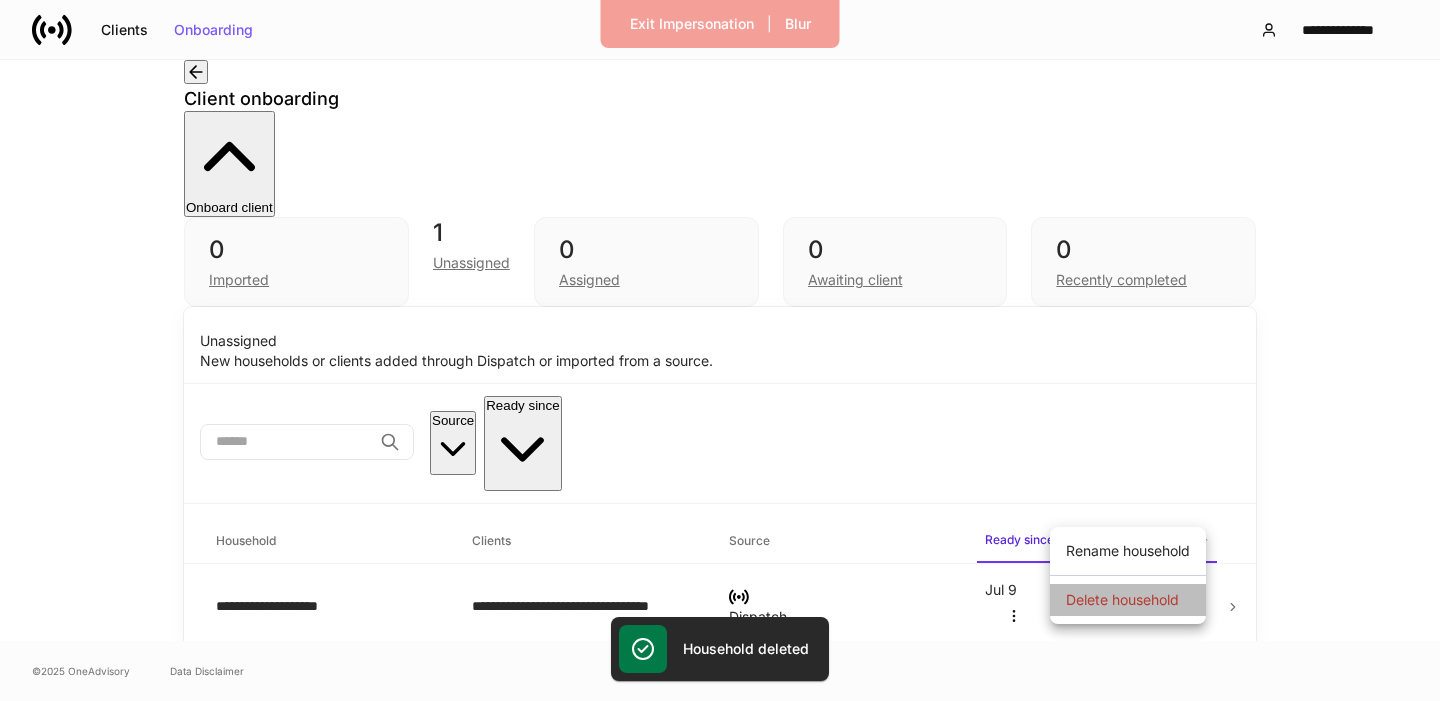 click on "Delete household" at bounding box center [1122, 600] 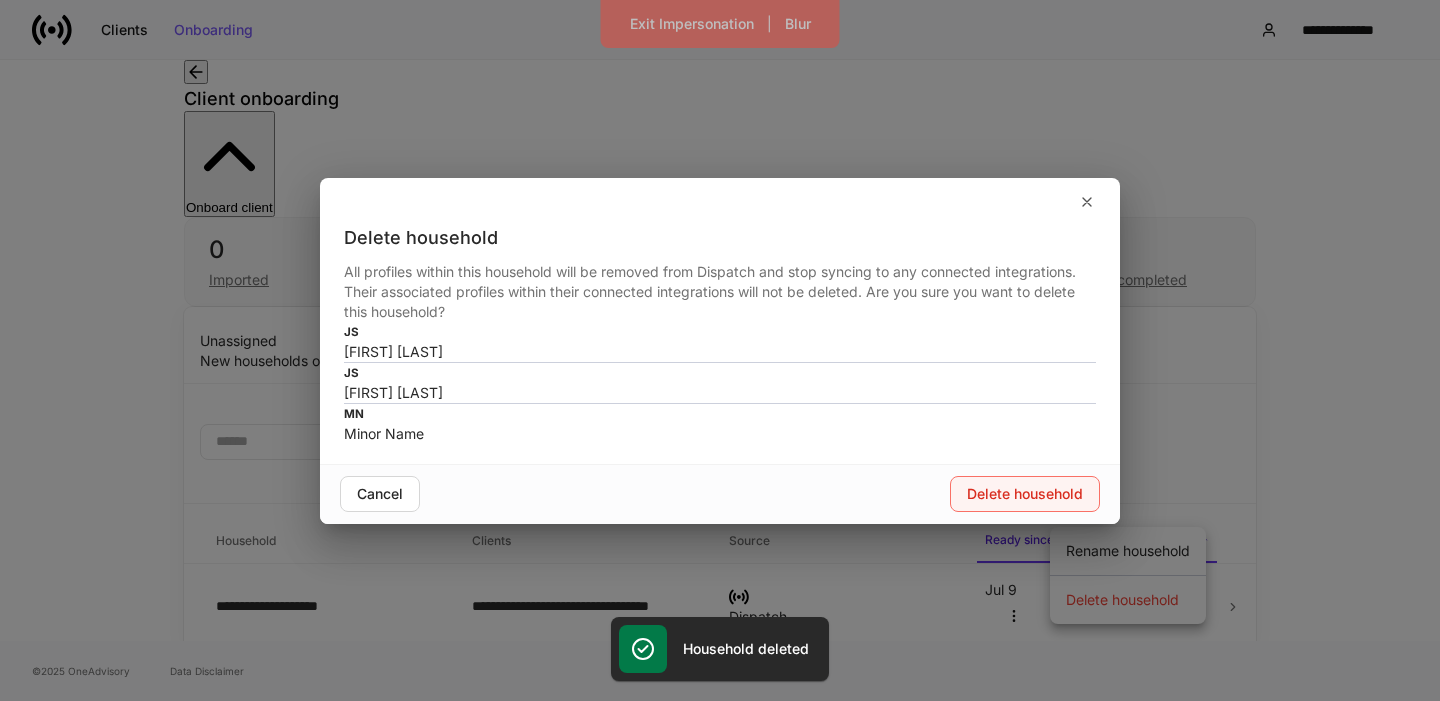 click on "Delete household" at bounding box center [1025, 494] 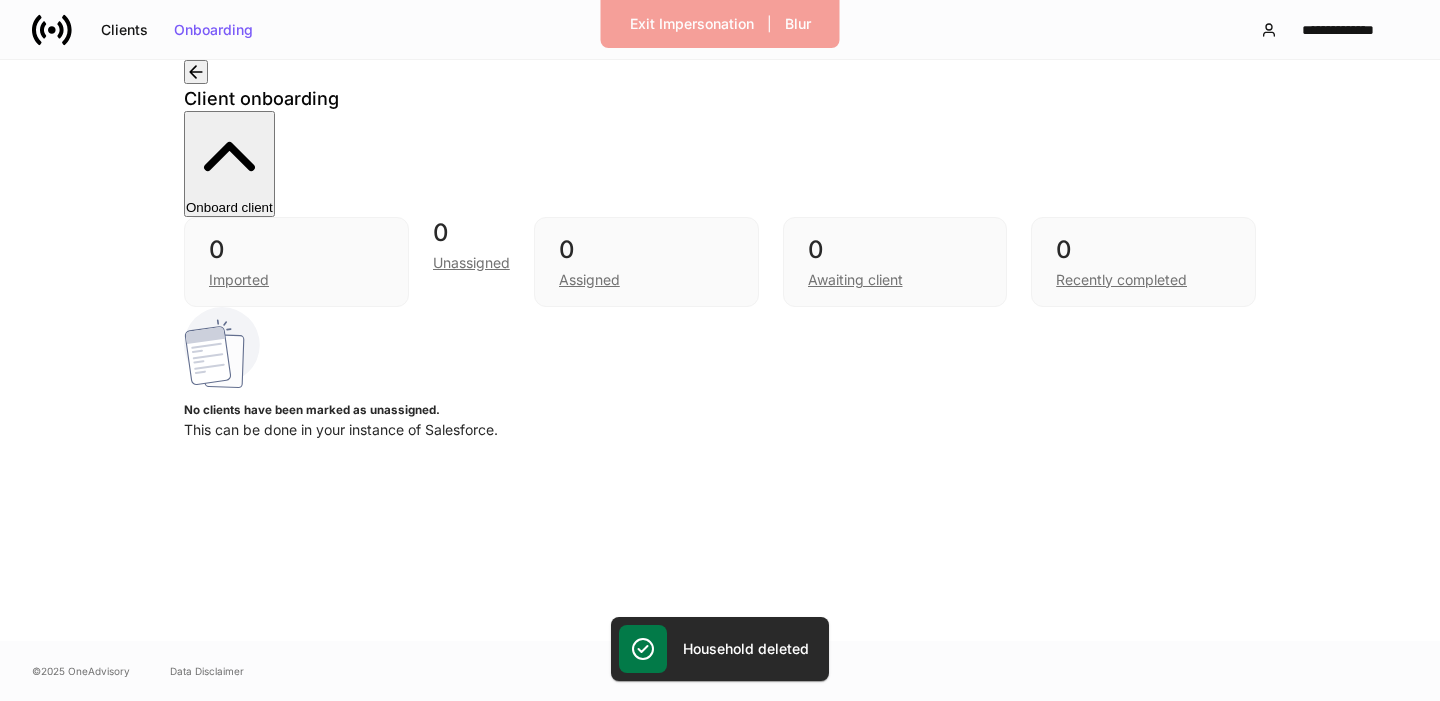 click 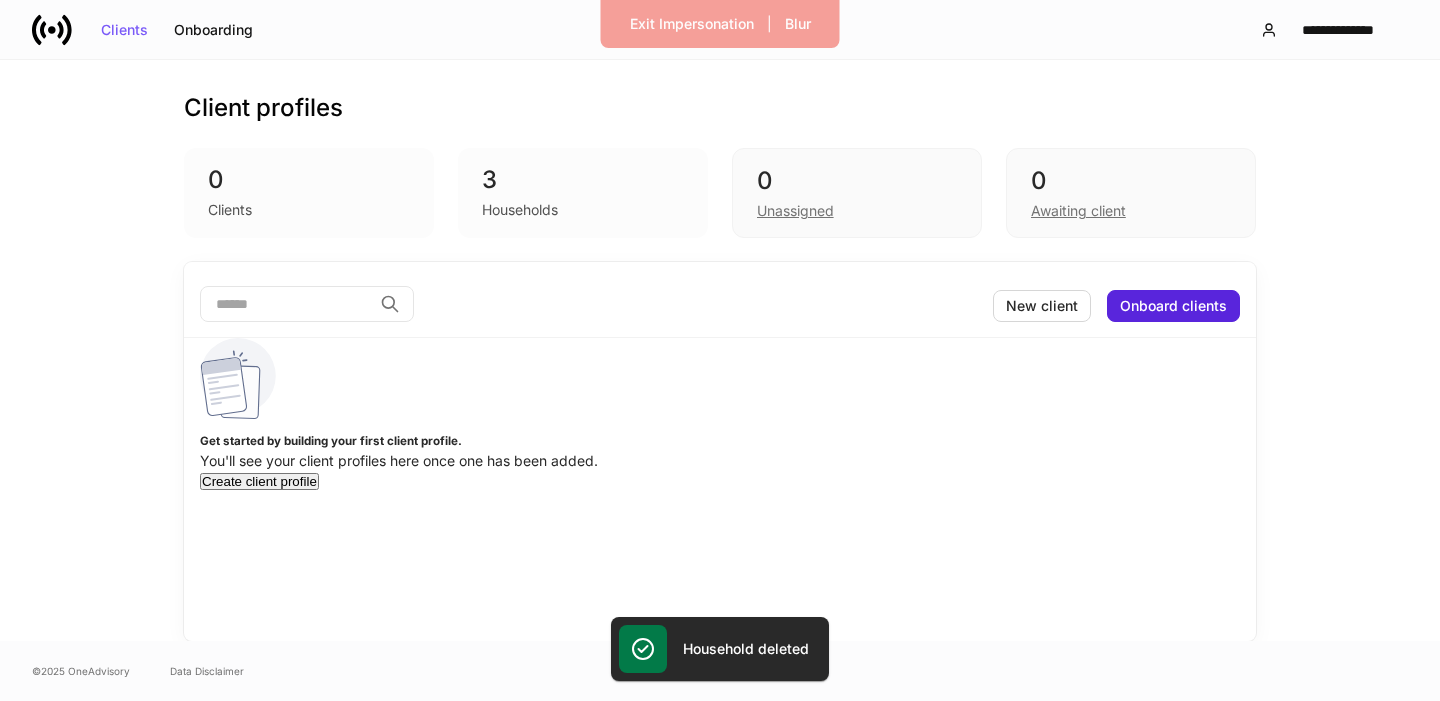 click on "3" at bounding box center [583, 180] 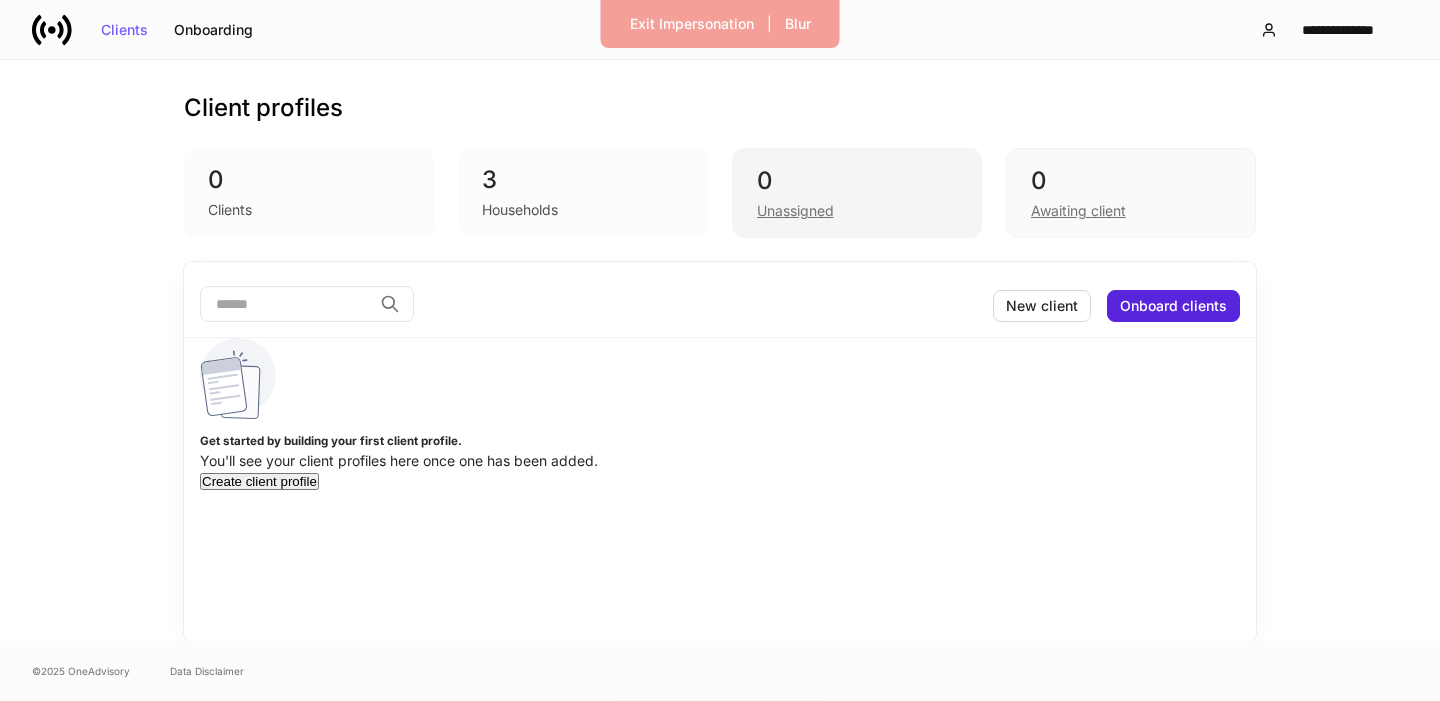 click on "Unassigned" at bounding box center (795, 211) 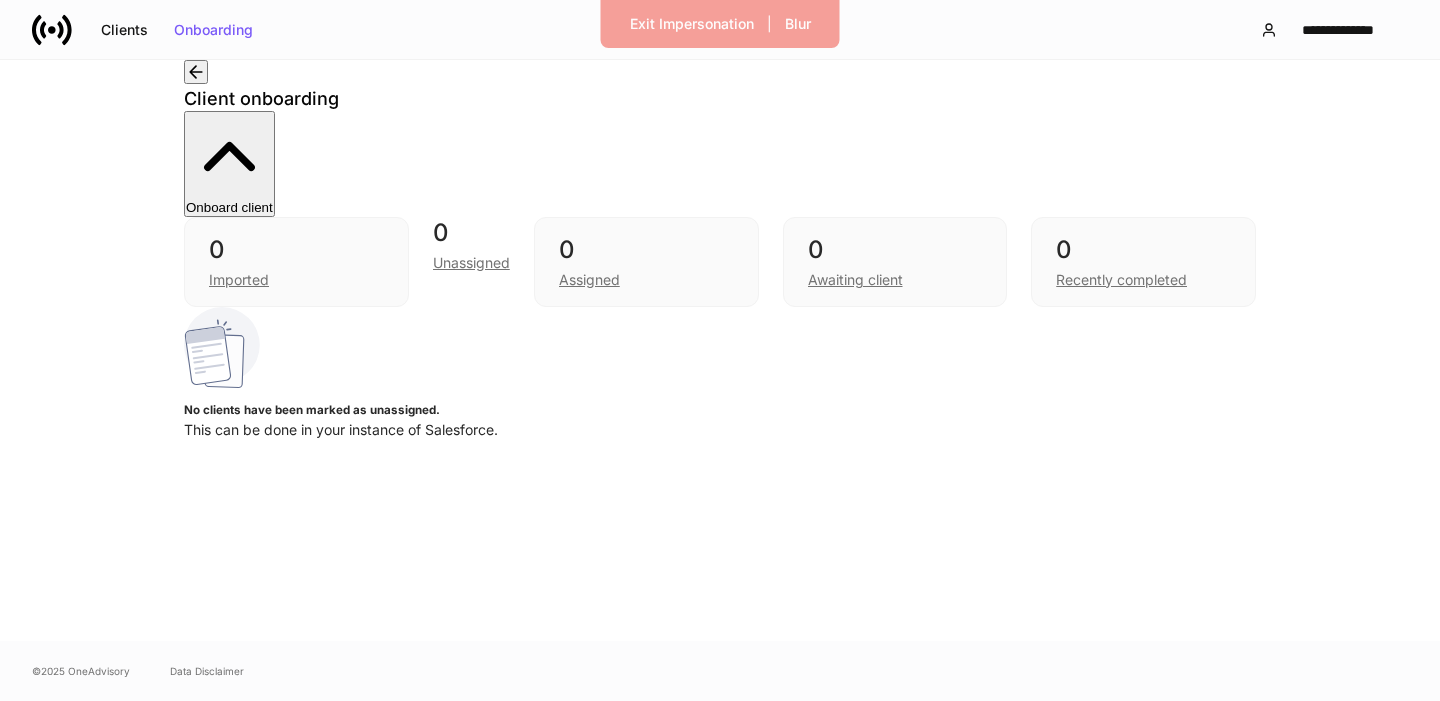 click on "Client onboarding" at bounding box center (720, 99) 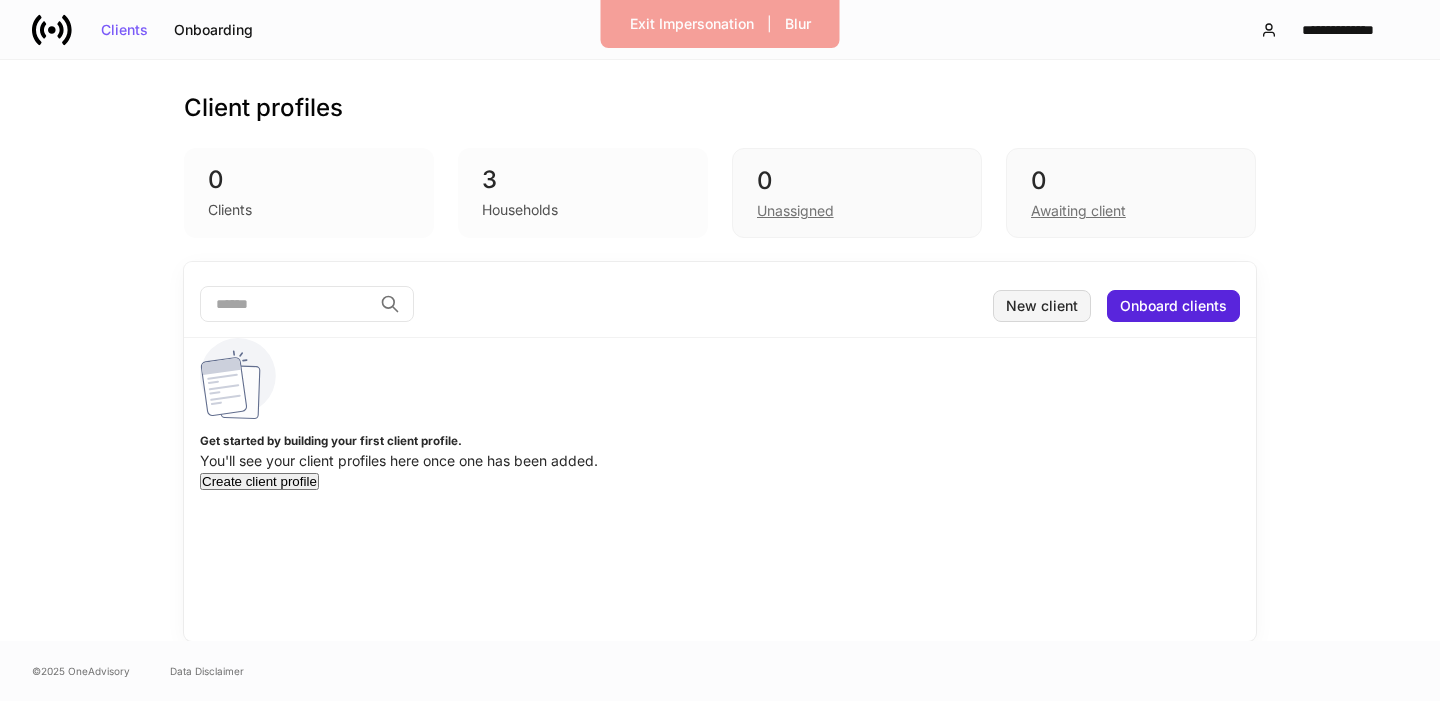 click on "New client" at bounding box center [1042, 306] 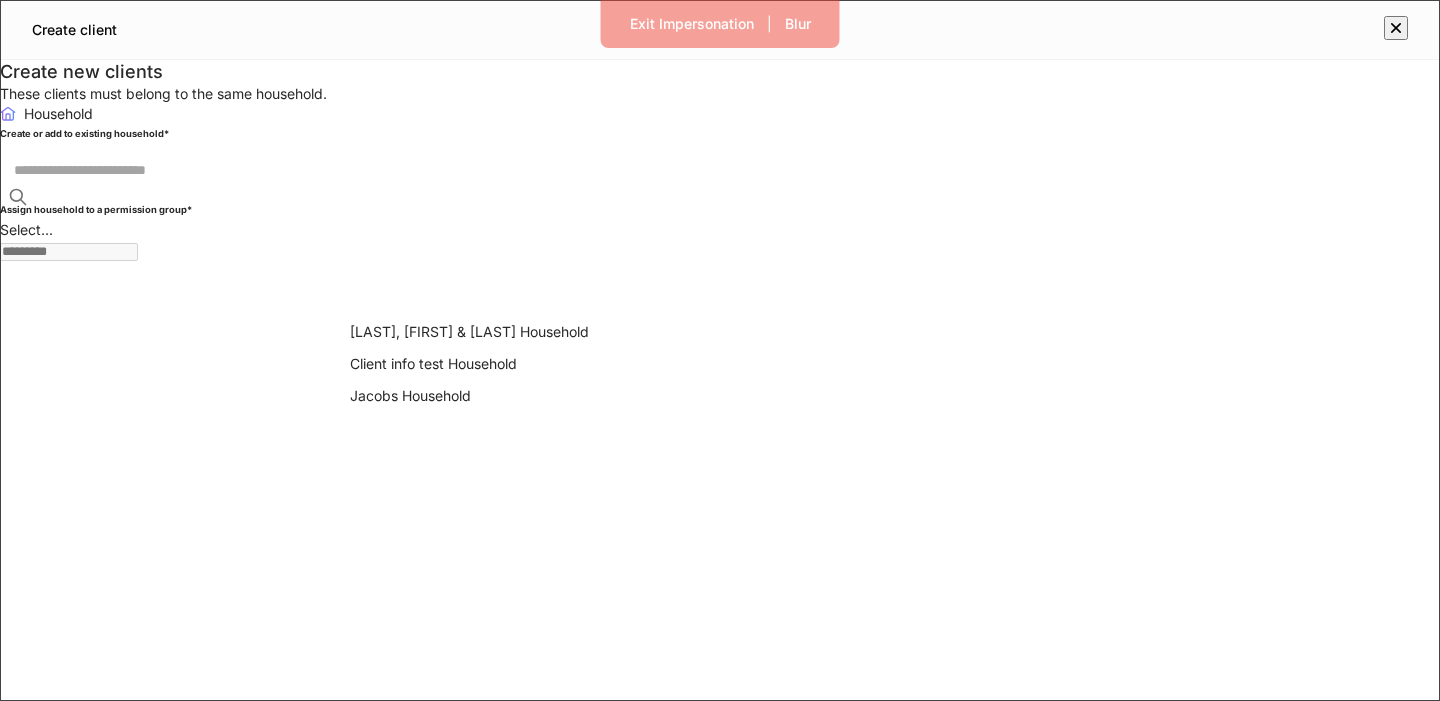 click at bounding box center [727, 170] 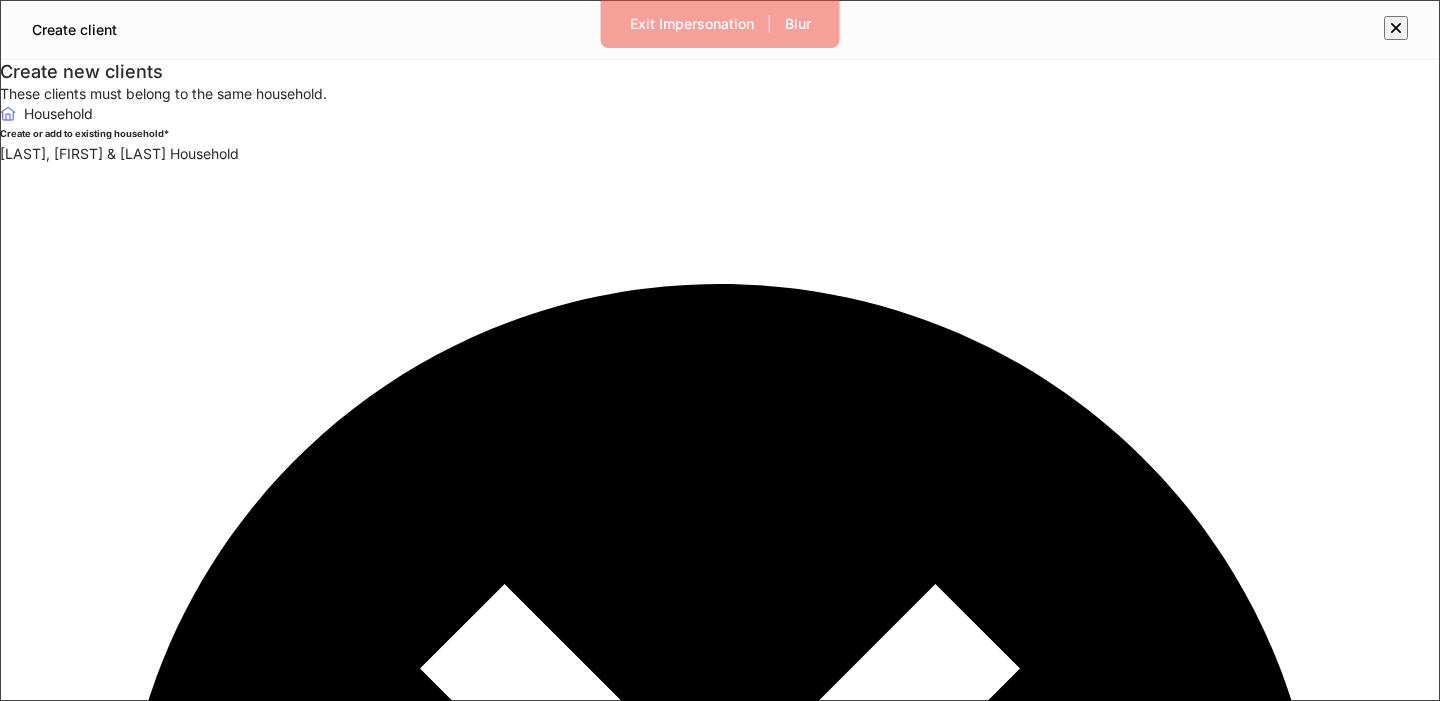 click at bounding box center (69, 3210) 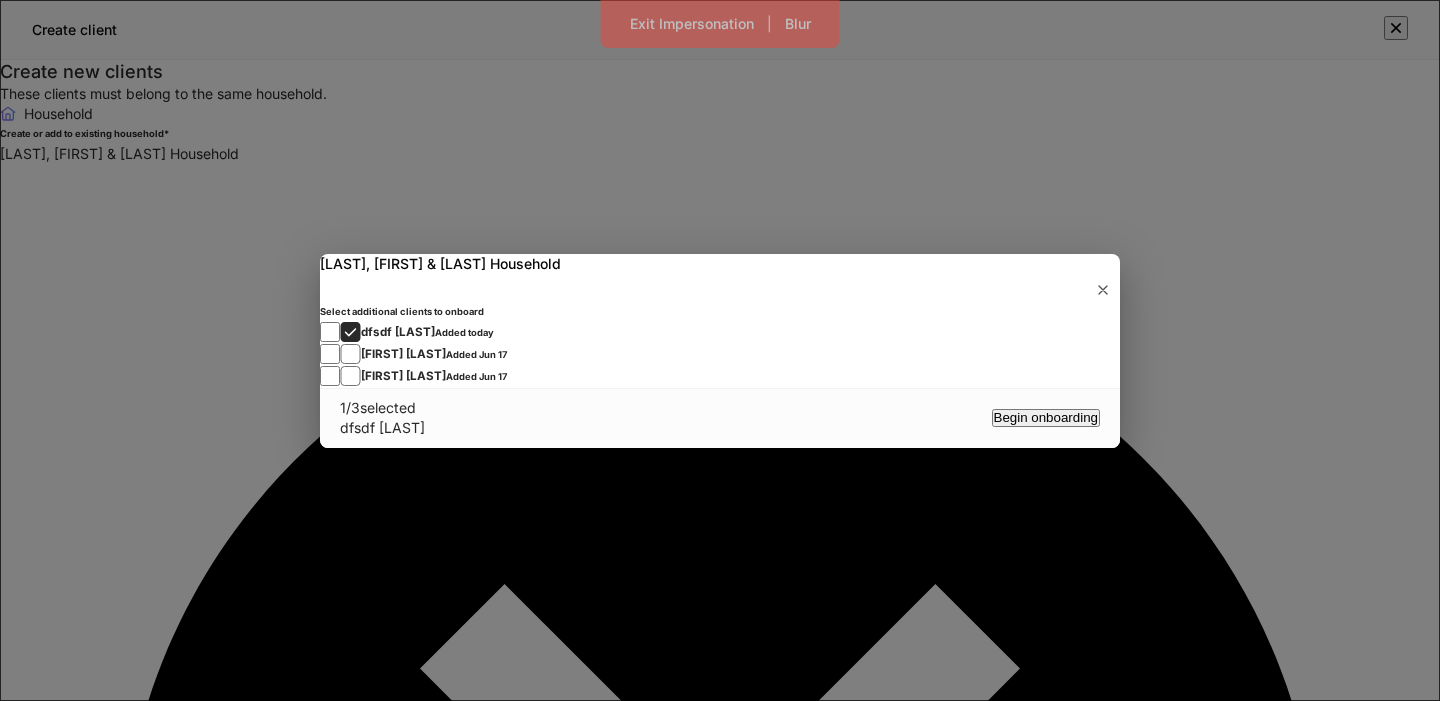 click on "[FIRST] [LAST] Added   Jun 17" at bounding box center (720, 355) 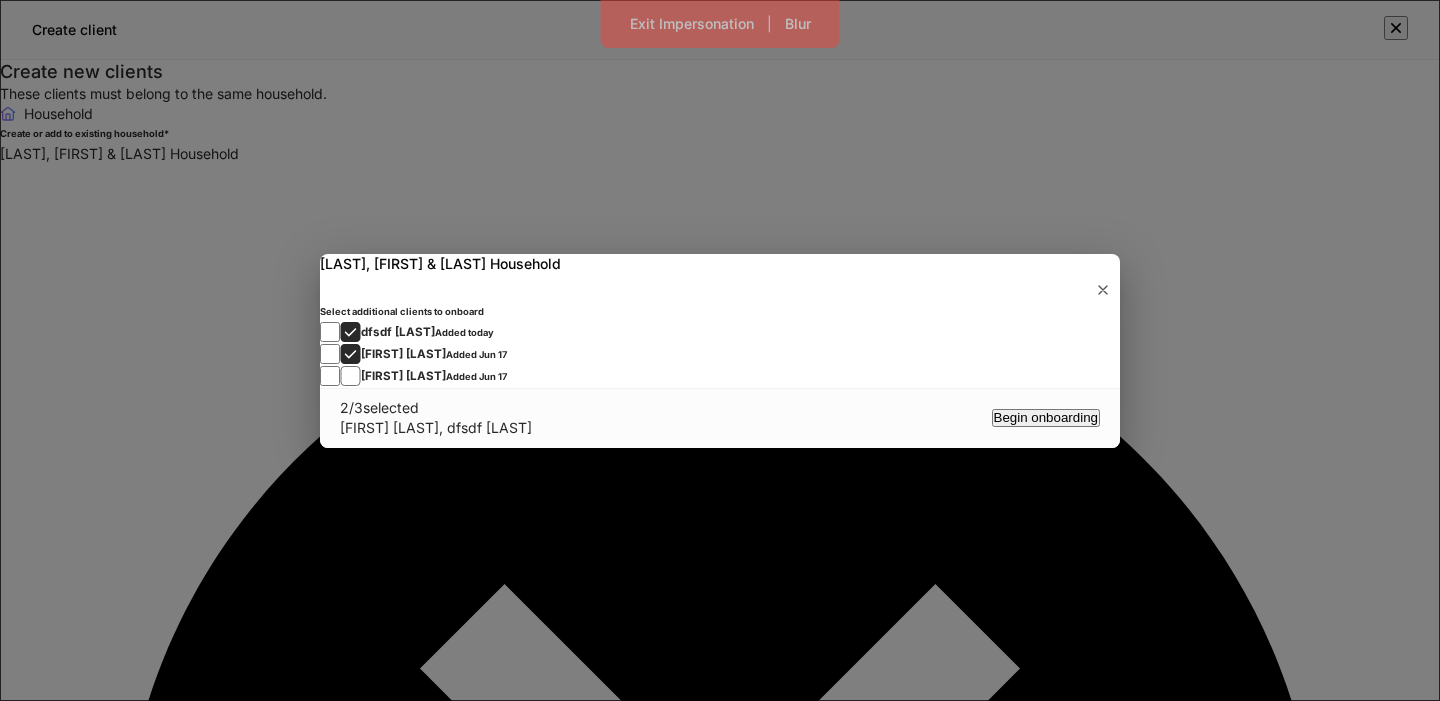 click on "[FIRST] [LAST] Added   Jun 17" at bounding box center (720, 377) 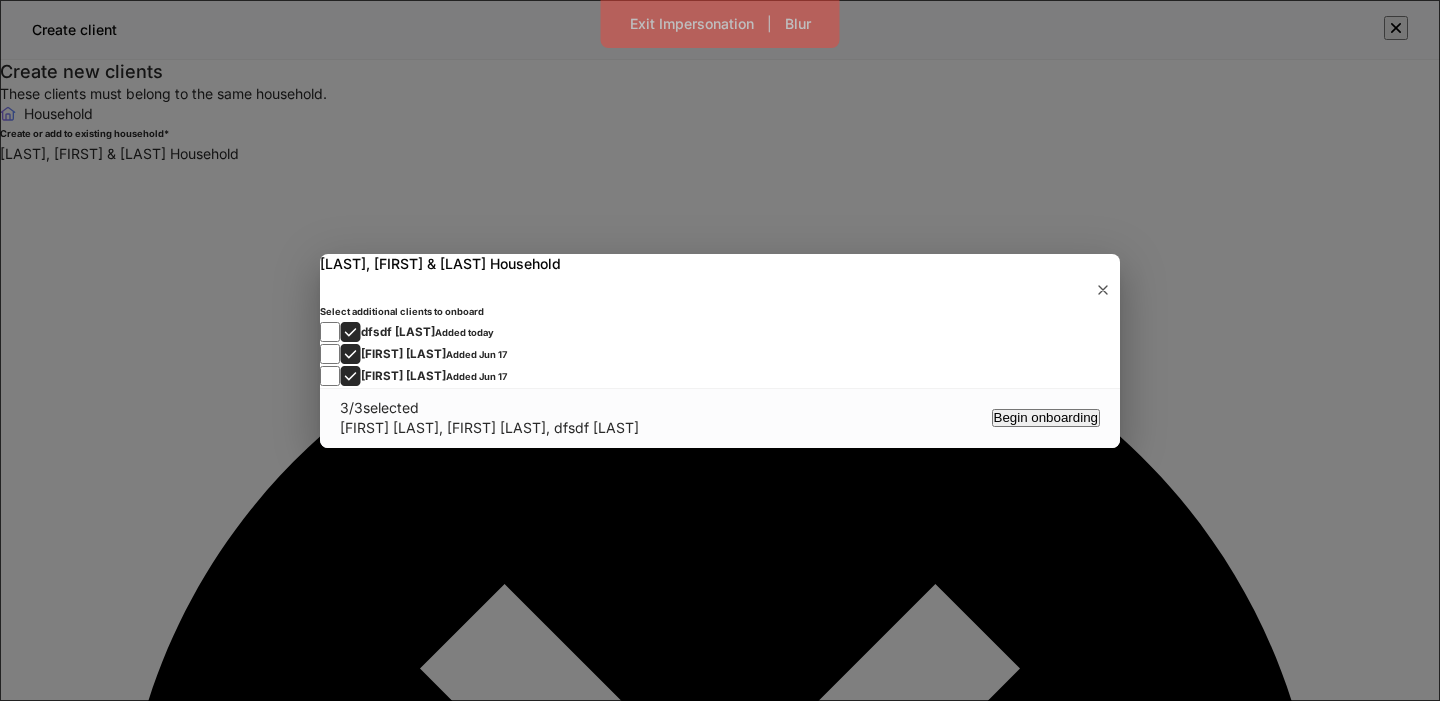 click on "Begin onboarding" at bounding box center [1046, 417] 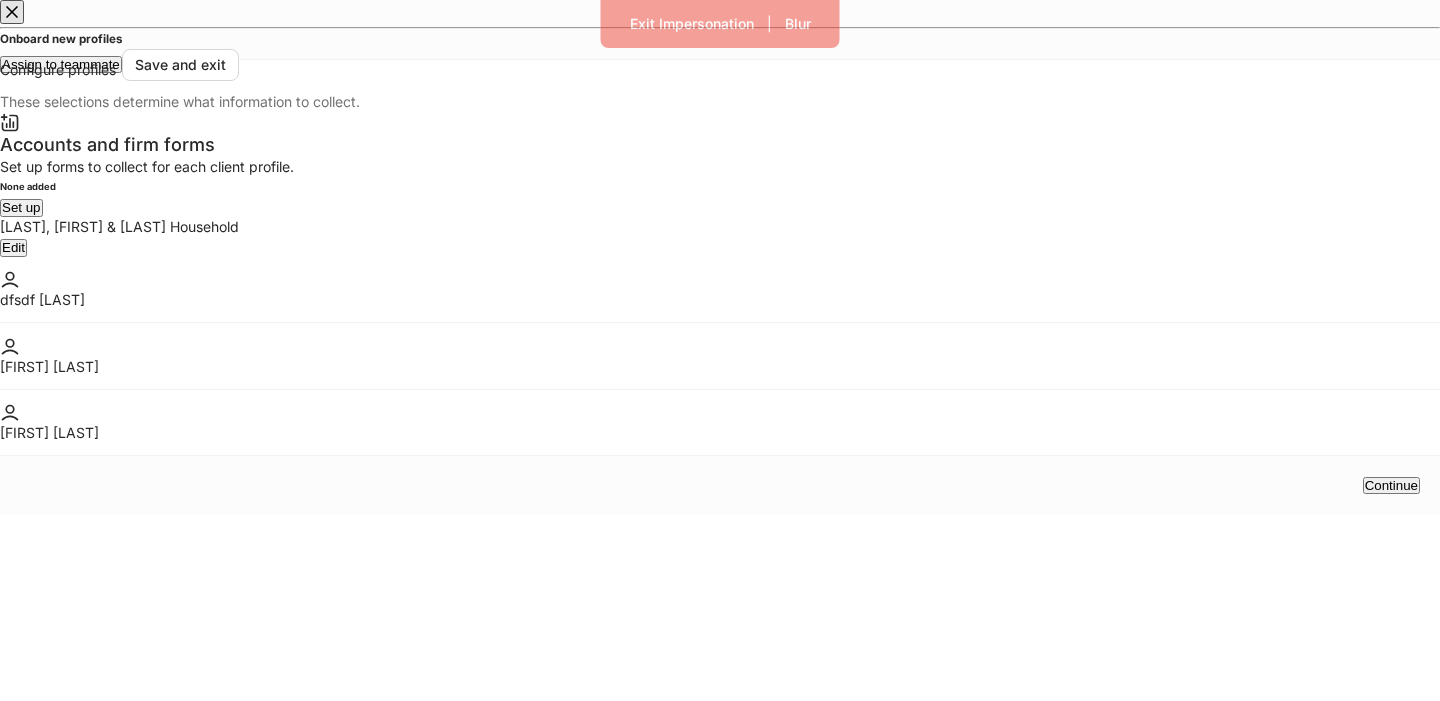click on "Set up" at bounding box center (21, 207) 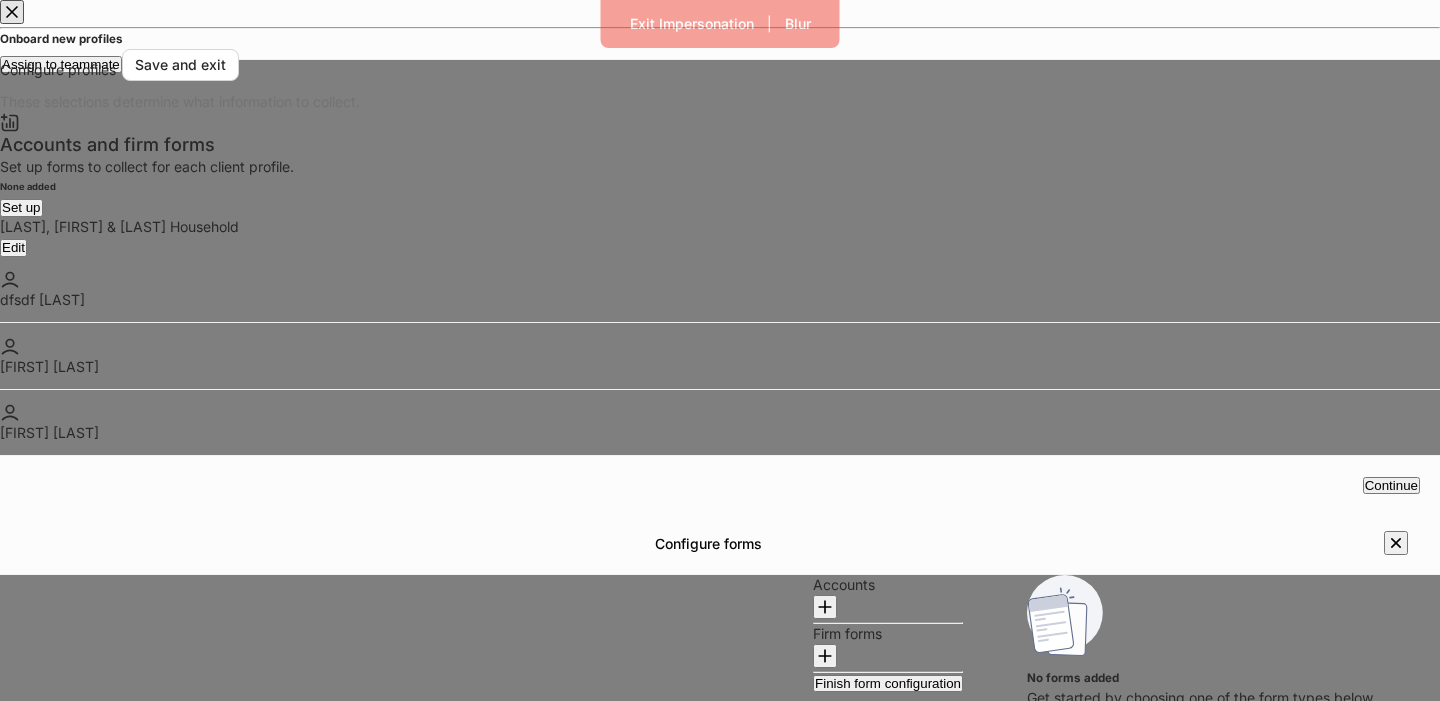 click 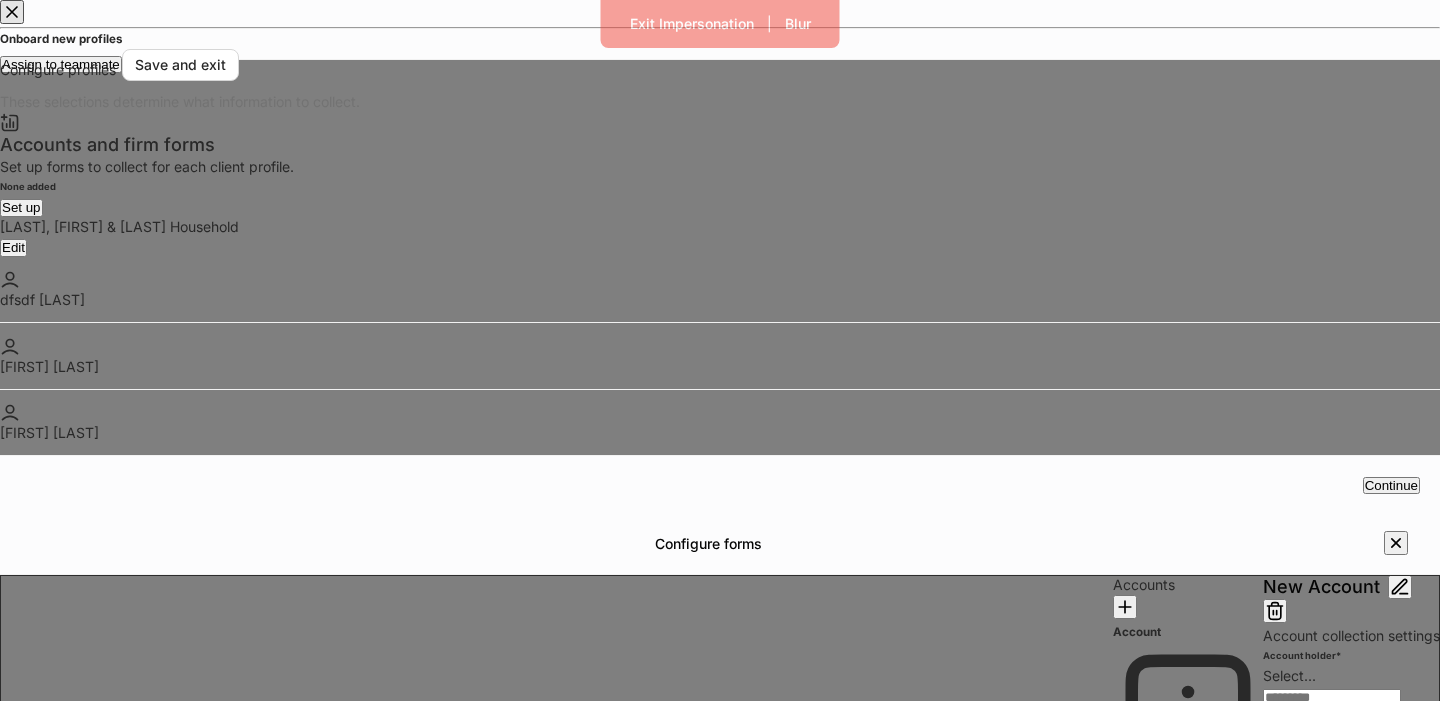 click on "Exit Impersonation | Blur Onboard new profiles Assign to teammate Save and exit Configure profiles These selections determine what information to collect. Accounts and firm forms Set up forms to collect for each client profile. None added Set up [LAST], [FIRST] & [LAST] Household Edit dfsdf [LAST] [FIRST] [LAST] [LAST] Continue
Configure forms New Account Account collection settings Account holder * Select... ​ Custodian * Select... ​ Type * Select... ​ Account sub type * Select... ​ Accounts Account Firm forms Finish form configuration" at bounding box center [720, 815] 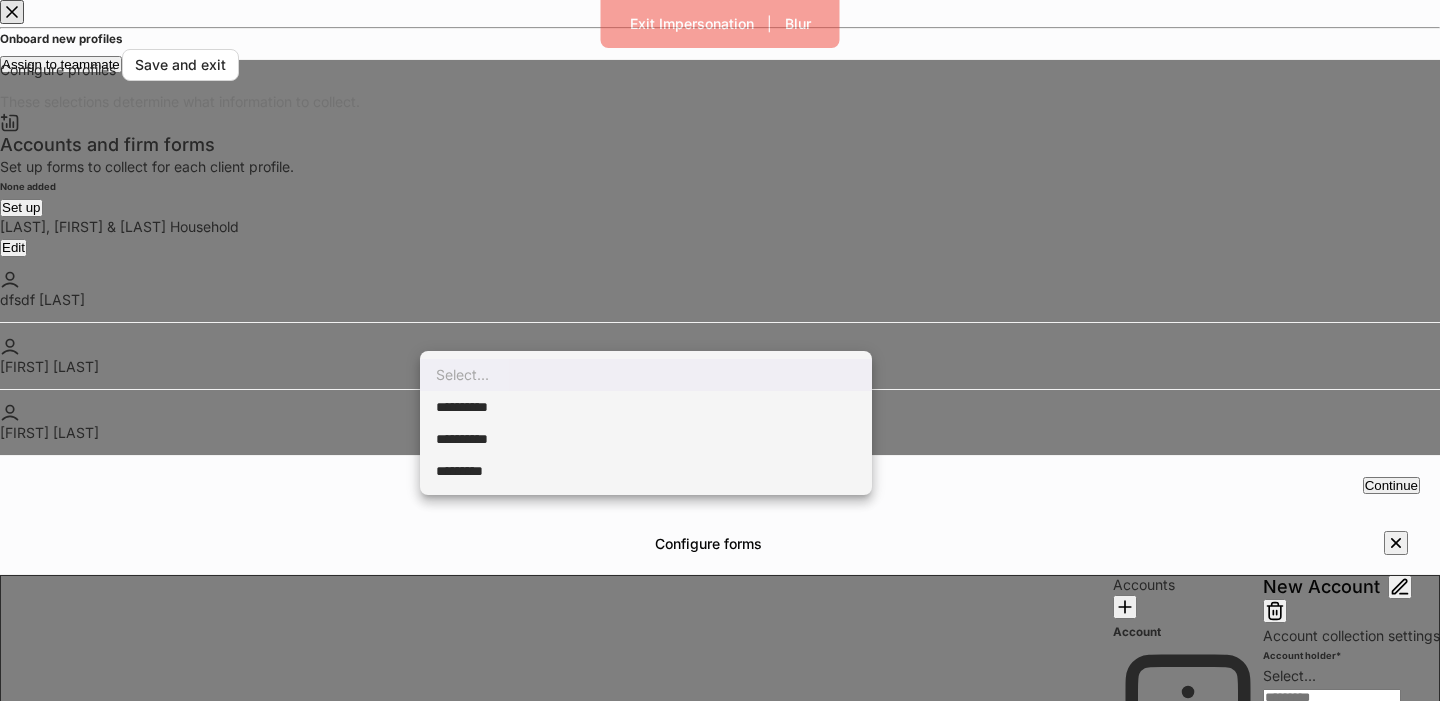 click on "**********" at bounding box center (646, 407) 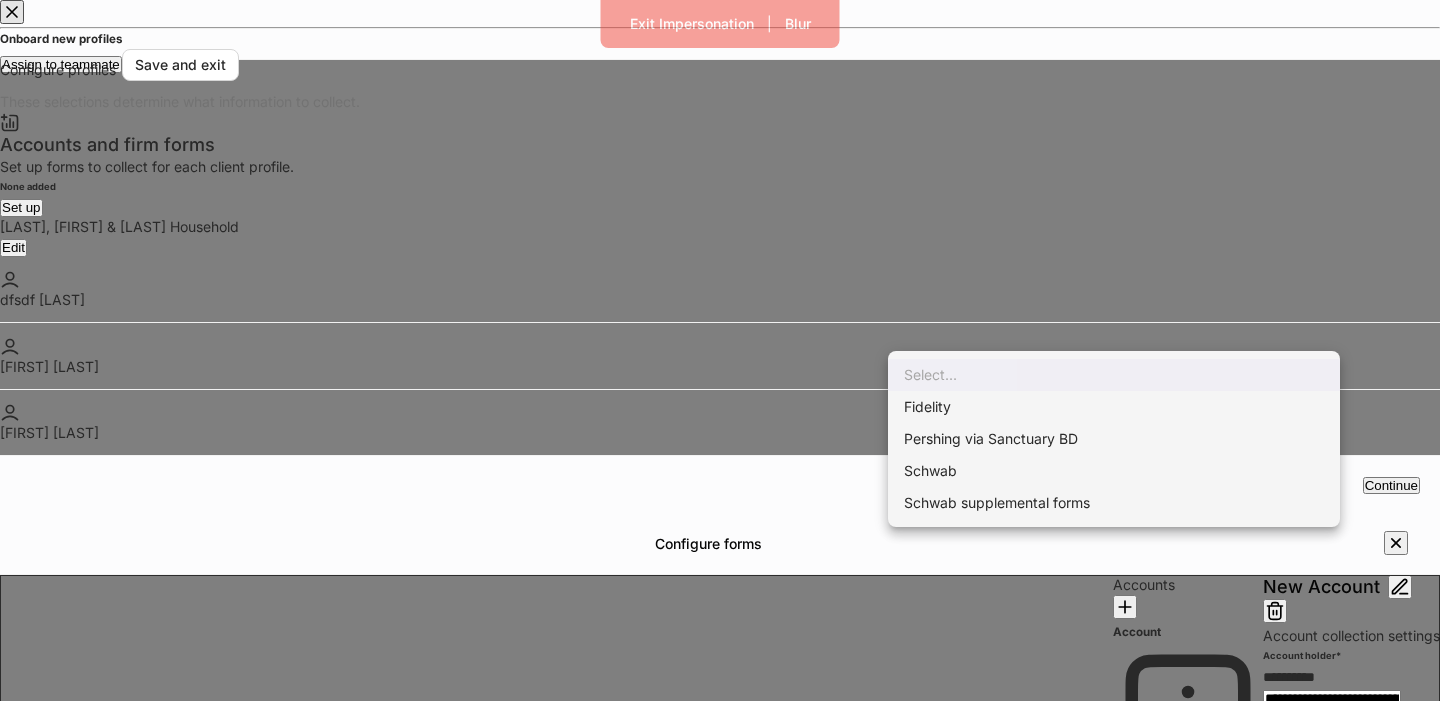 click on "**********" at bounding box center (720, 815) 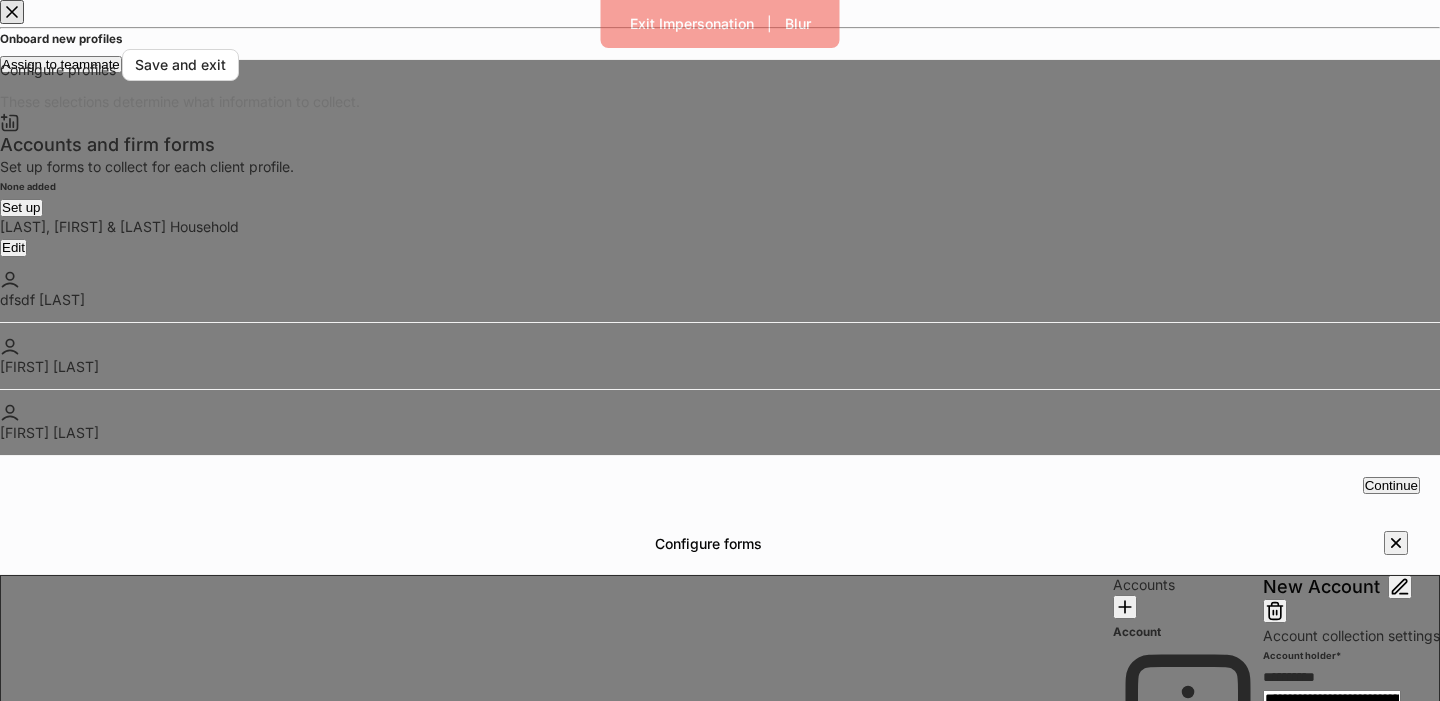 click on "Select... ​" at bounding box center [1351, 1026] 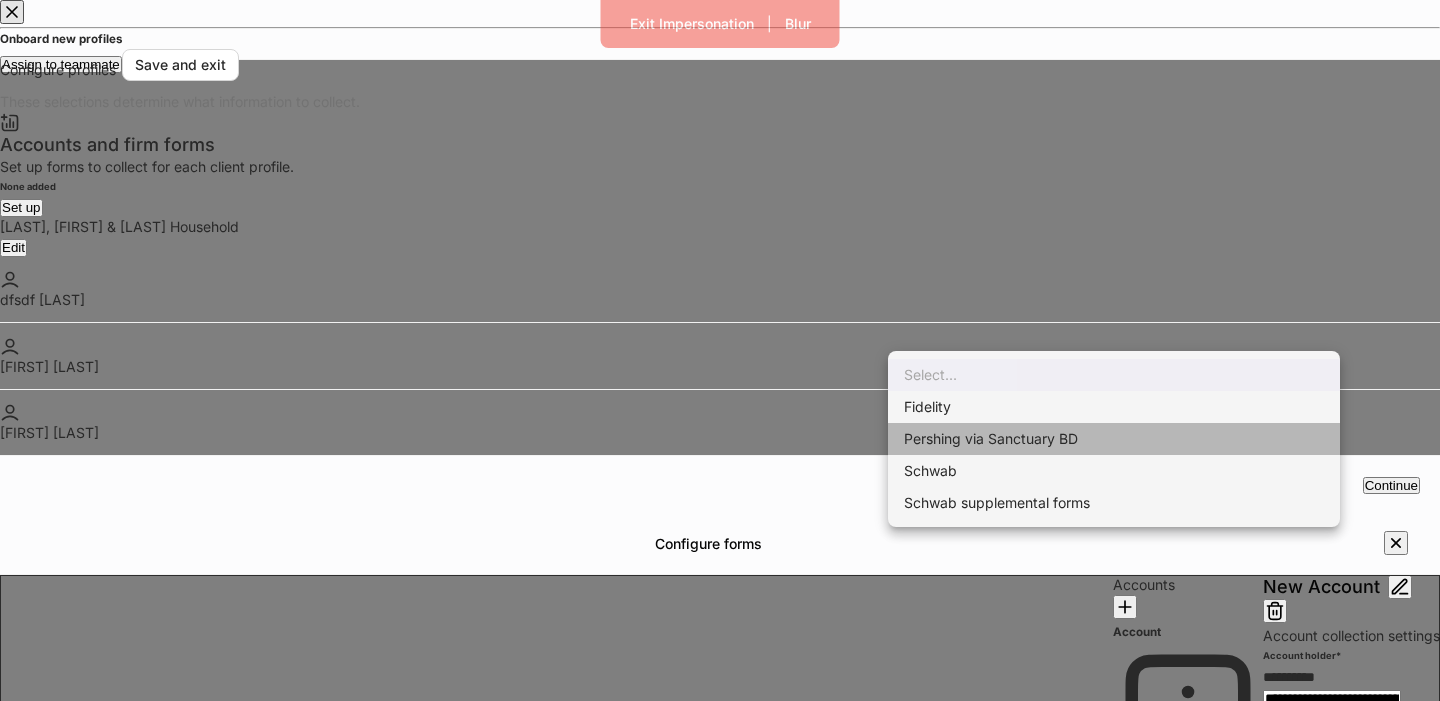 click on "Pershing via Sanctuary BD" at bounding box center (1114, 439) 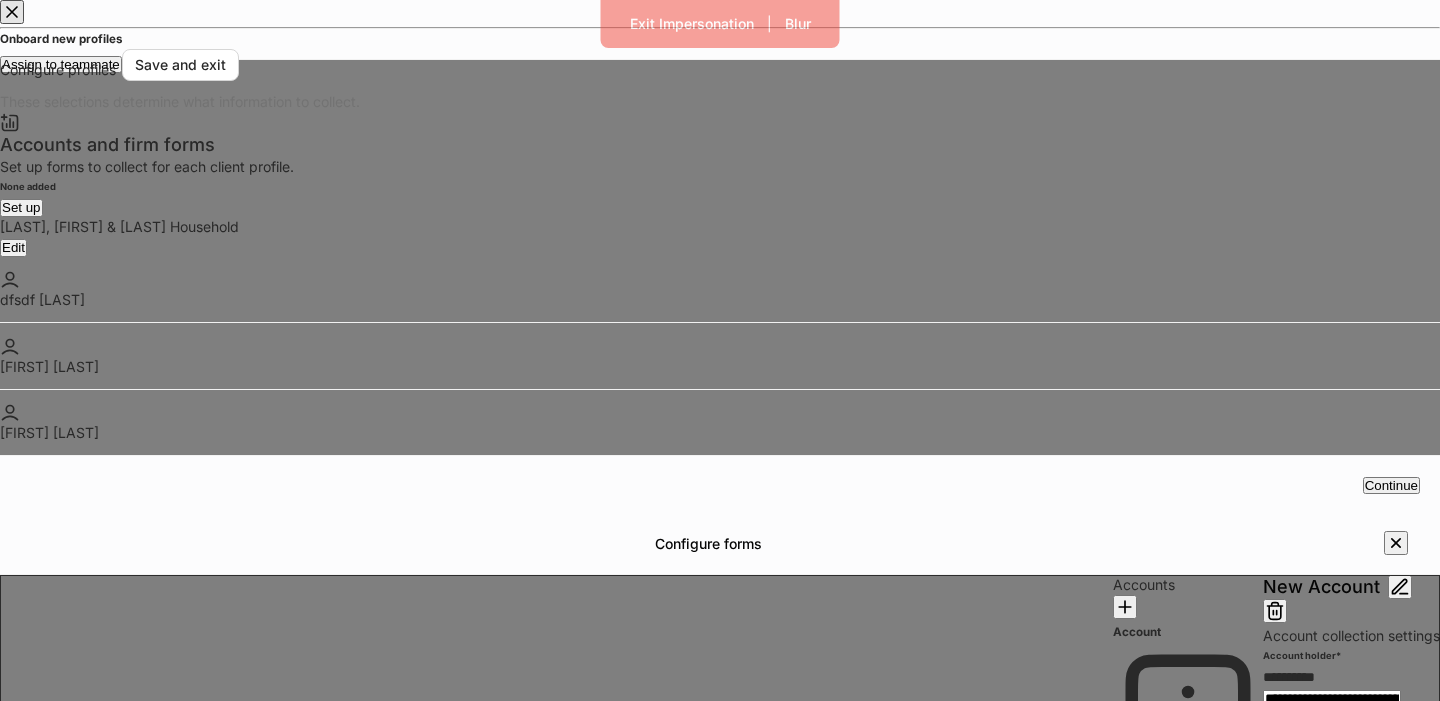 click on "**********" at bounding box center [720, 815] 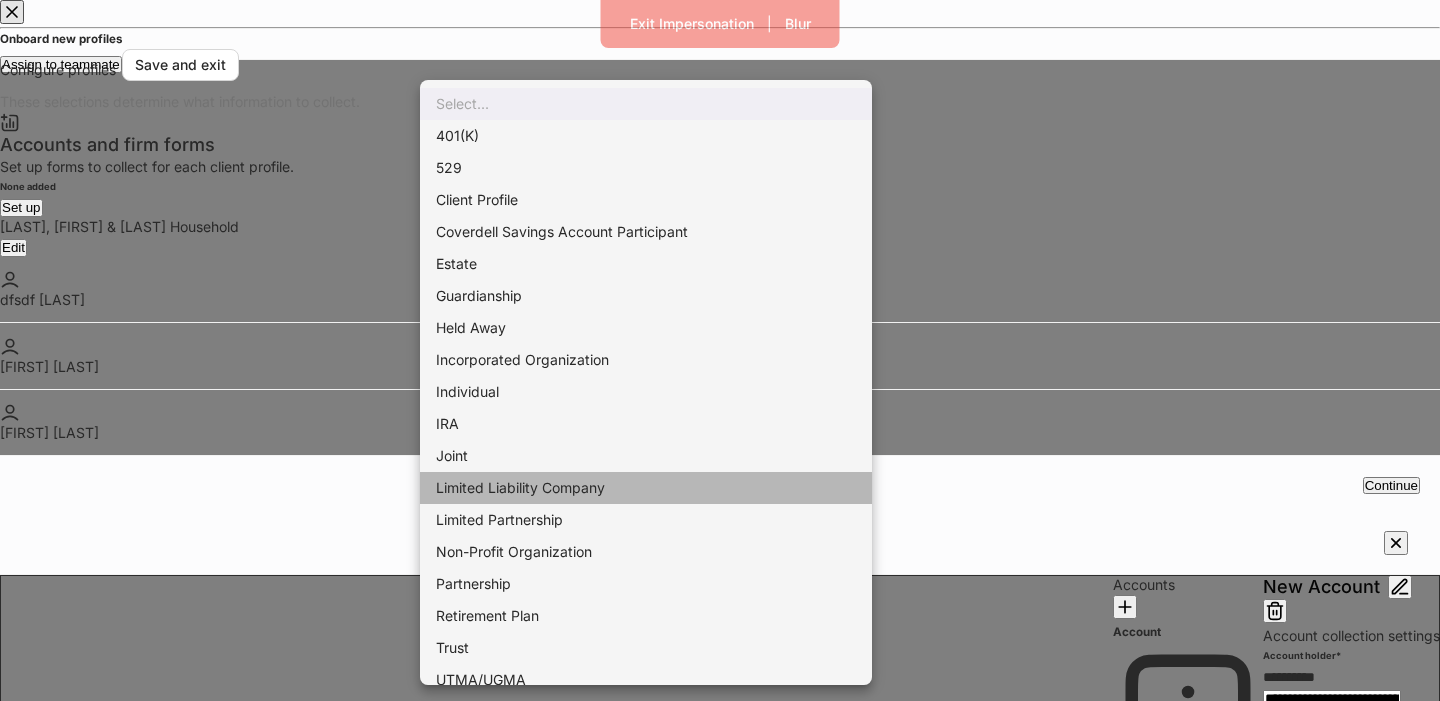 click on "Limited Liability Company" at bounding box center (646, 488) 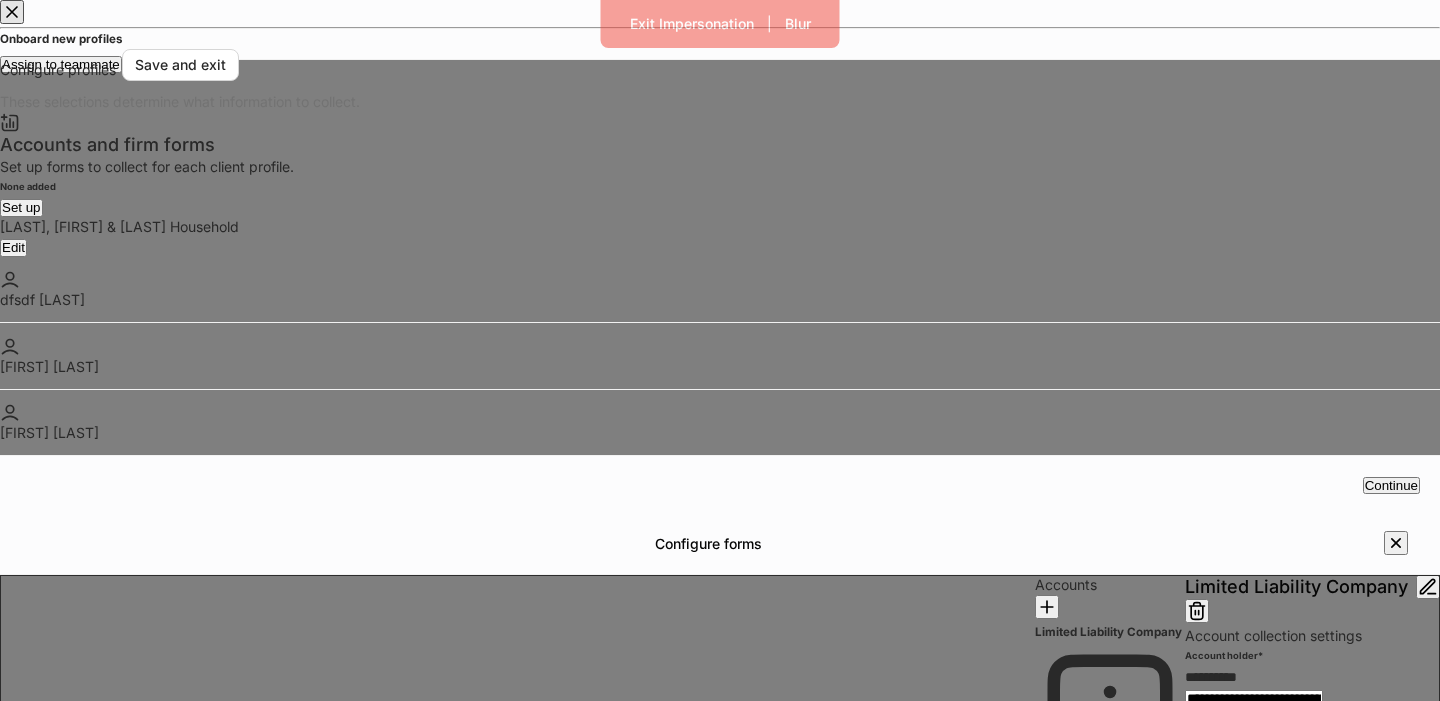 click on "Finish form configuration" at bounding box center (1110, 858) 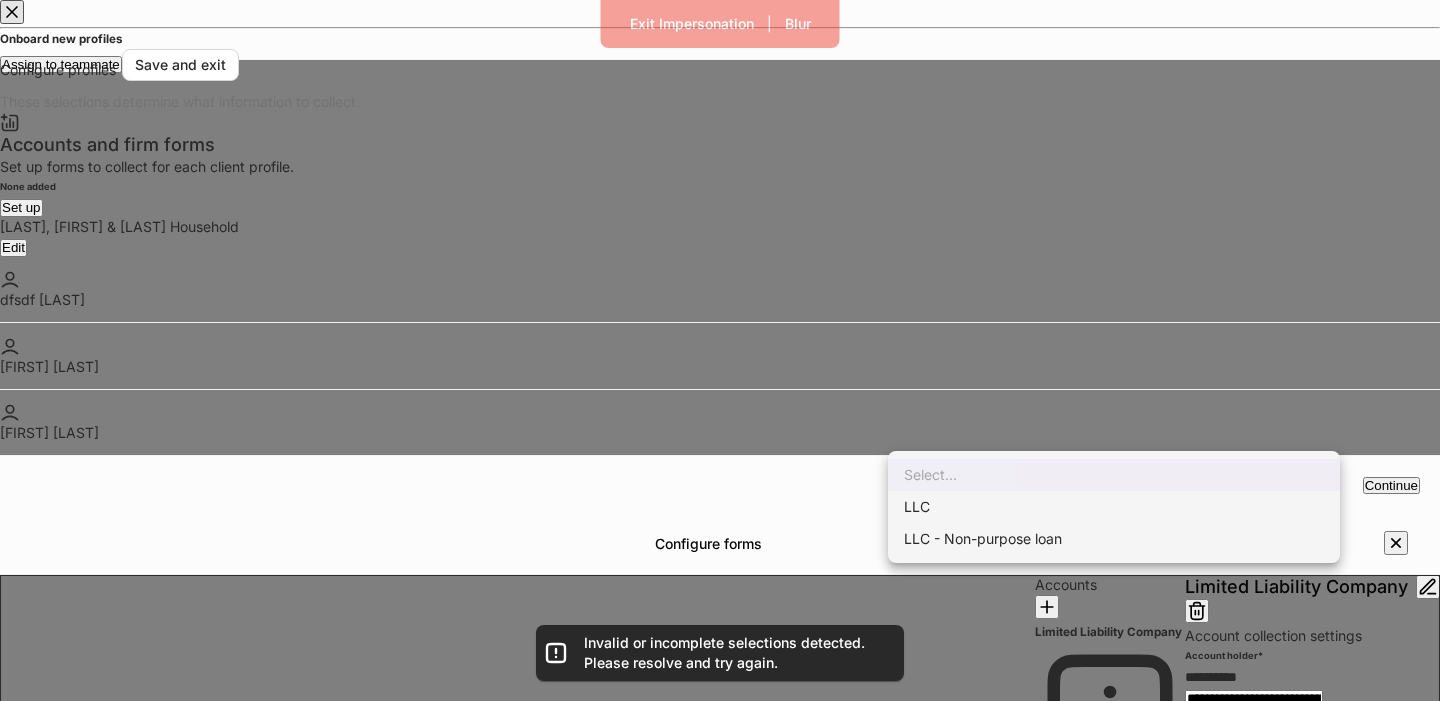 click on "**********" at bounding box center (720, 979) 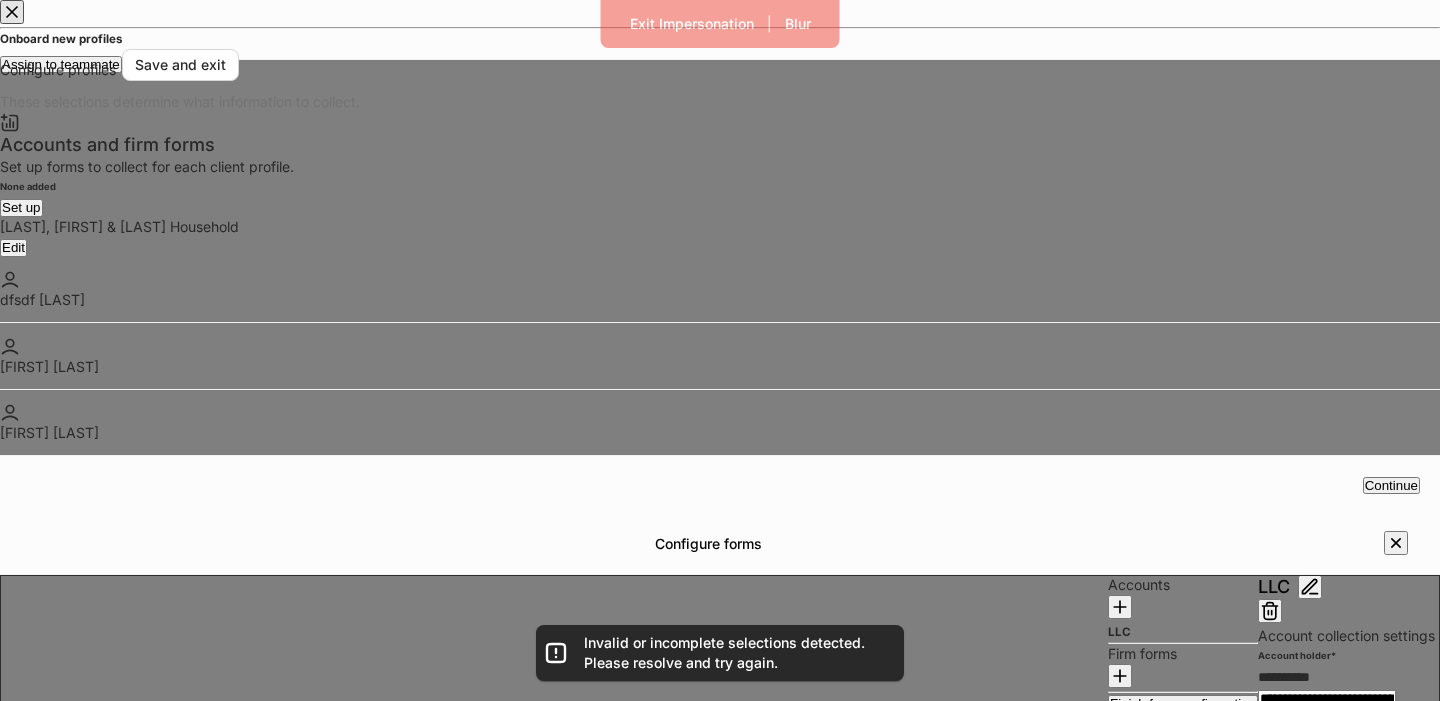 click on "Finish form configuration" at bounding box center [1183, 703] 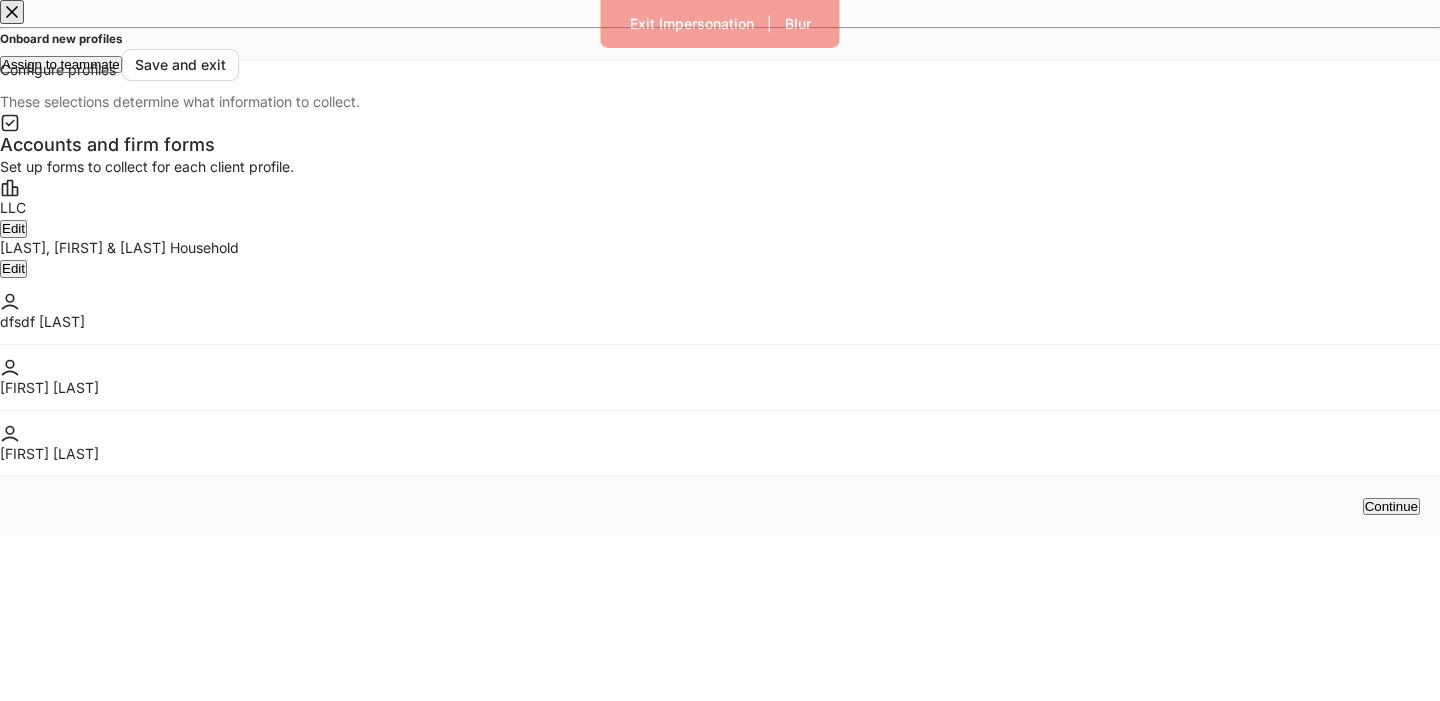 click on "Continue" at bounding box center (1391, 506) 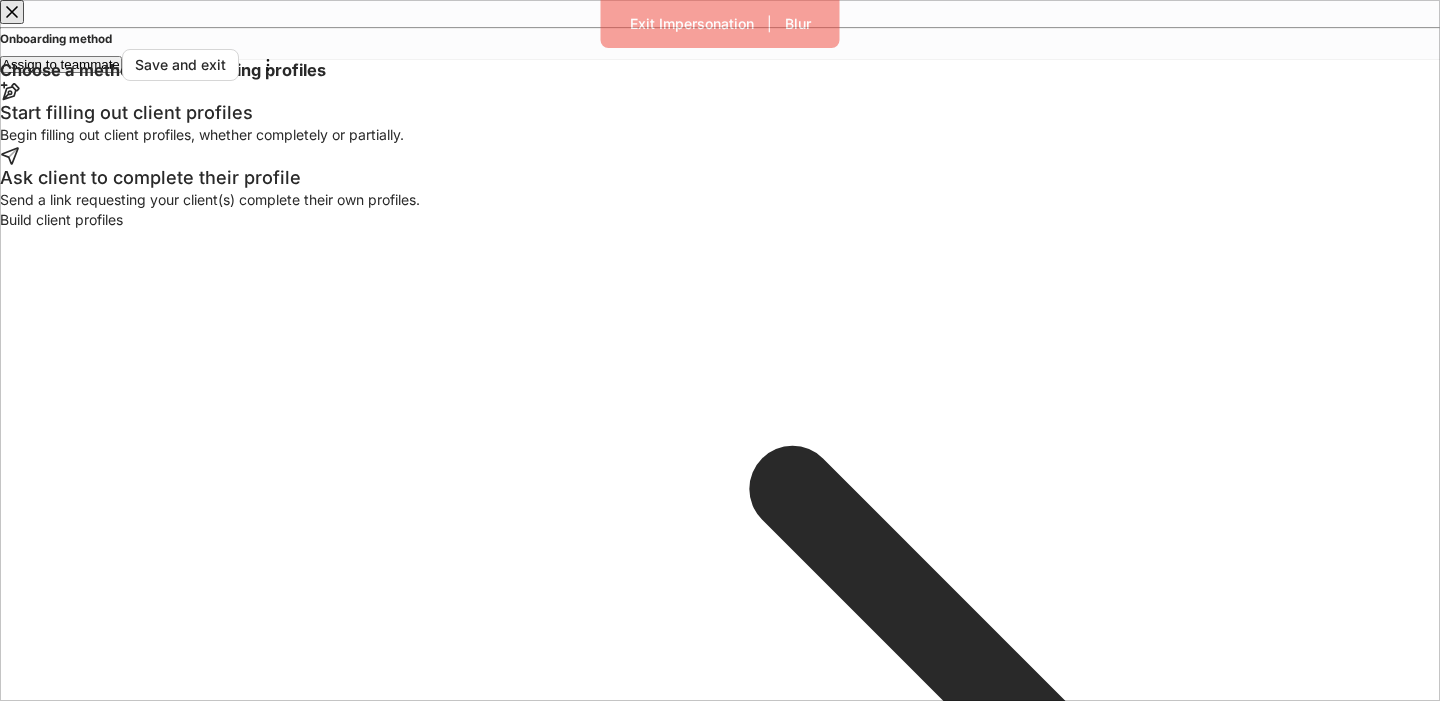 click on "Start filling out client profiles Begin filling out client profiles, whether completely or partially." at bounding box center [720, 123] 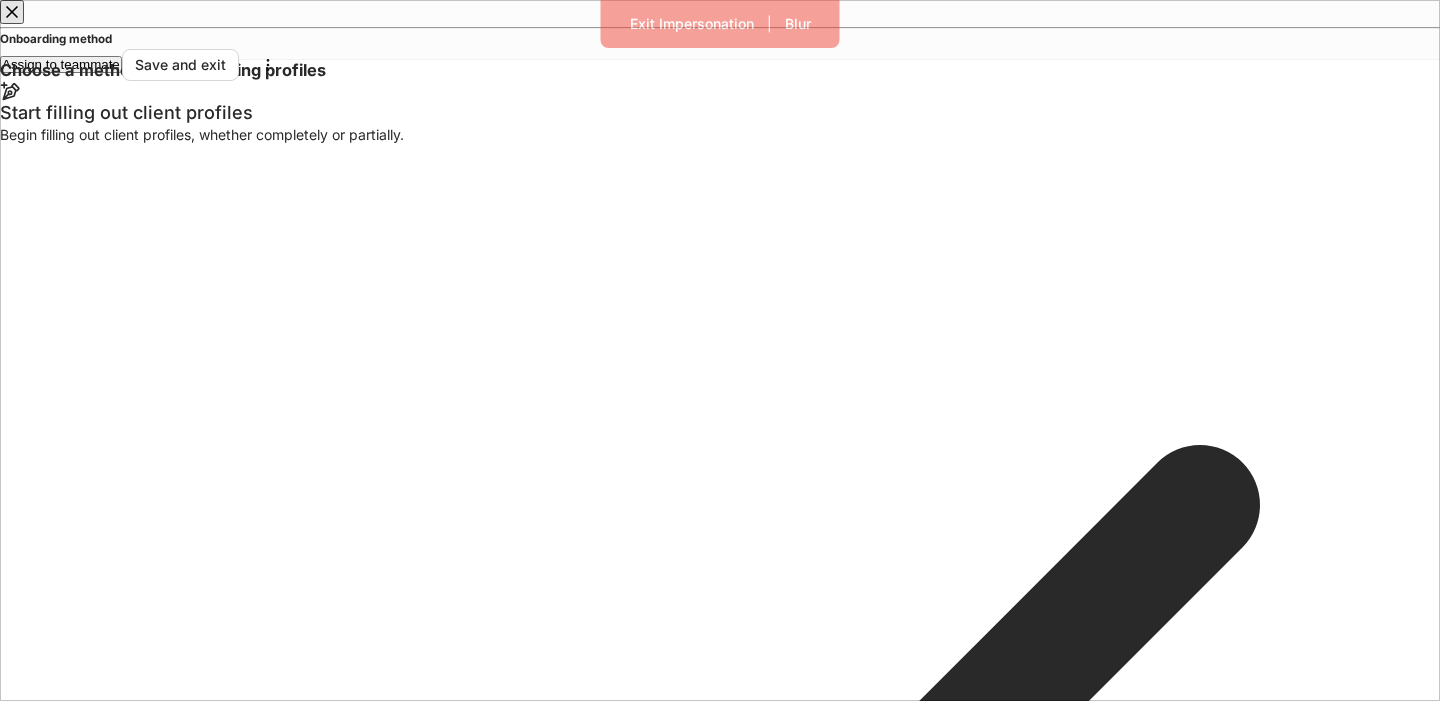 click on "Enter profile builder" at bounding box center [60, 2782] 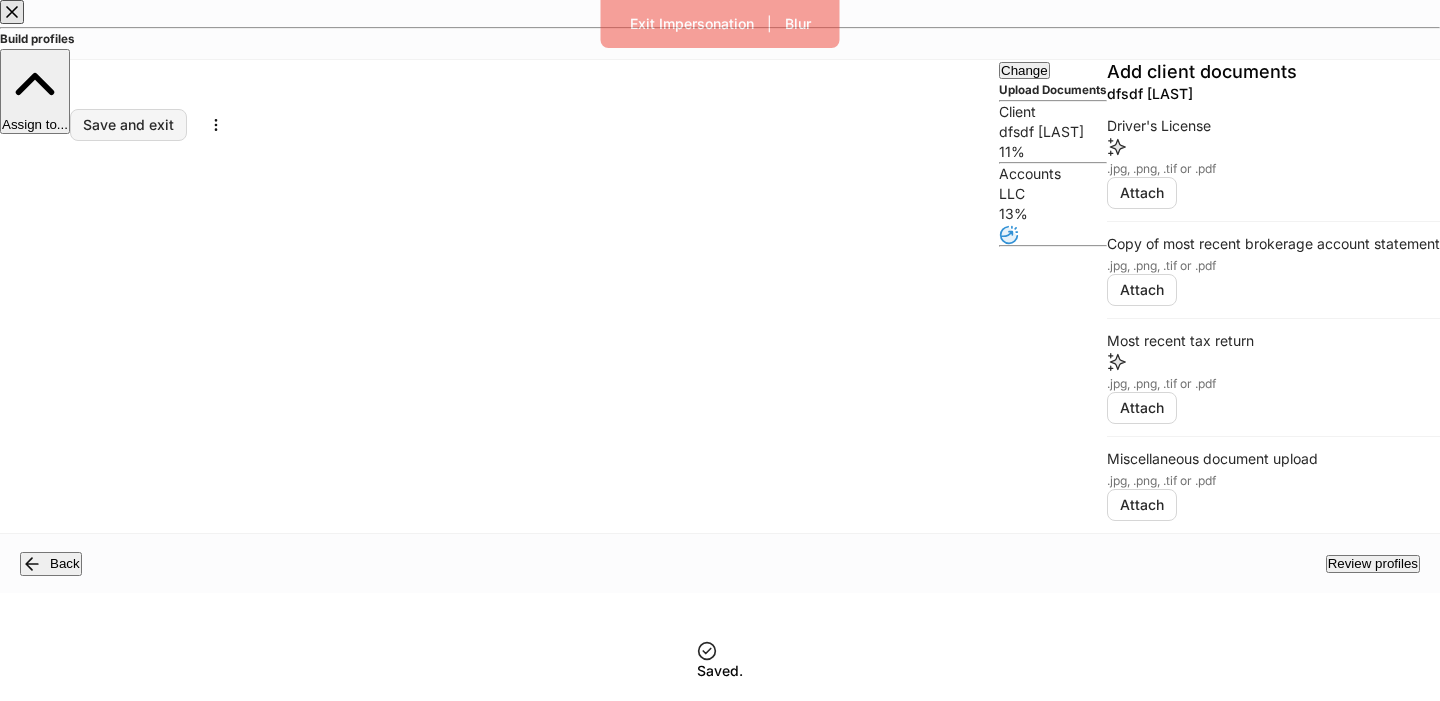 click on "Save and exit" at bounding box center [128, 125] 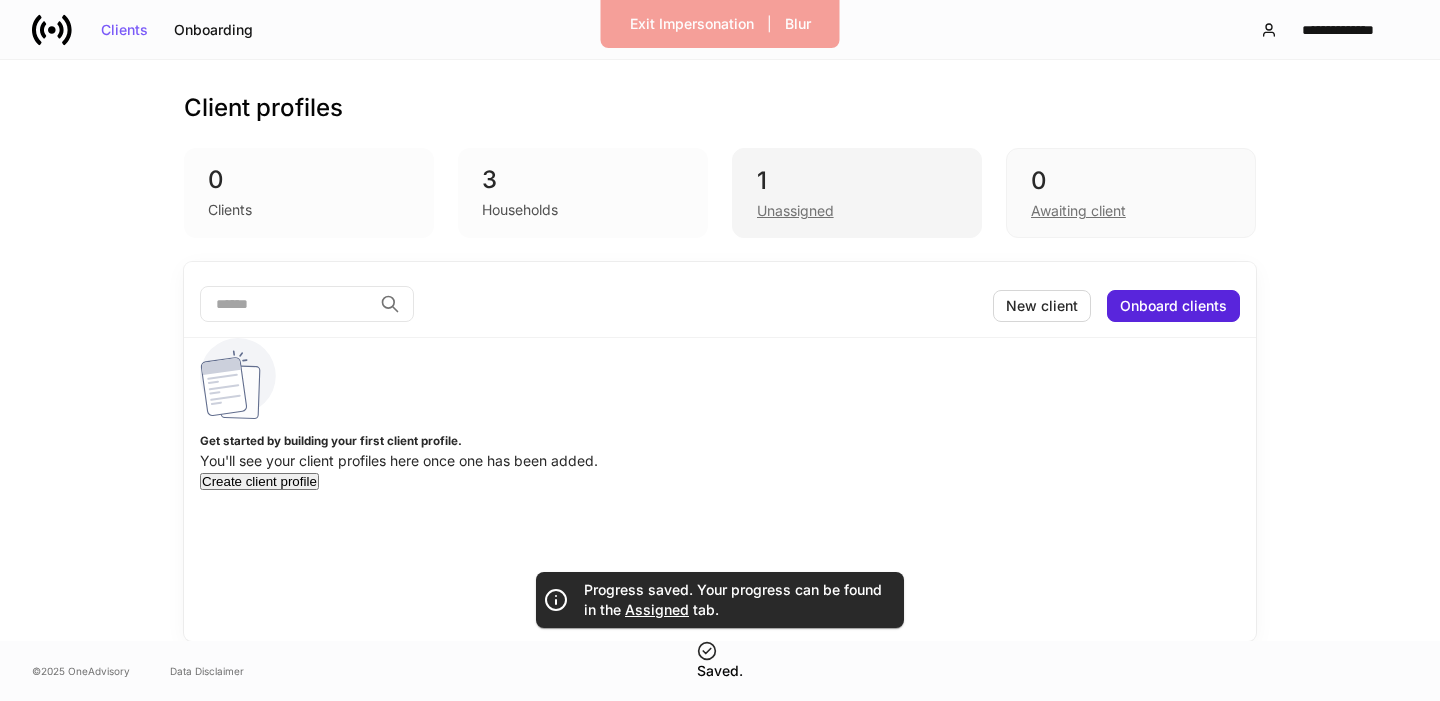 click on "Unassigned" at bounding box center (795, 211) 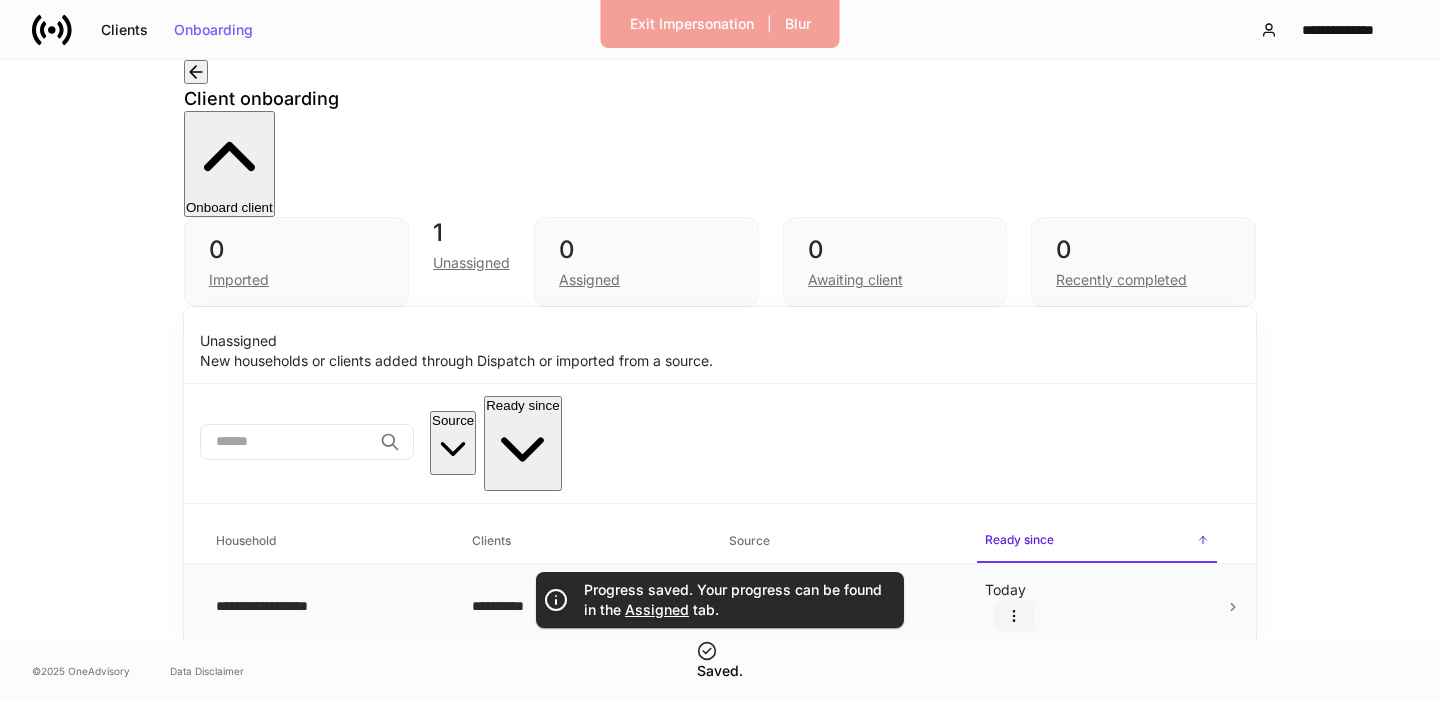 click 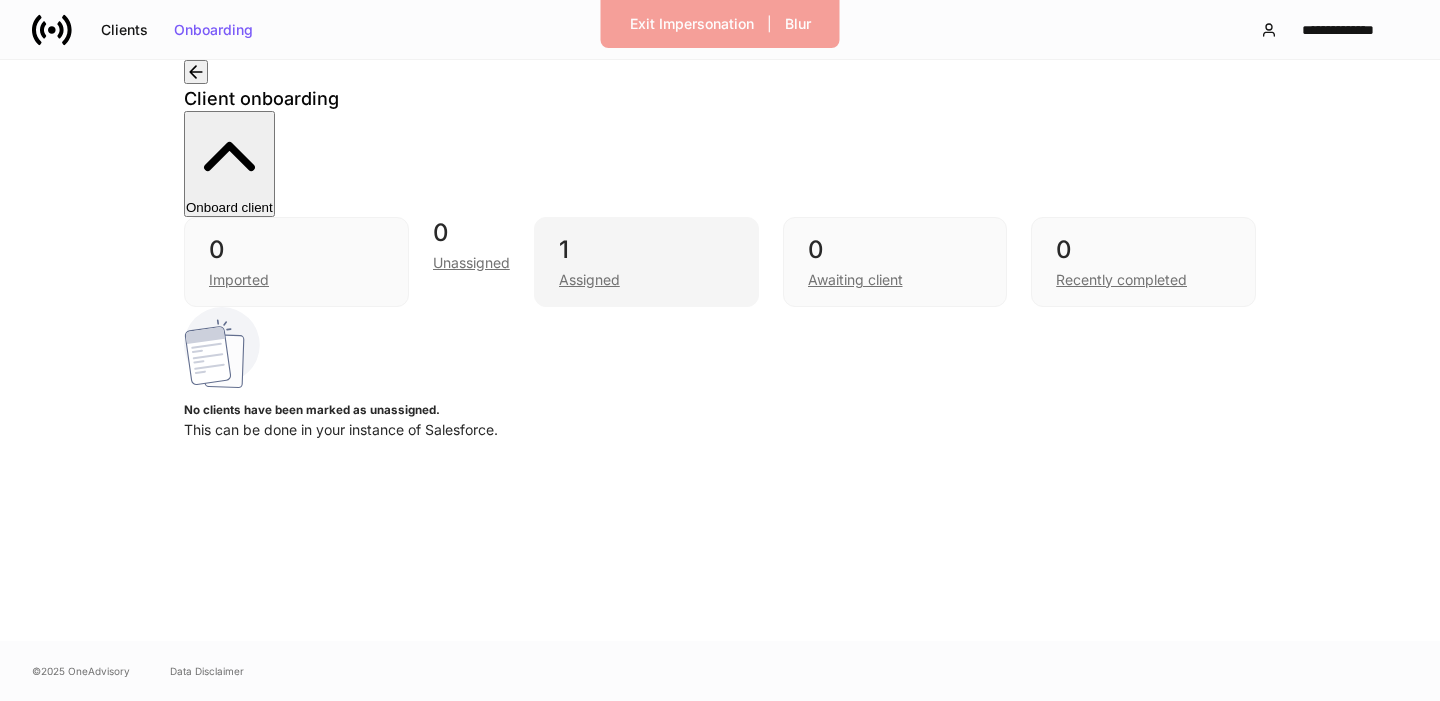 click on "1 Assigned" at bounding box center [646, 262] 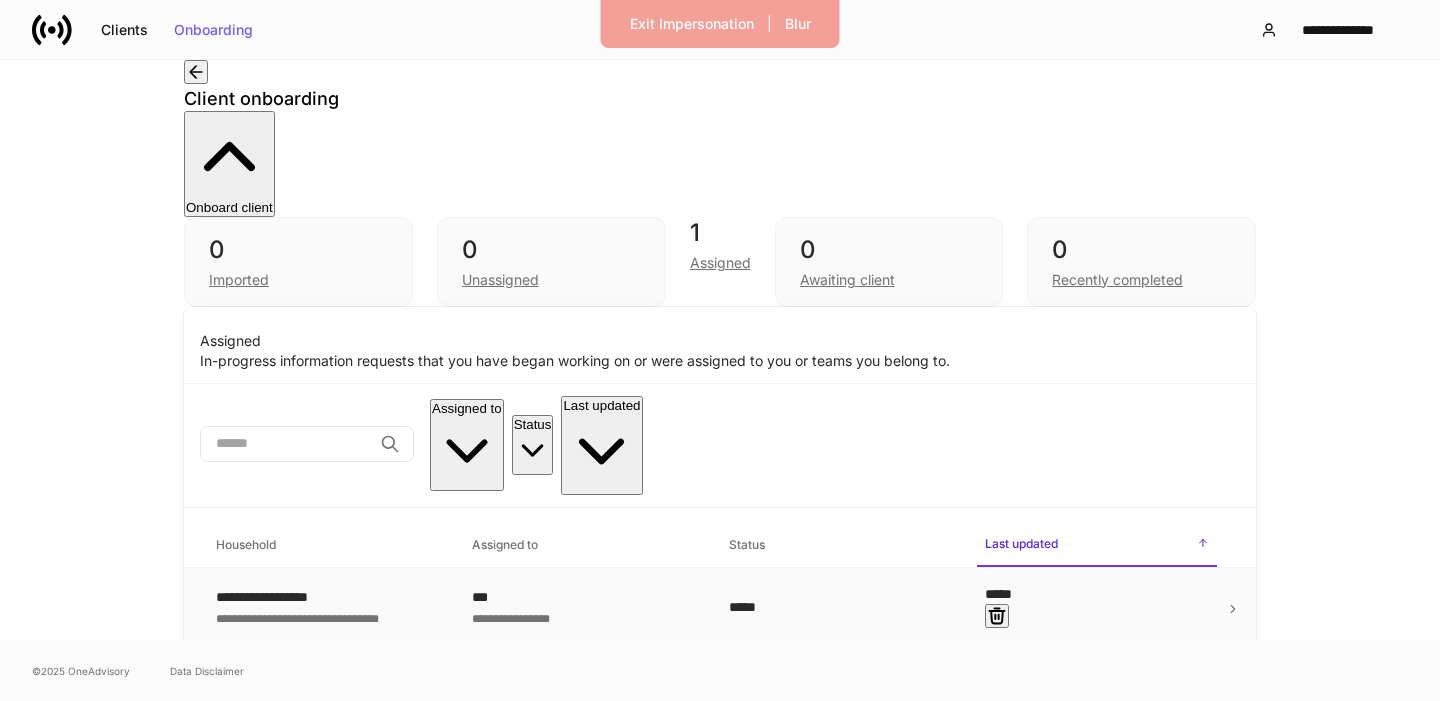 click at bounding box center [997, 616] 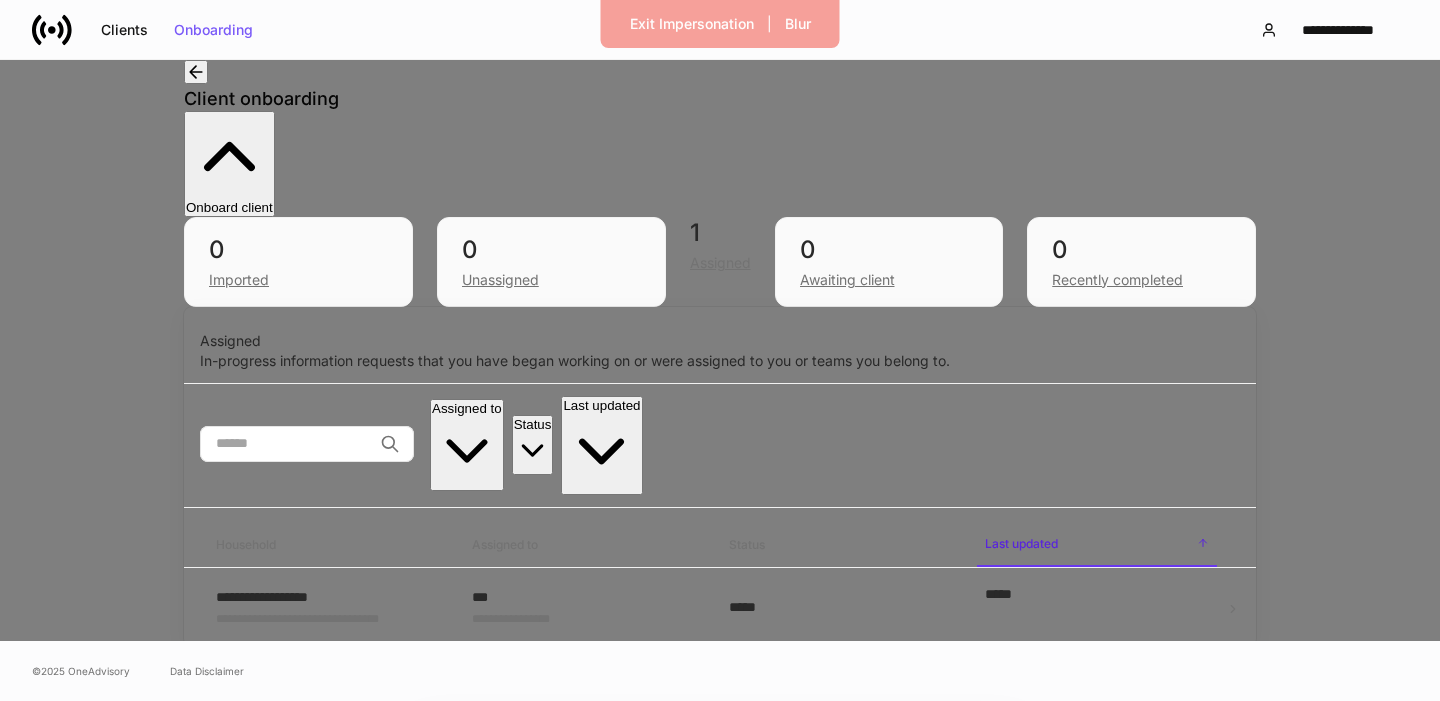 click on "Delete request" at bounding box center [511, 867] 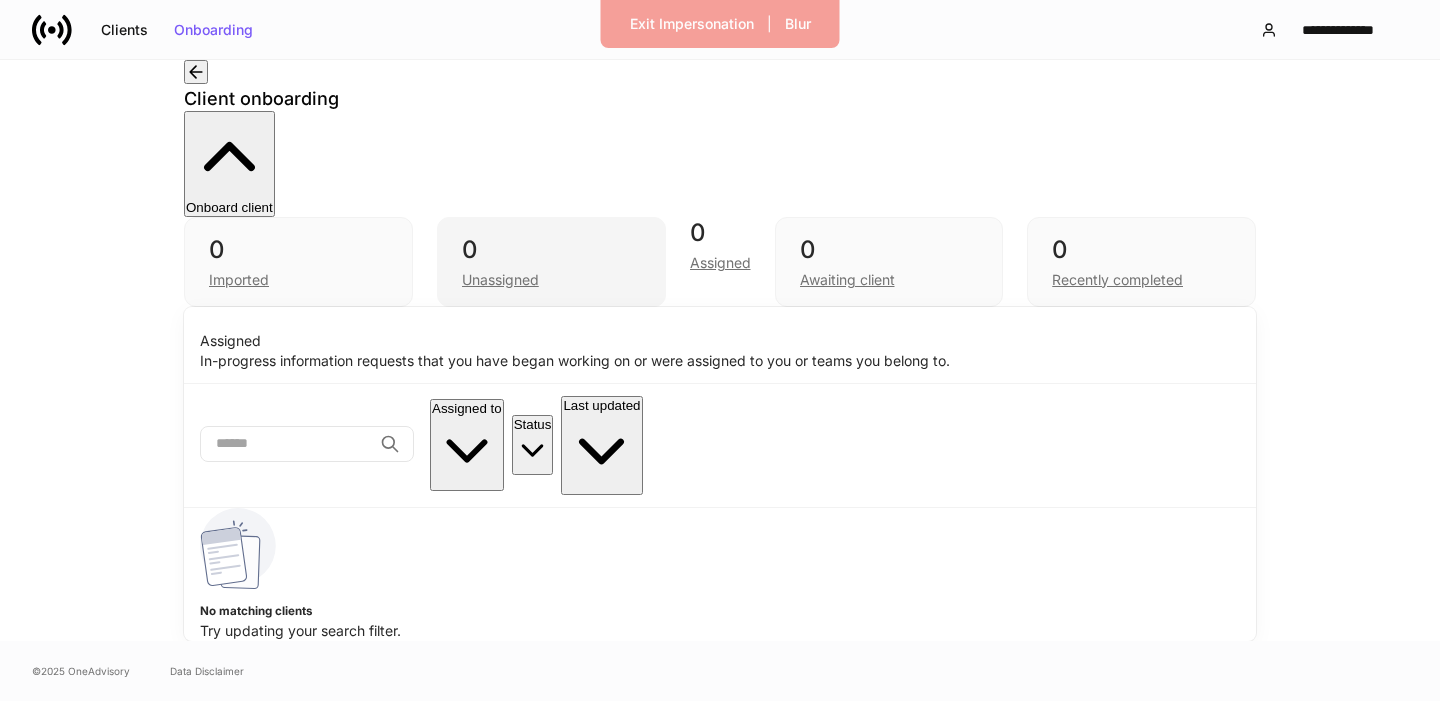 click on "Unassigned" at bounding box center [551, 278] 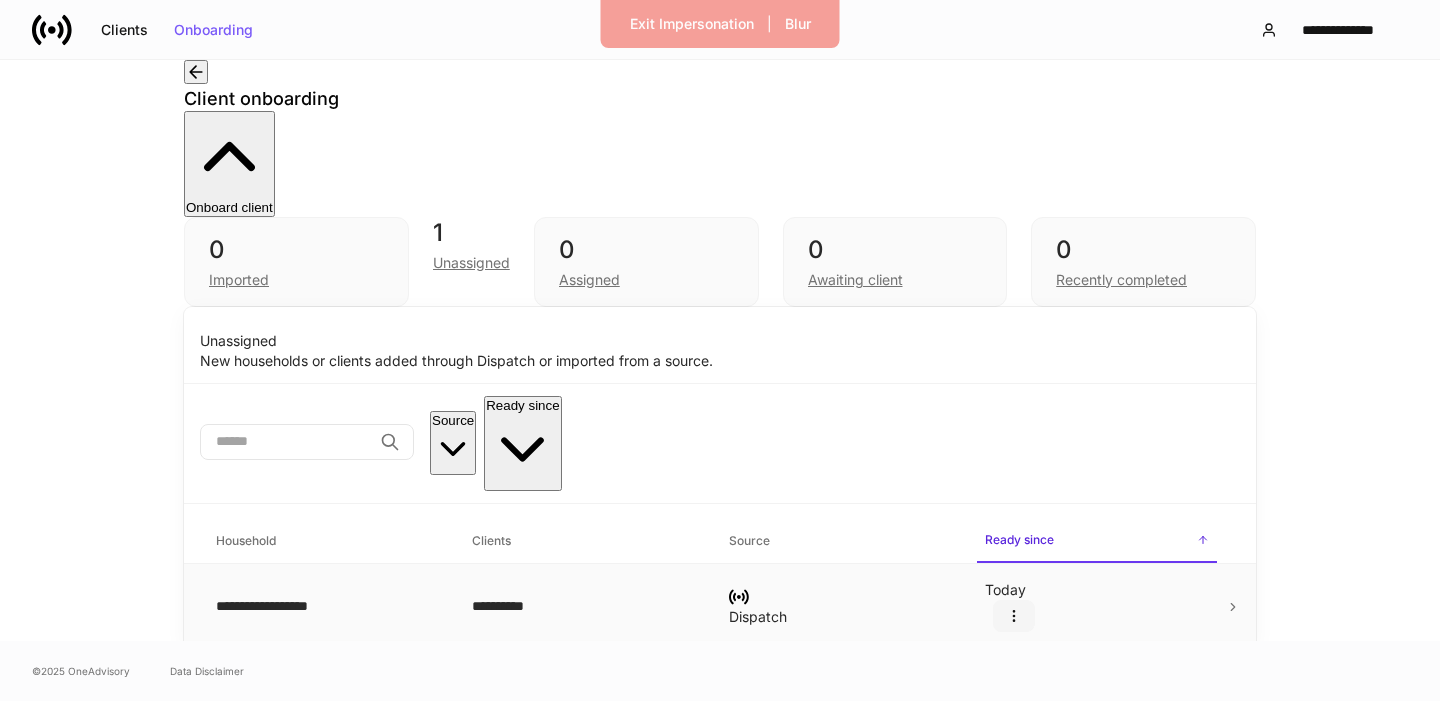 click 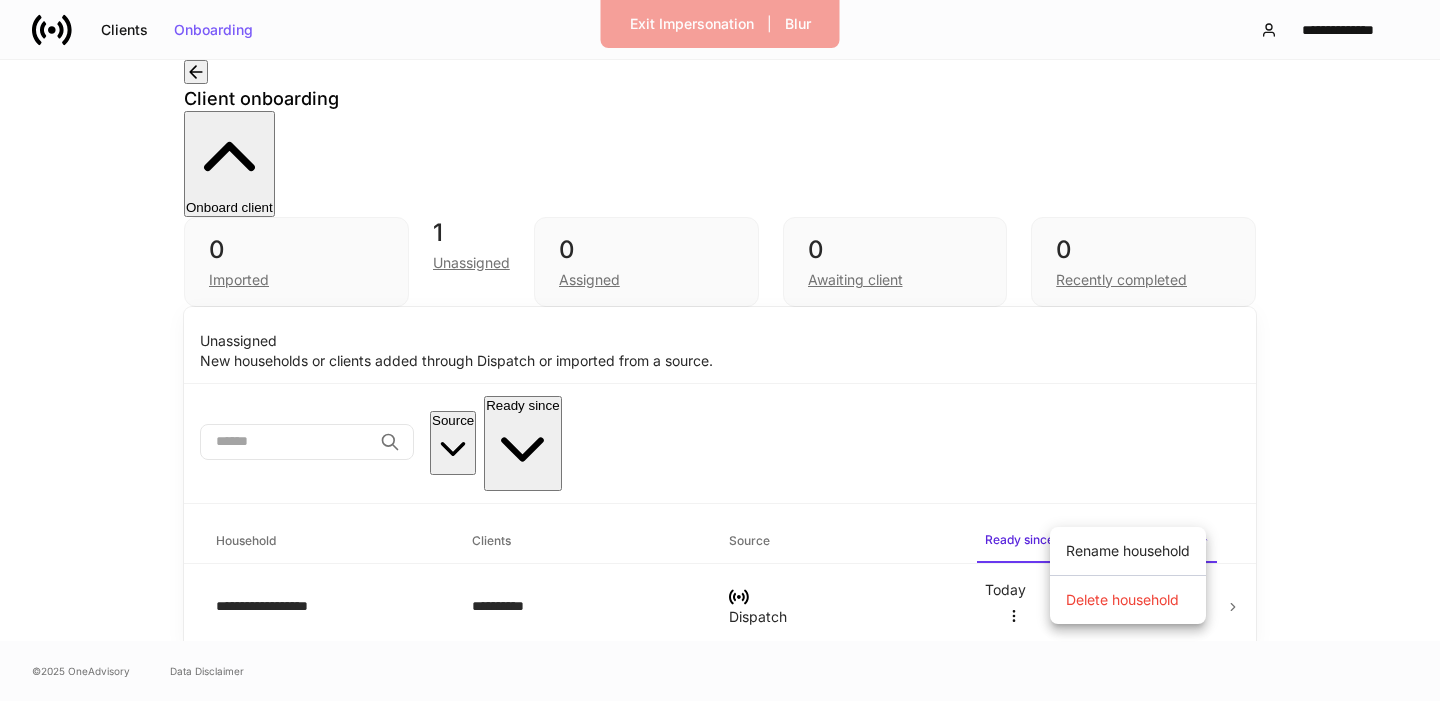click on "Delete household" at bounding box center (1122, 600) 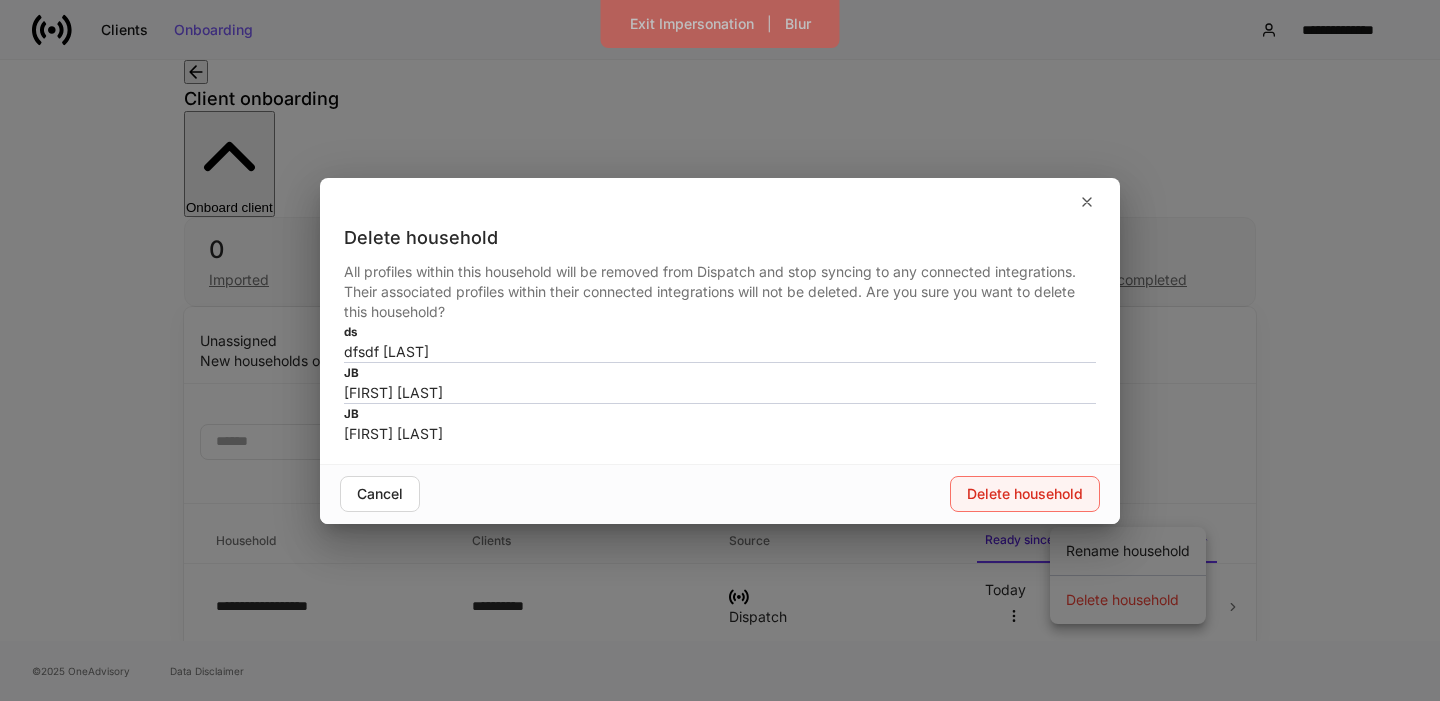 click on "Delete household" at bounding box center (1025, 494) 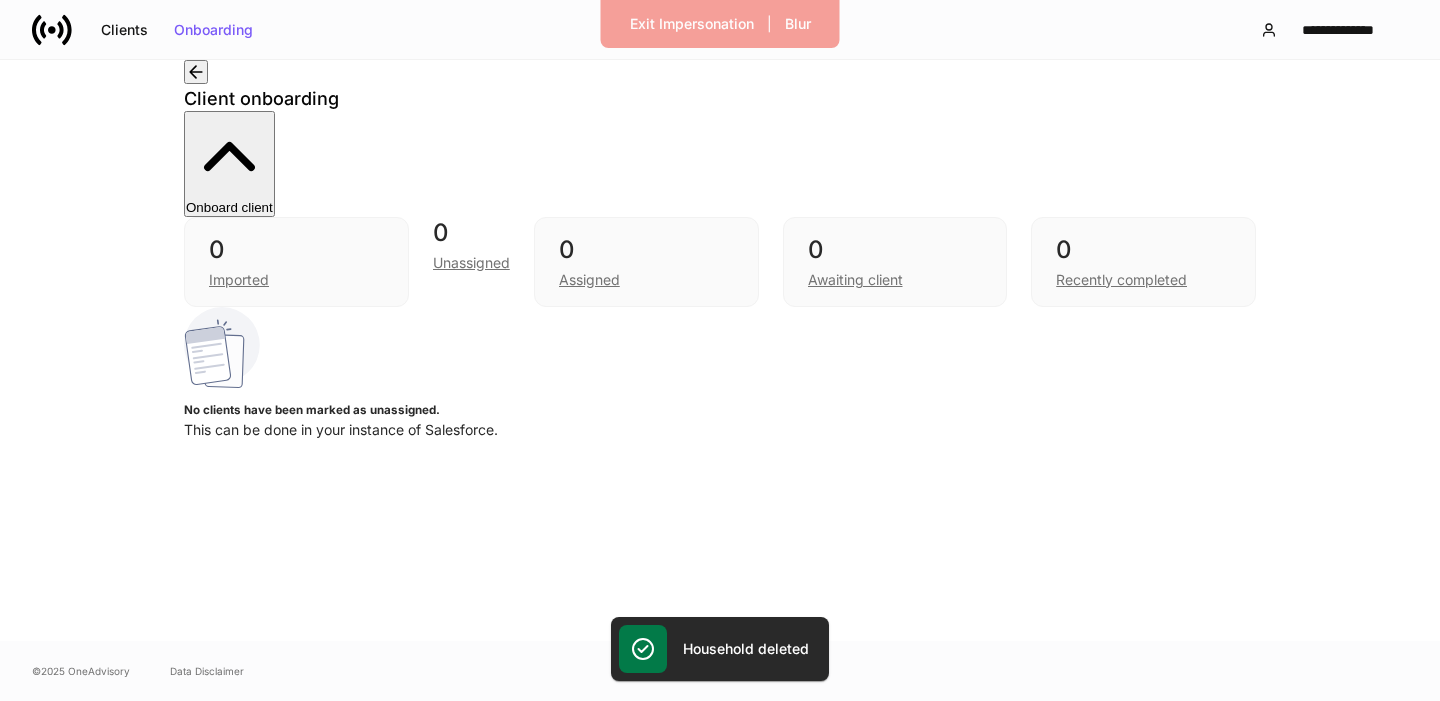 click at bounding box center (196, 72) 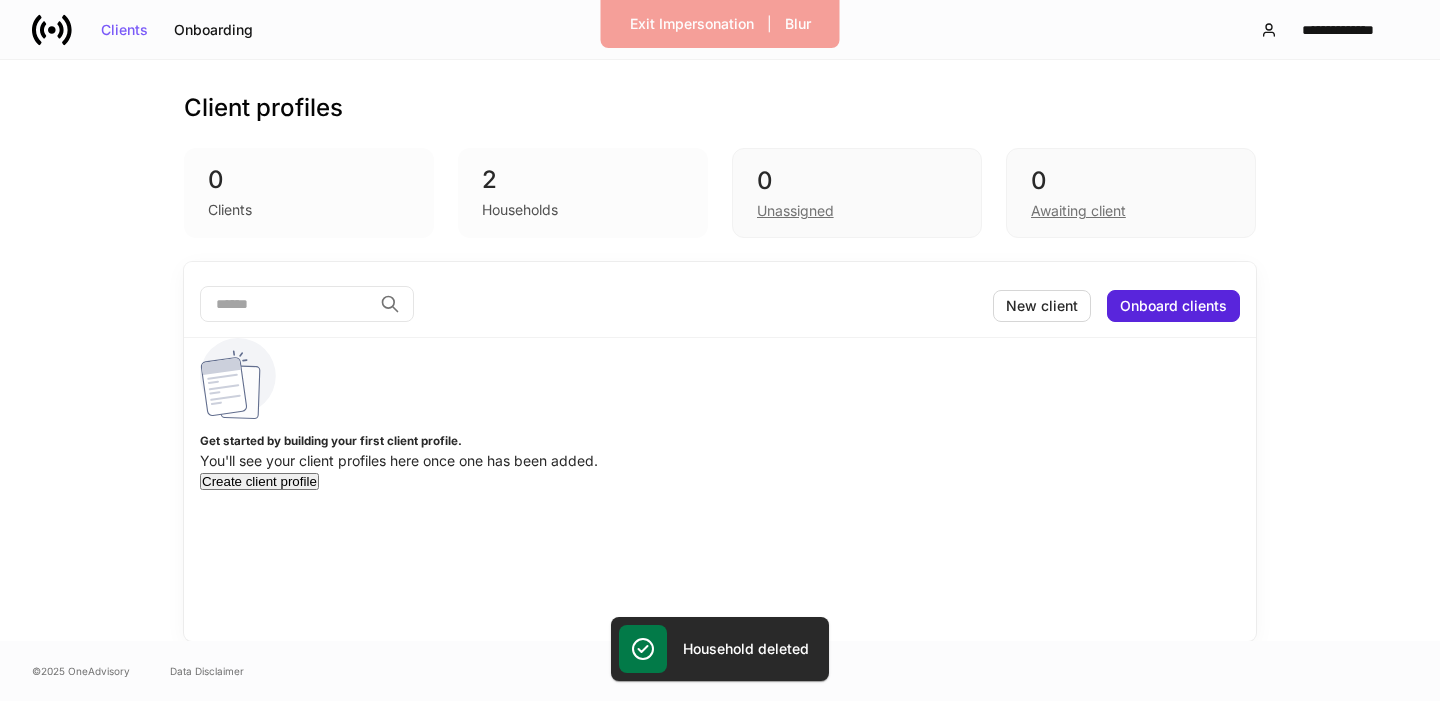 click on "Households" at bounding box center [583, 208] 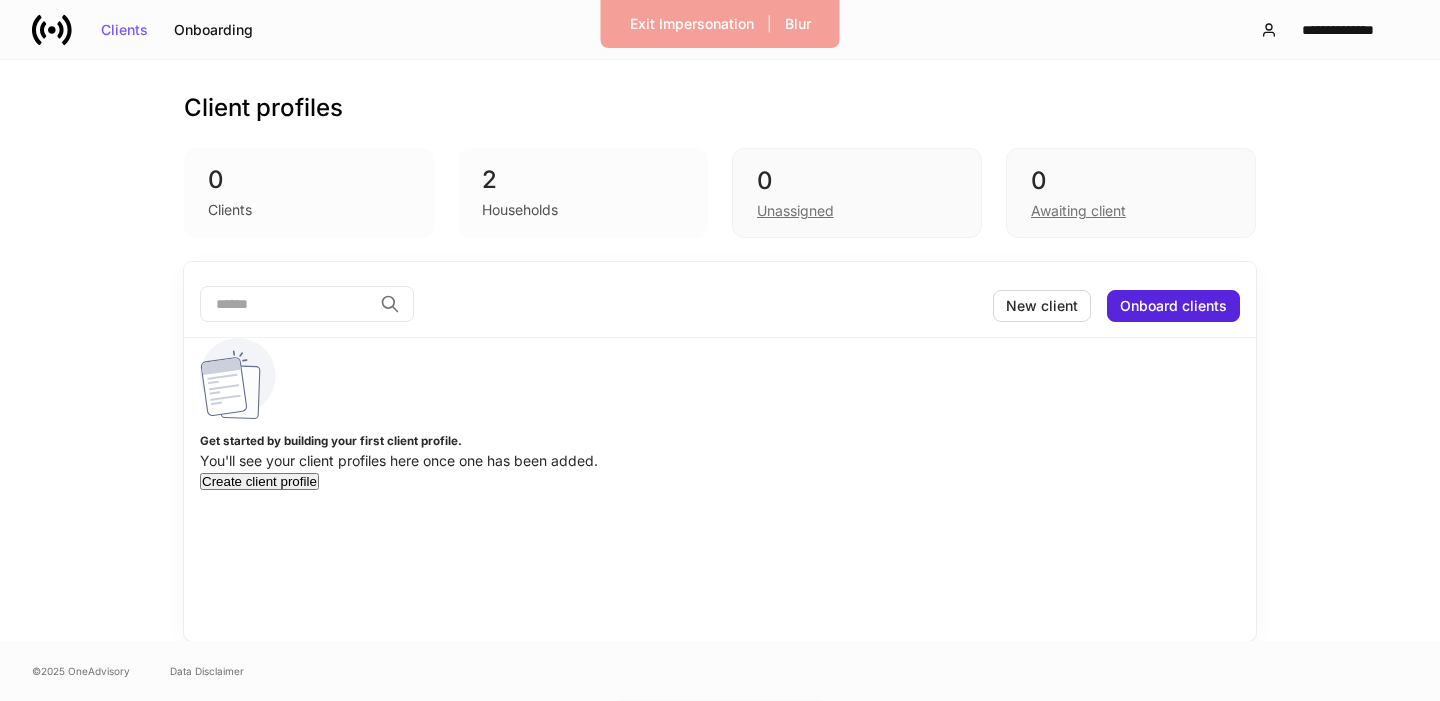 click on "Households" at bounding box center (520, 210) 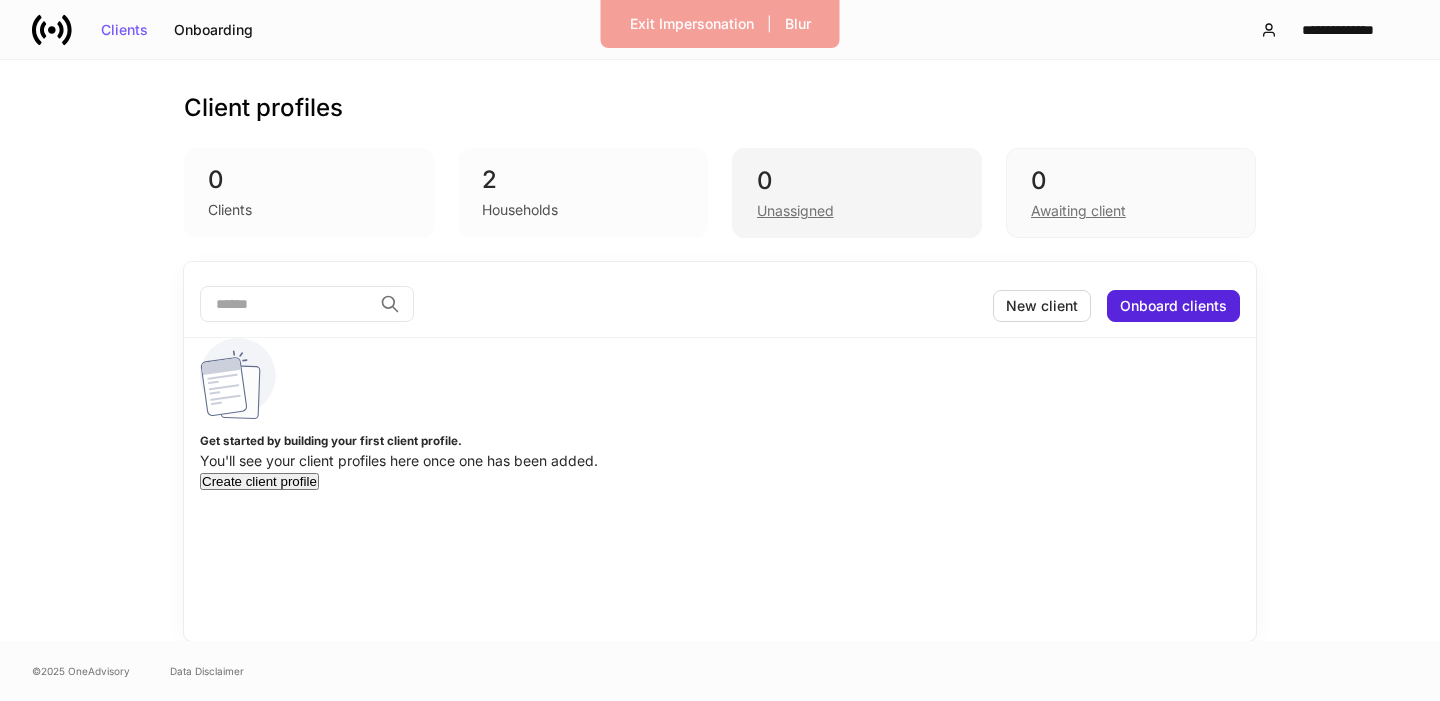 click on "Unassigned" at bounding box center [795, 211] 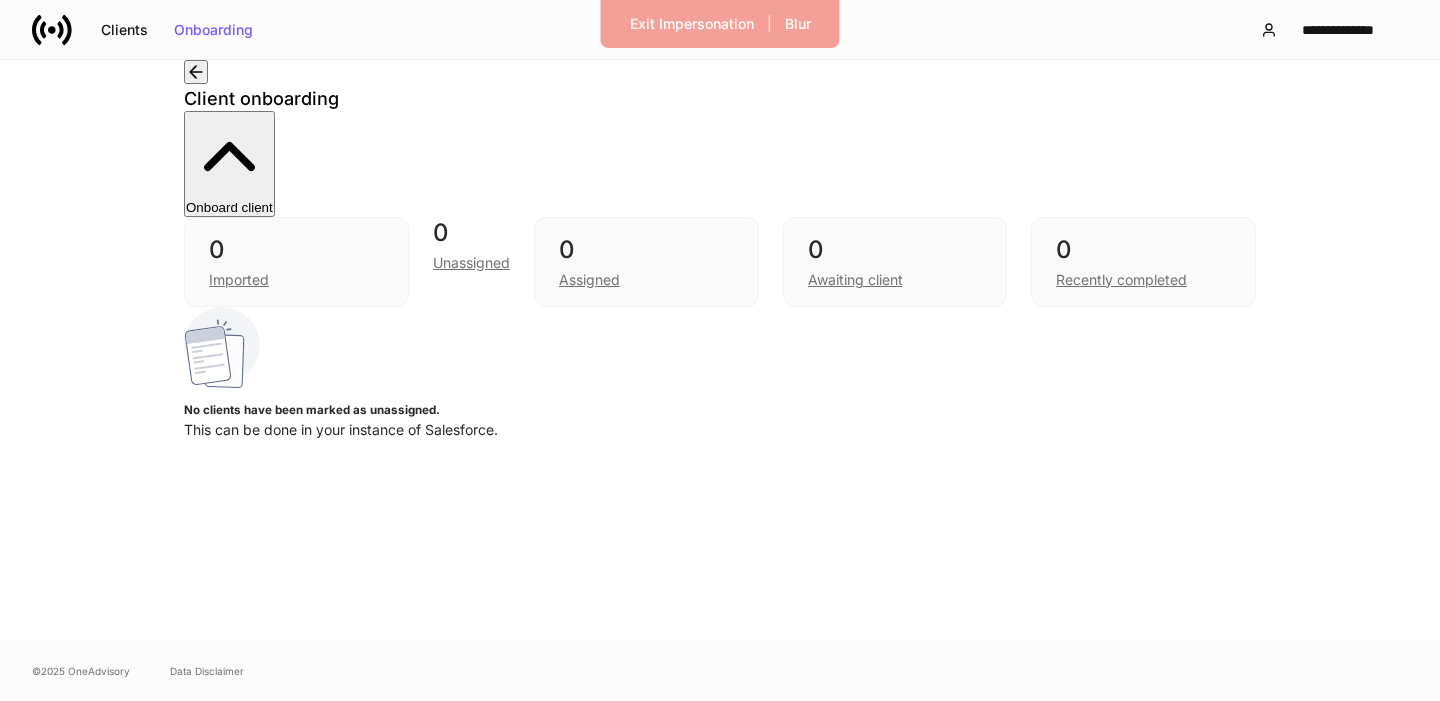 click at bounding box center [196, 72] 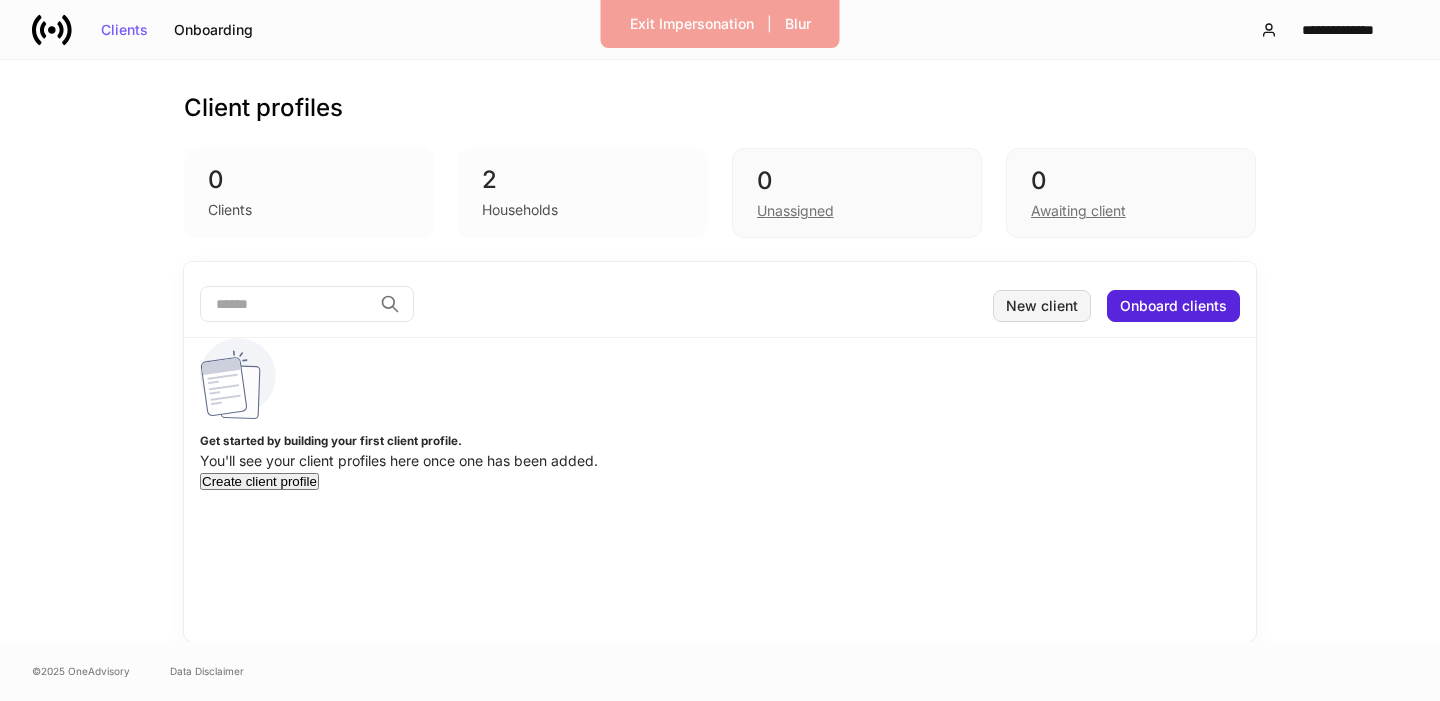 click on "New client" at bounding box center (1042, 306) 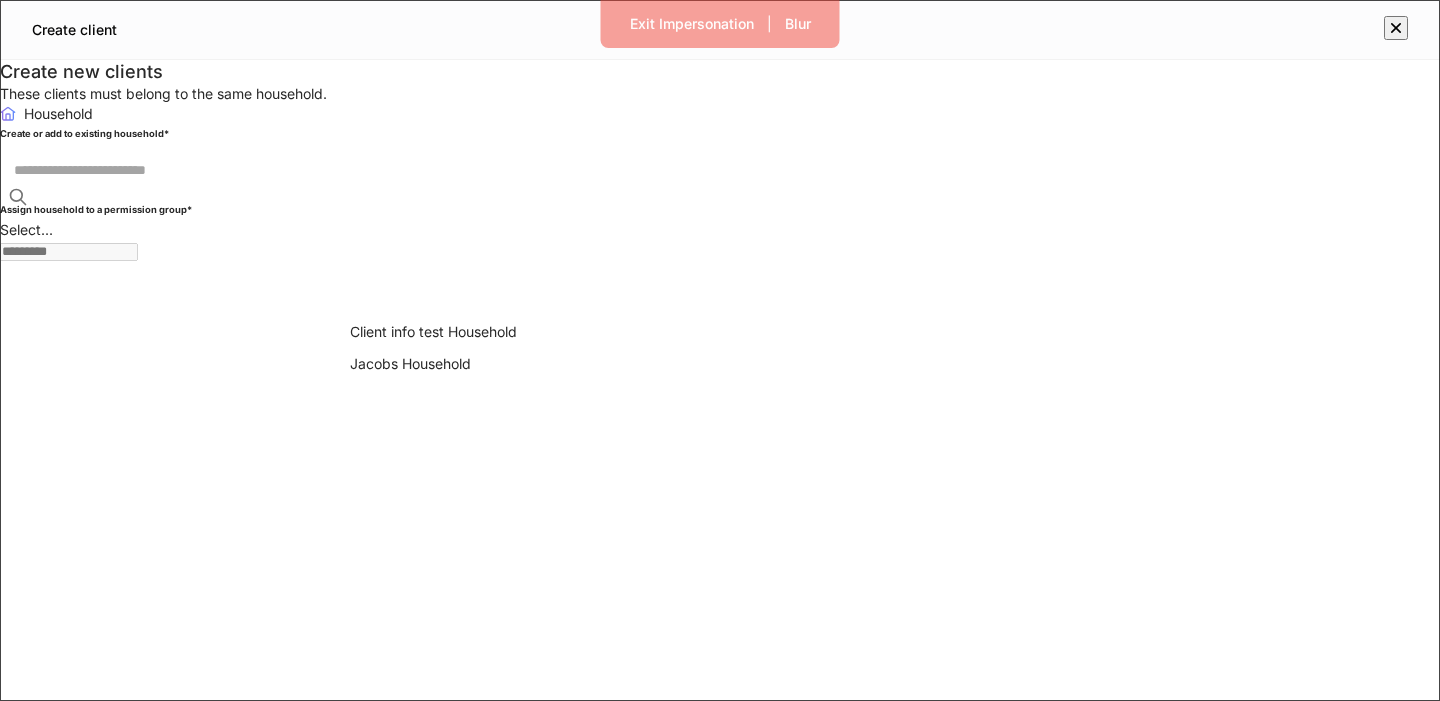 click at bounding box center (727, 170) 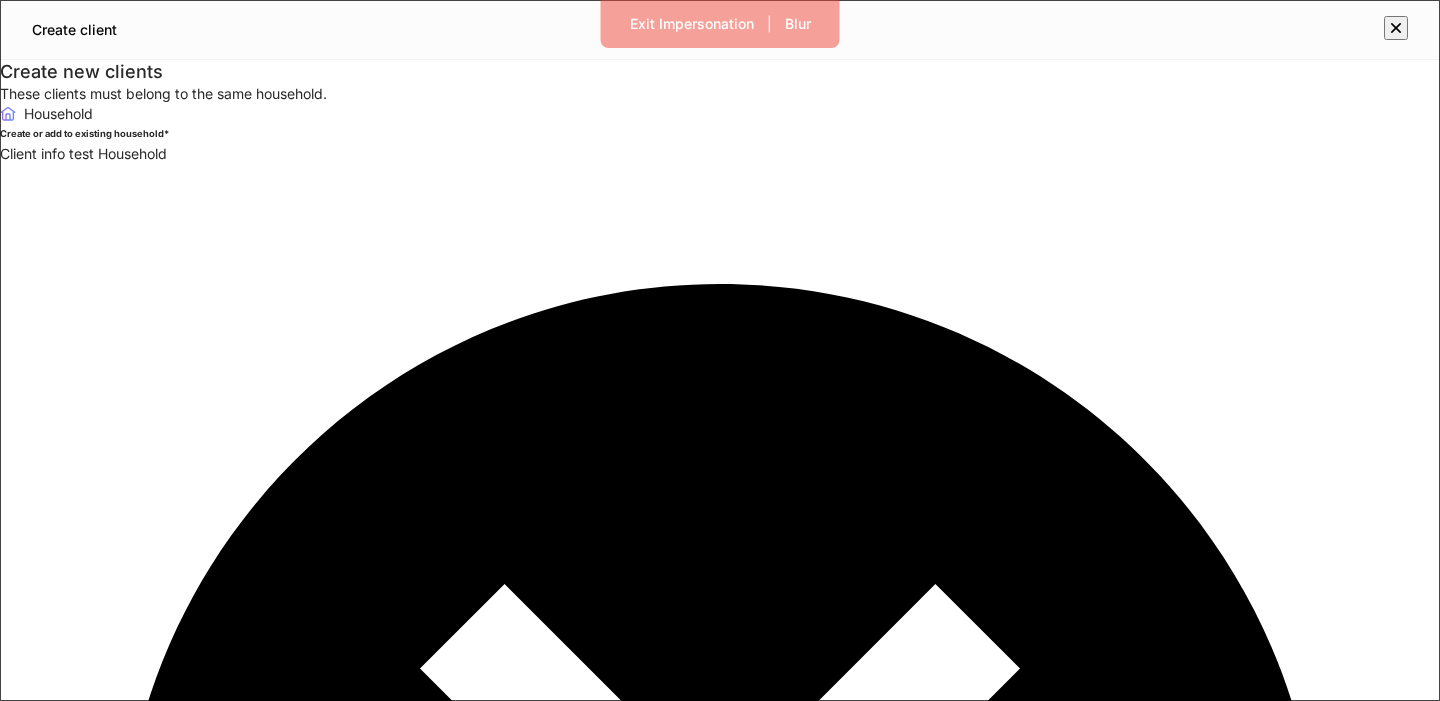 click at bounding box center (69, 3210) 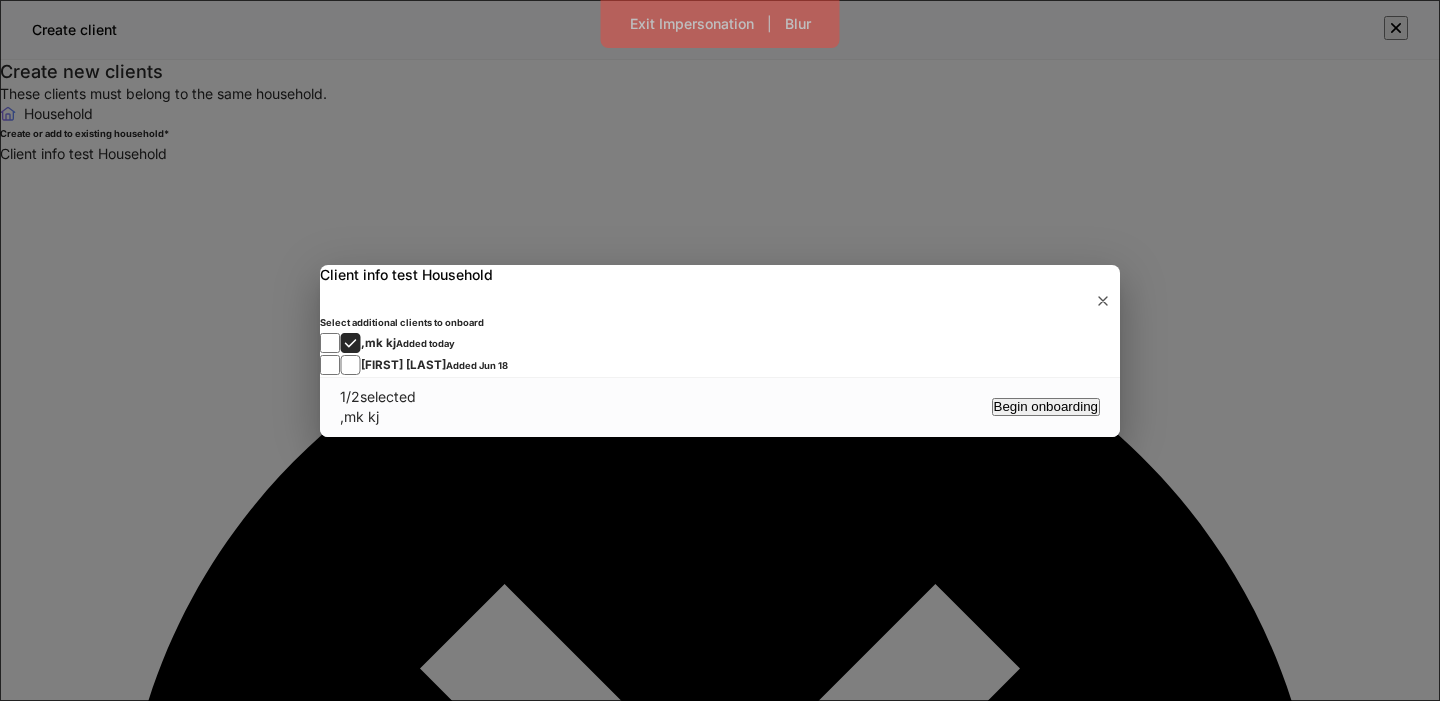 click on "[FIRST] [LAST] Added   Jun 18" at bounding box center [720, 366] 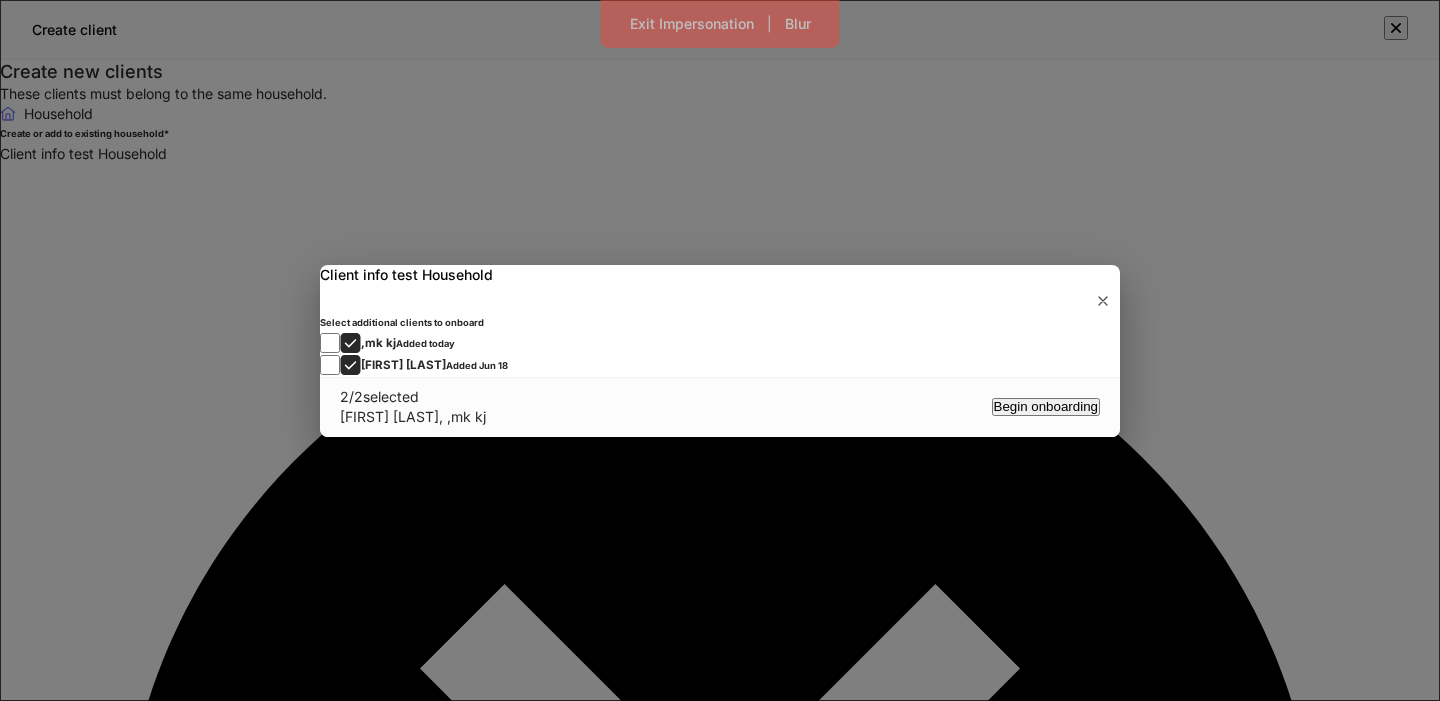click on "Begin onboarding" at bounding box center [1046, 406] 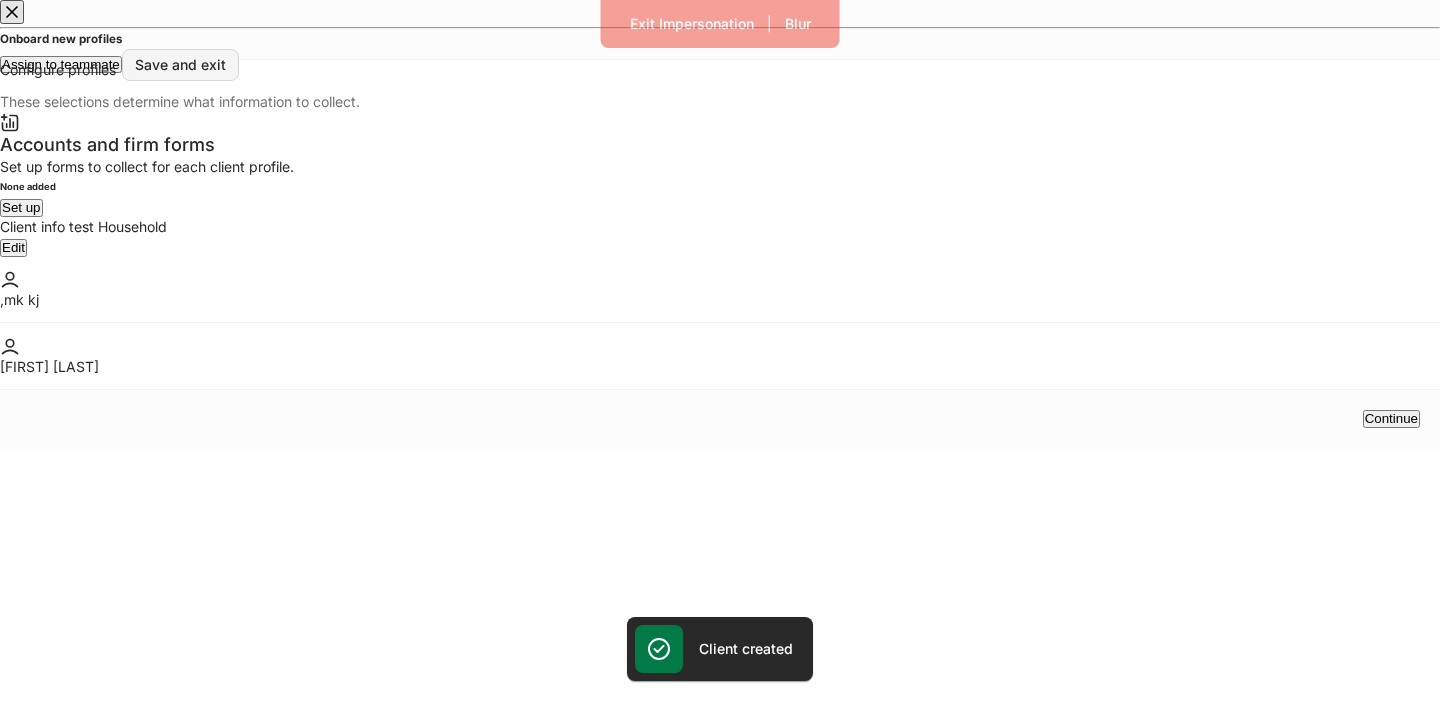 click on "Save and exit" at bounding box center (180, 65) 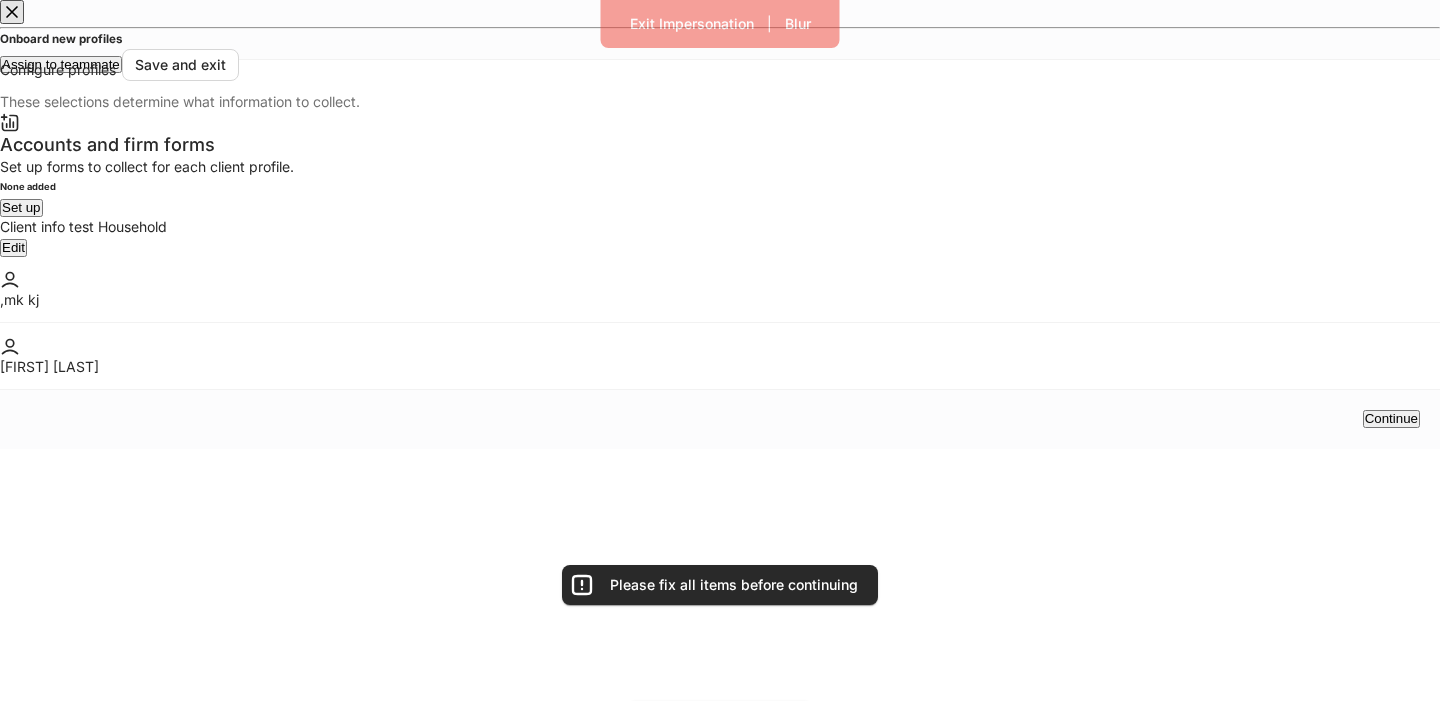 click on "Accounts and firm forms Set up forms to collect for each client profile. None added Set up" at bounding box center (720, 175) 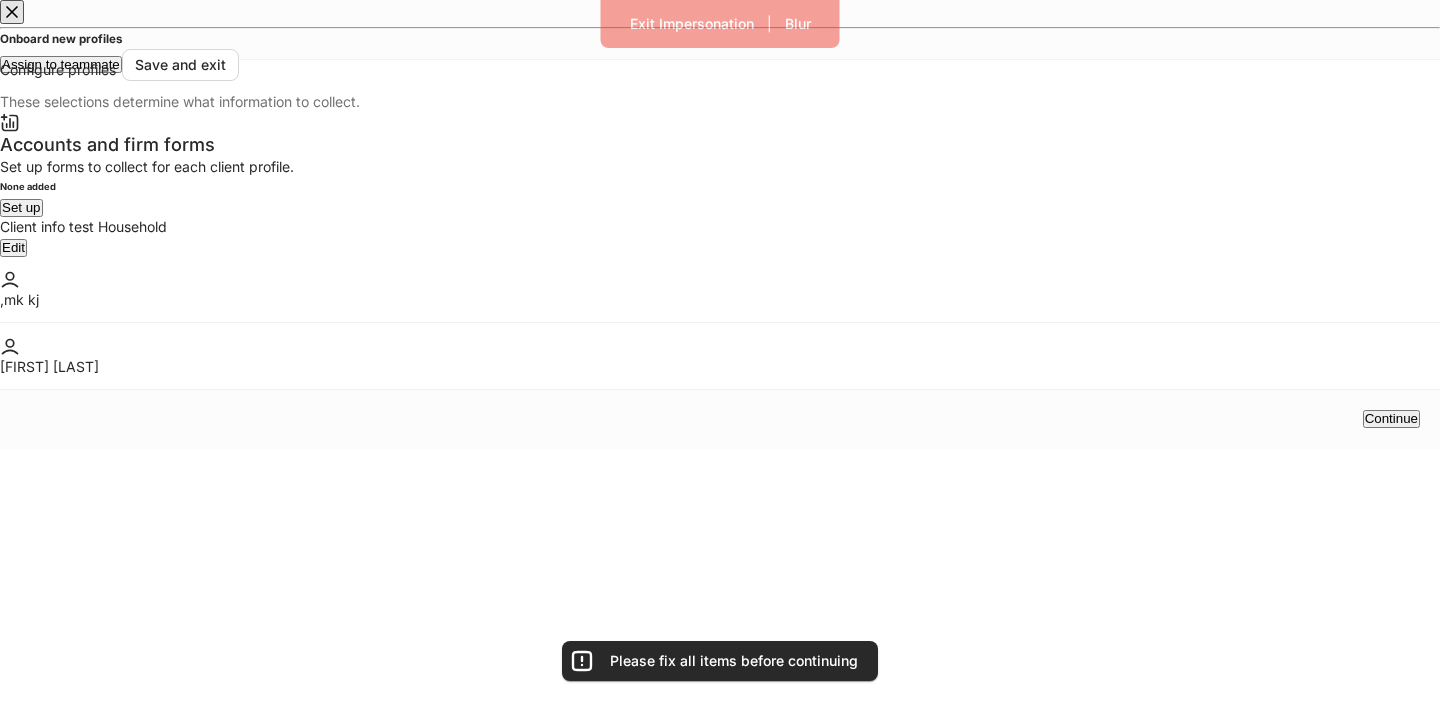 click on "Set up" at bounding box center (21, 207) 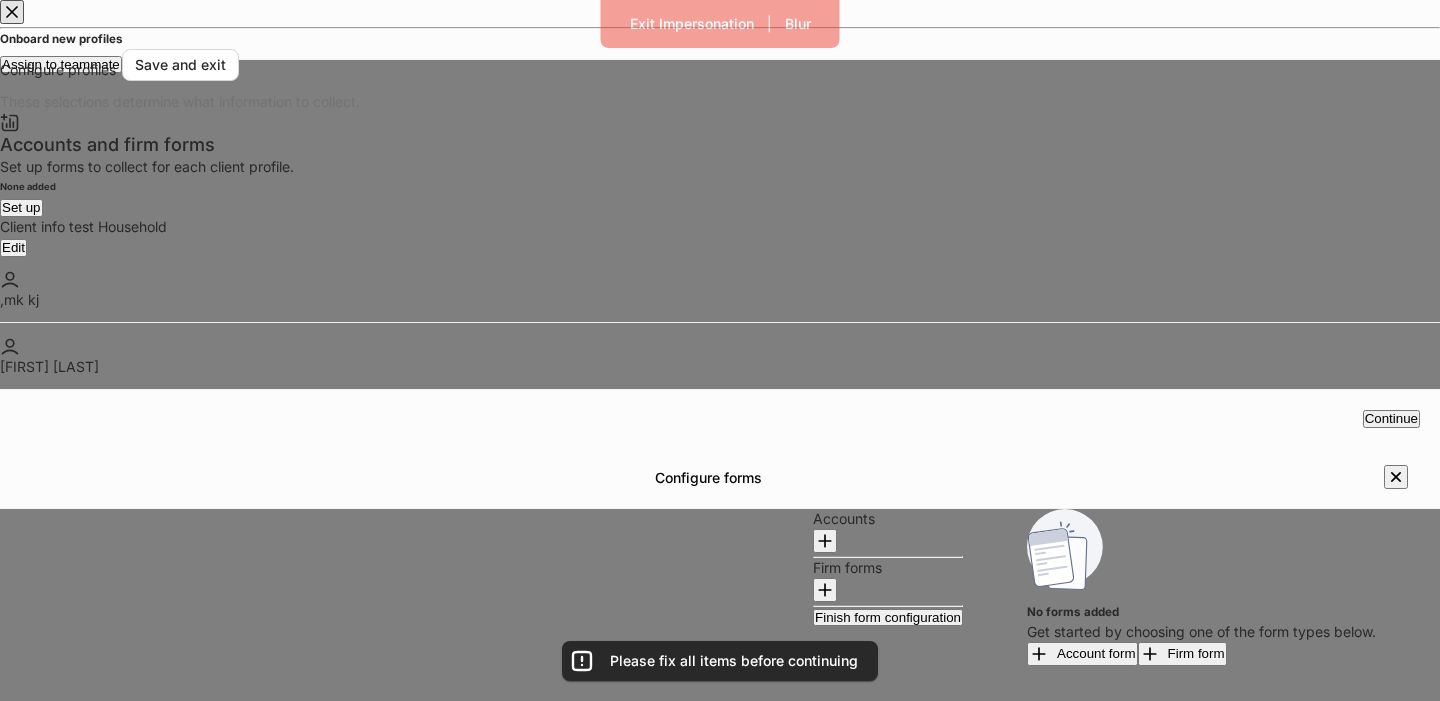 click on "Account form" at bounding box center [1082, 654] 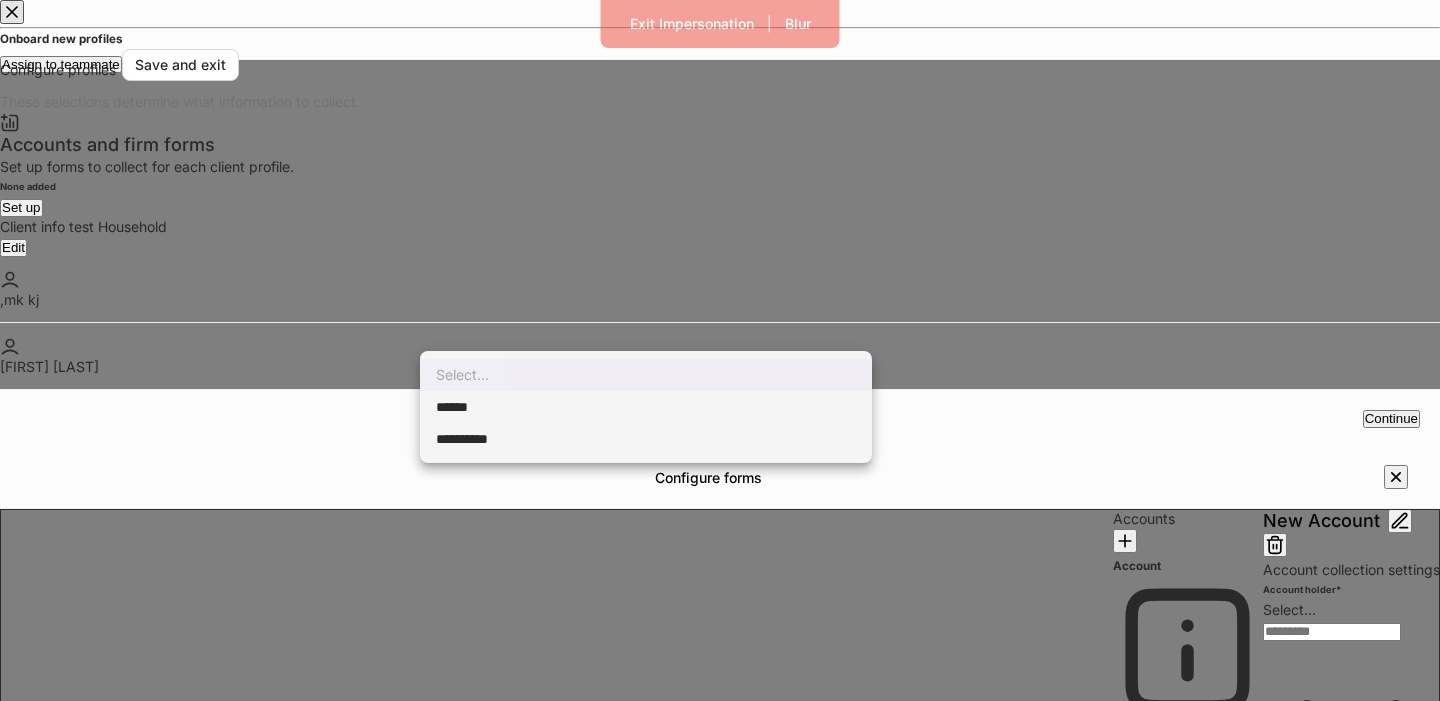 click on "**********" at bounding box center (720, 782) 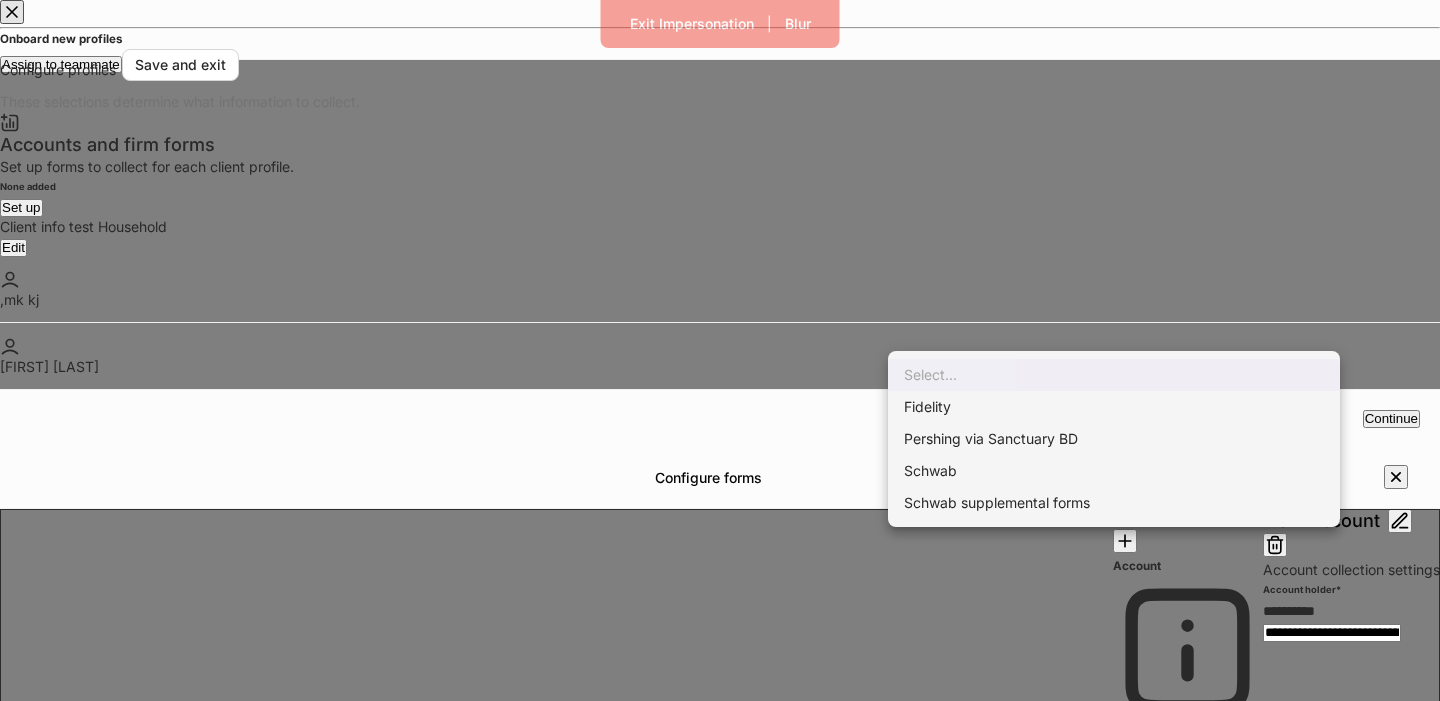click on "**********" at bounding box center [720, 782] 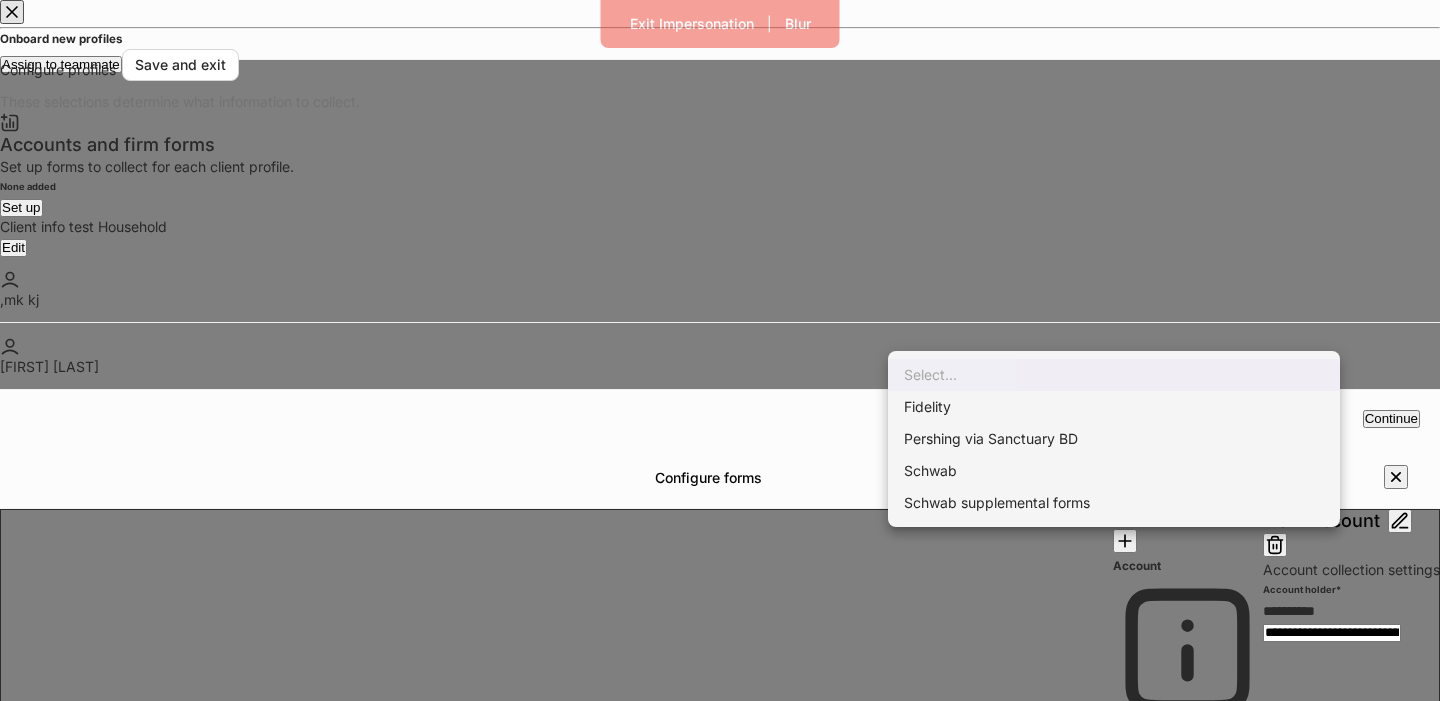 click on "Pershing via Sanctuary BD" at bounding box center [1114, 439] 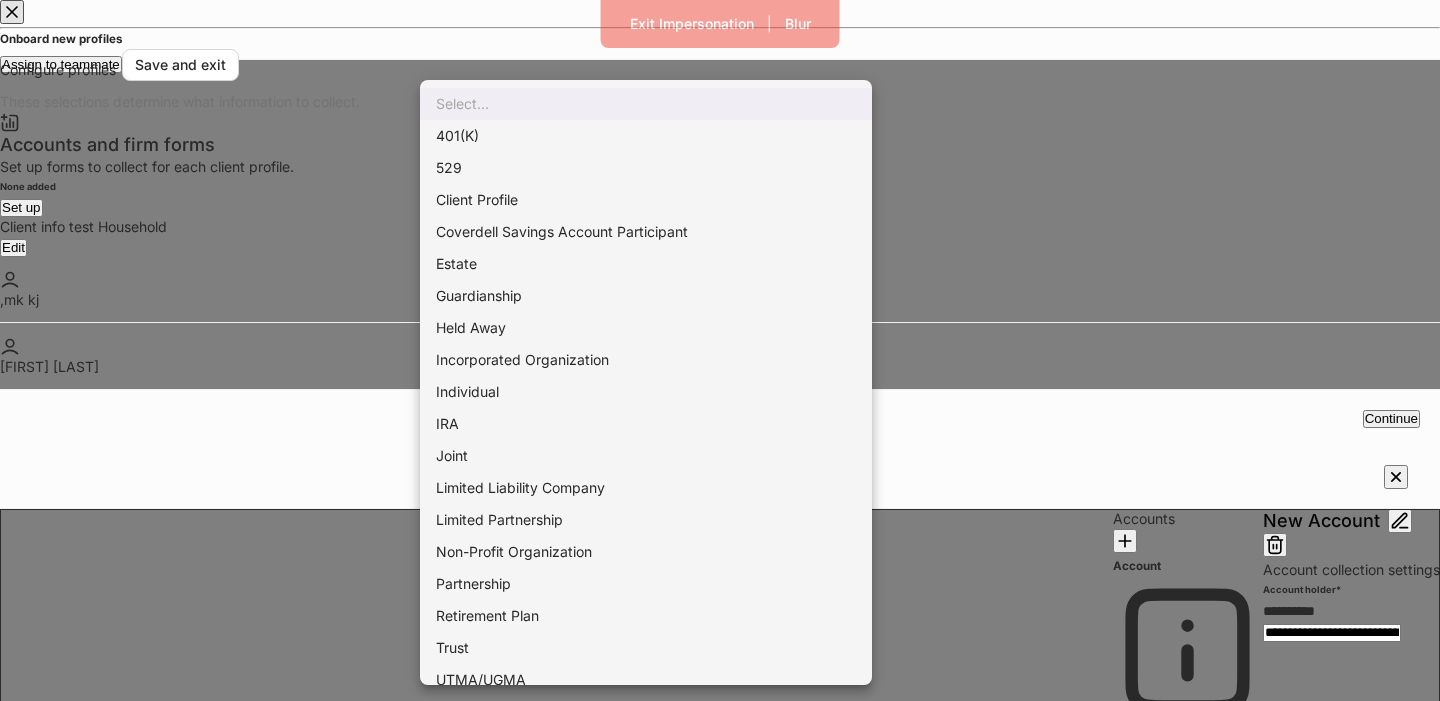 click on "**********" at bounding box center (720, 782) 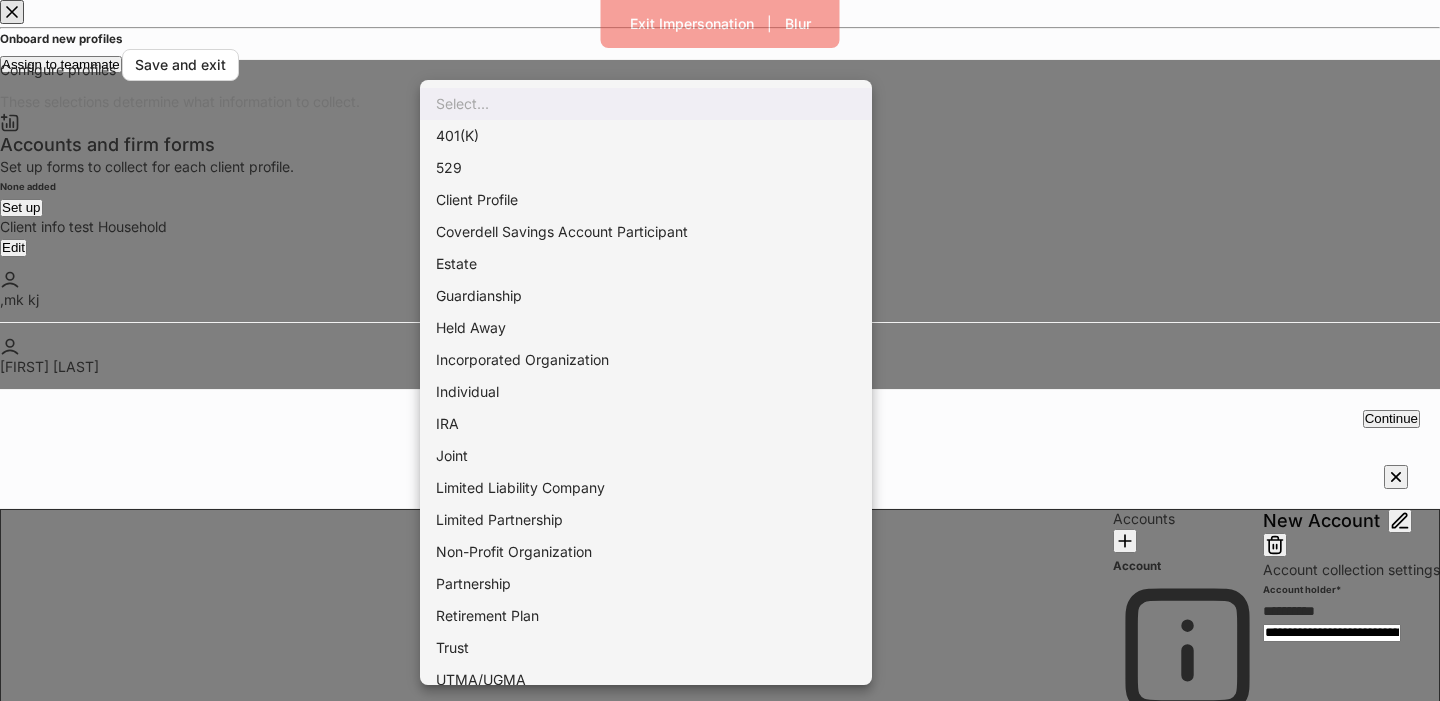click on "Limited Liability Company" at bounding box center (646, 488) 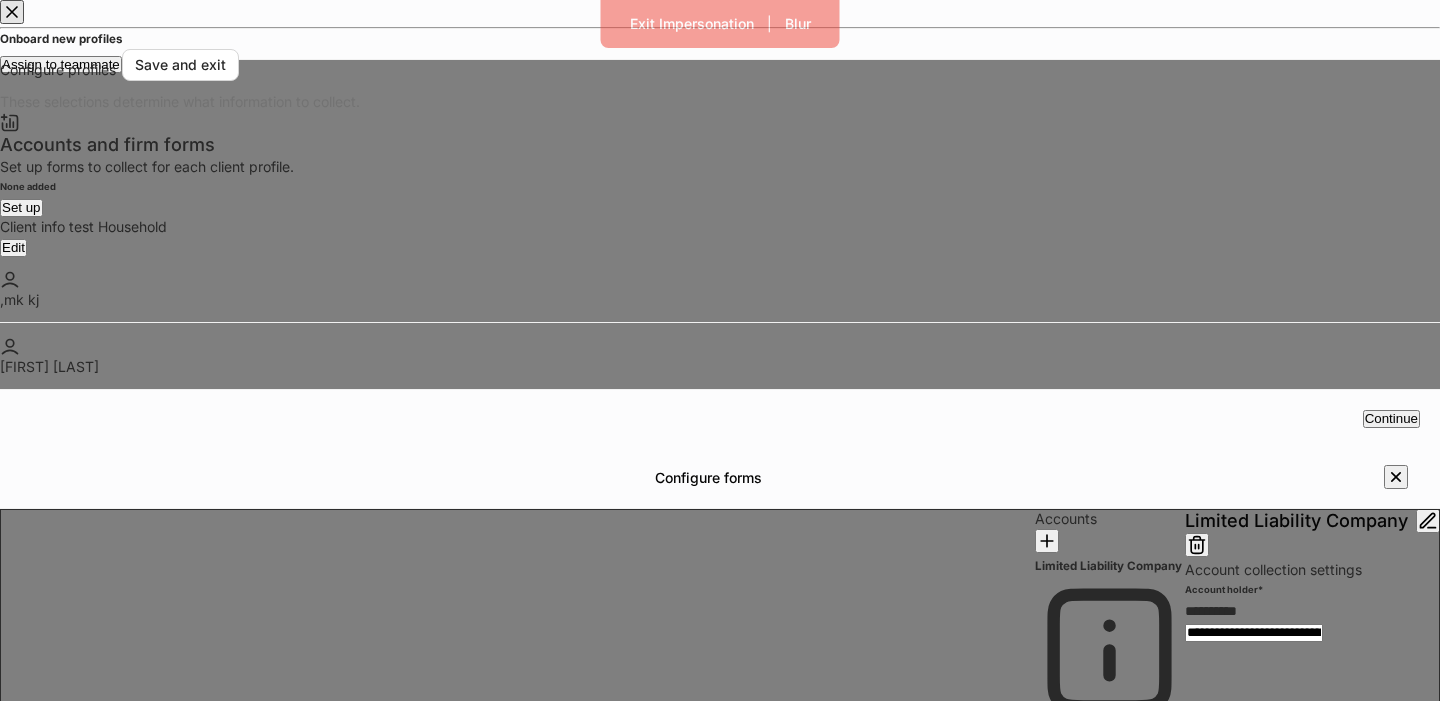 click on "**********" at bounding box center (720, 938) 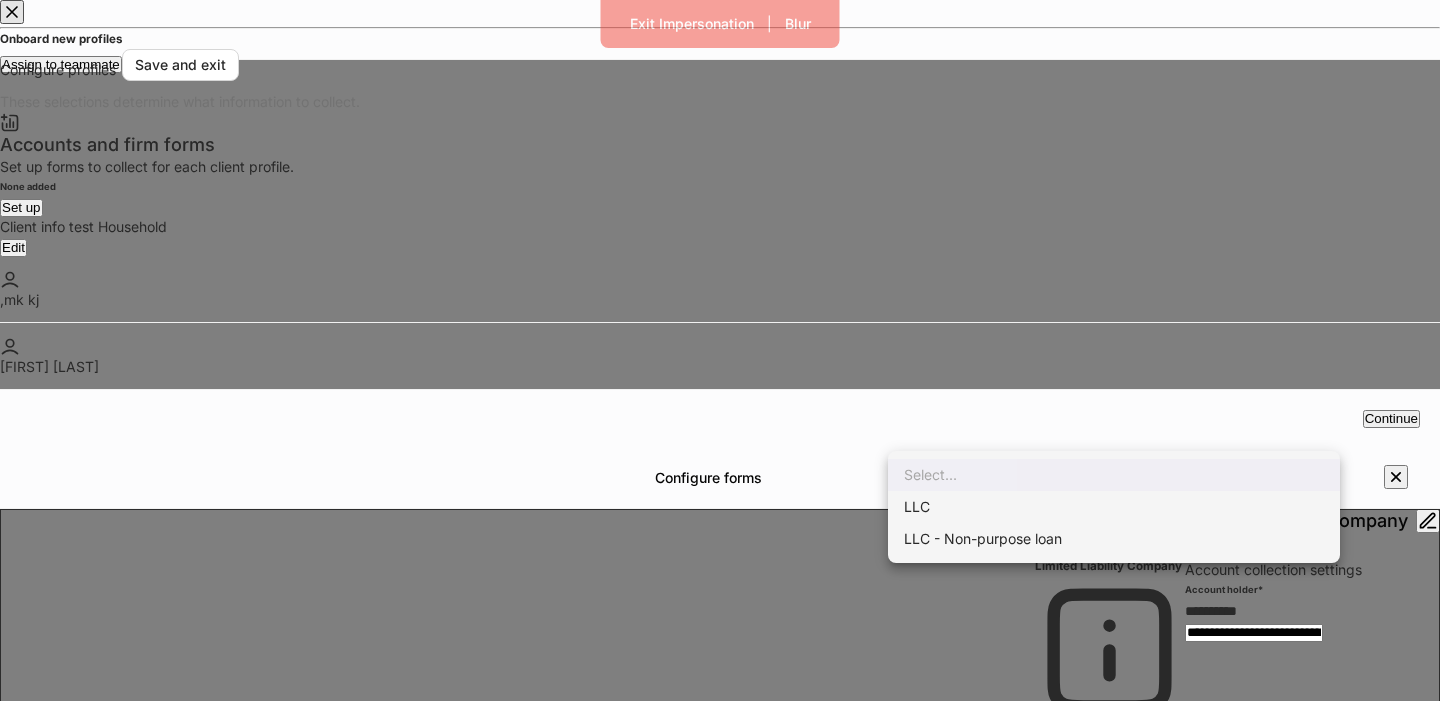 click on "LLC" at bounding box center (1114, 507) 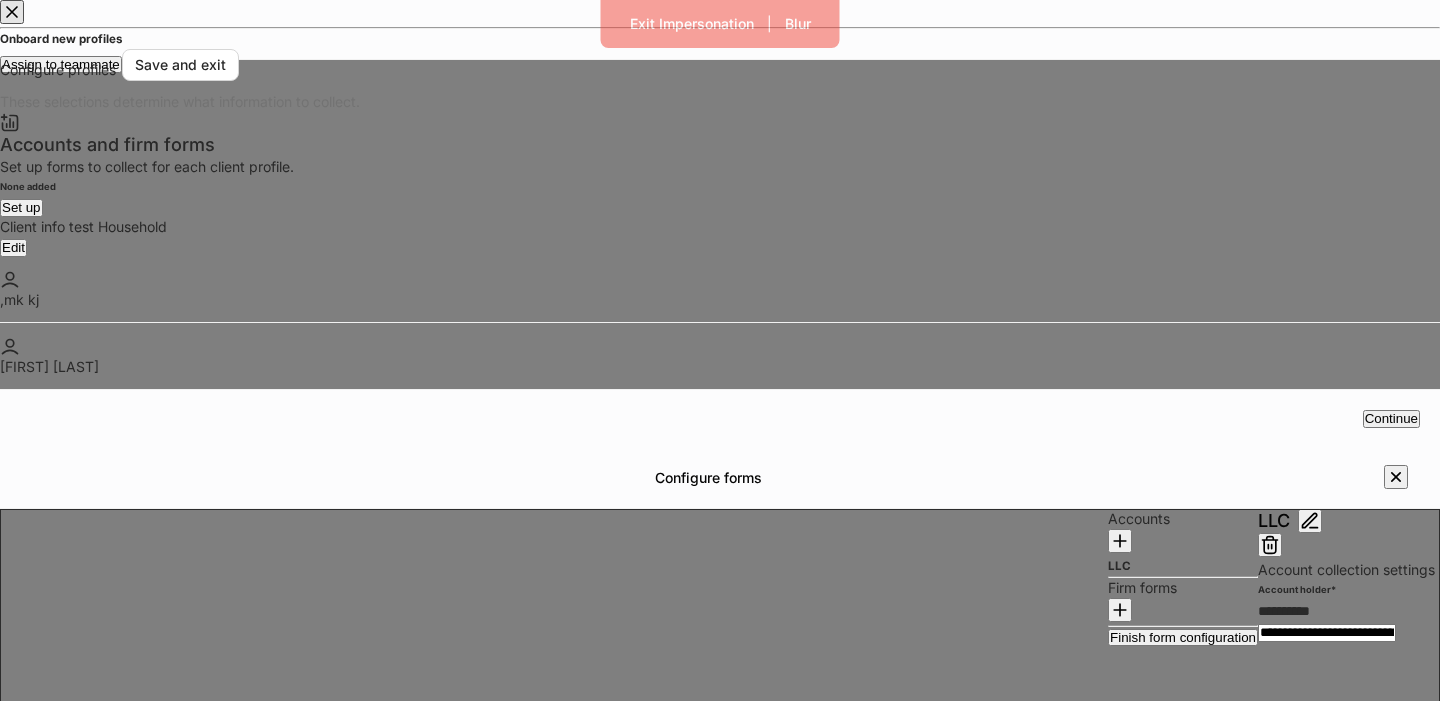 click on "Finish form configuration" at bounding box center (1183, 637) 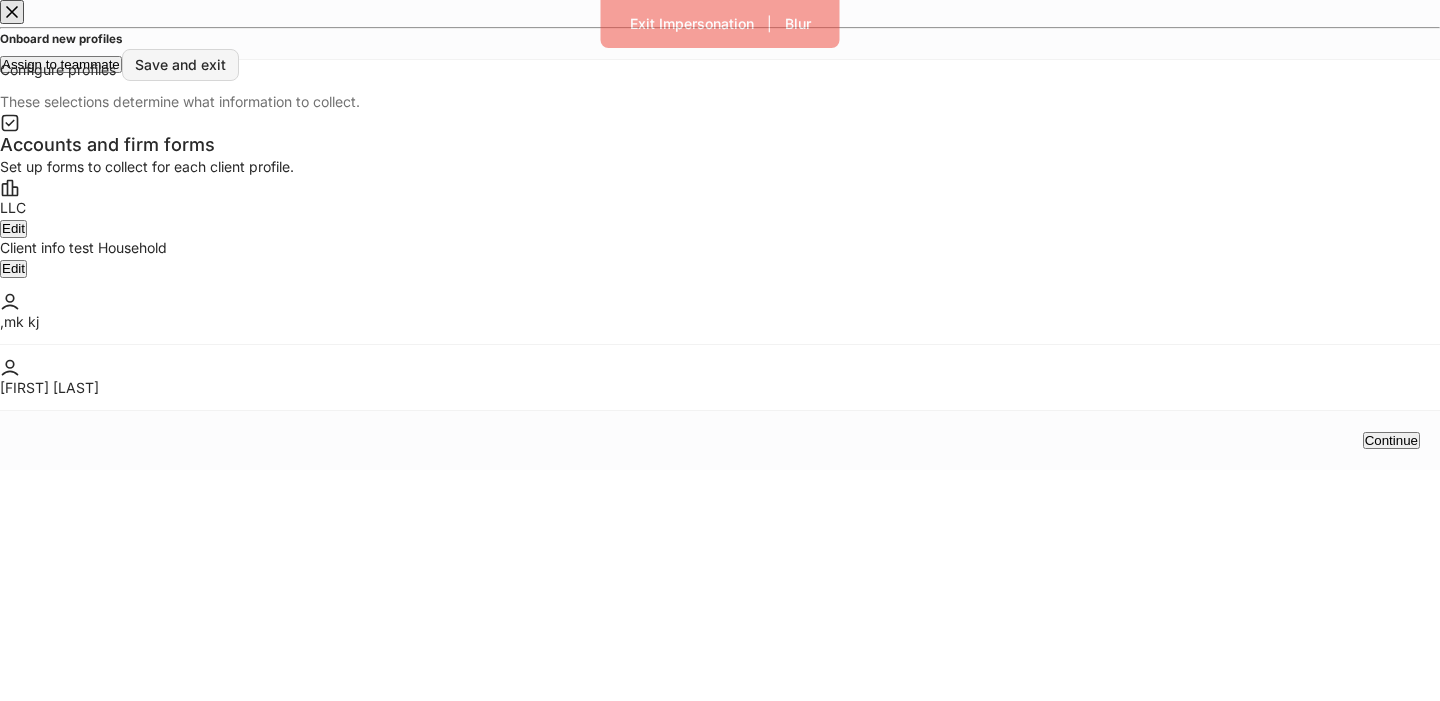 click on "Save and exit" at bounding box center (180, 65) 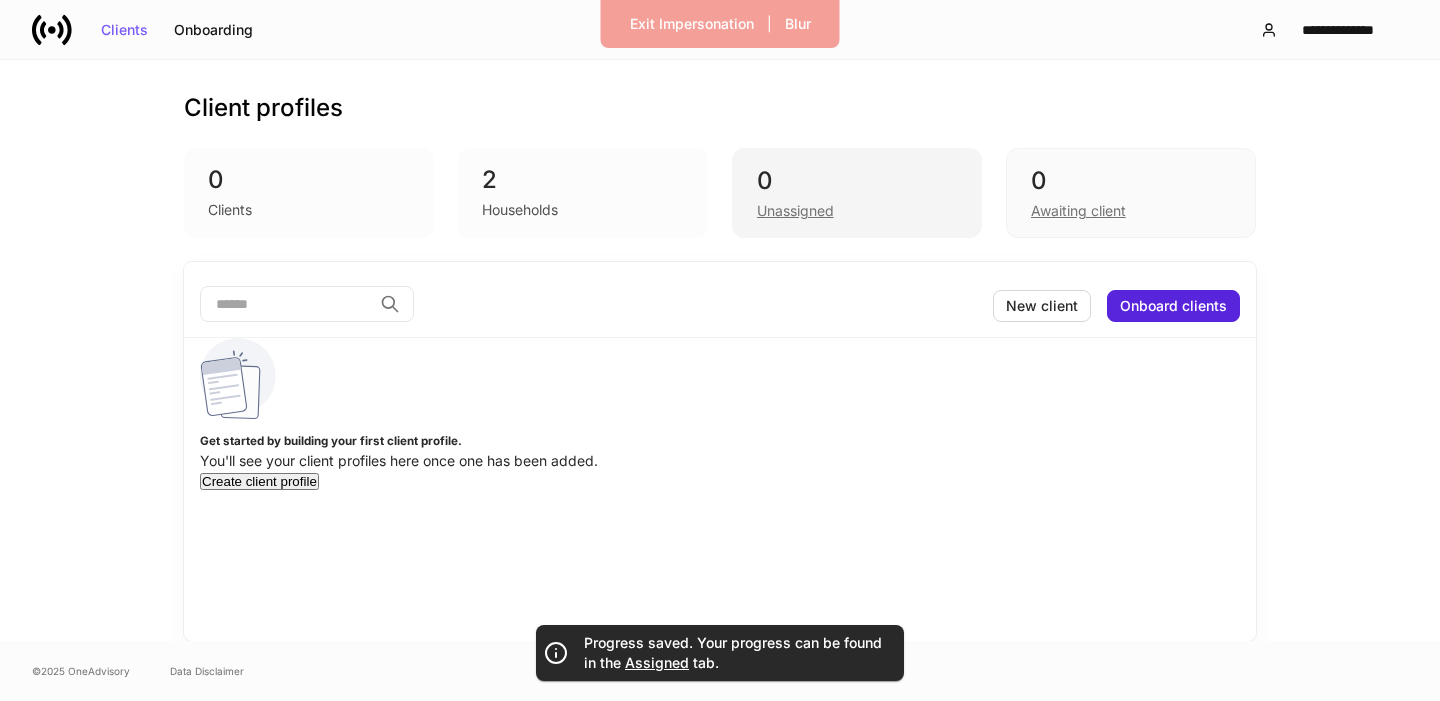 click on "Unassigned" at bounding box center (857, 209) 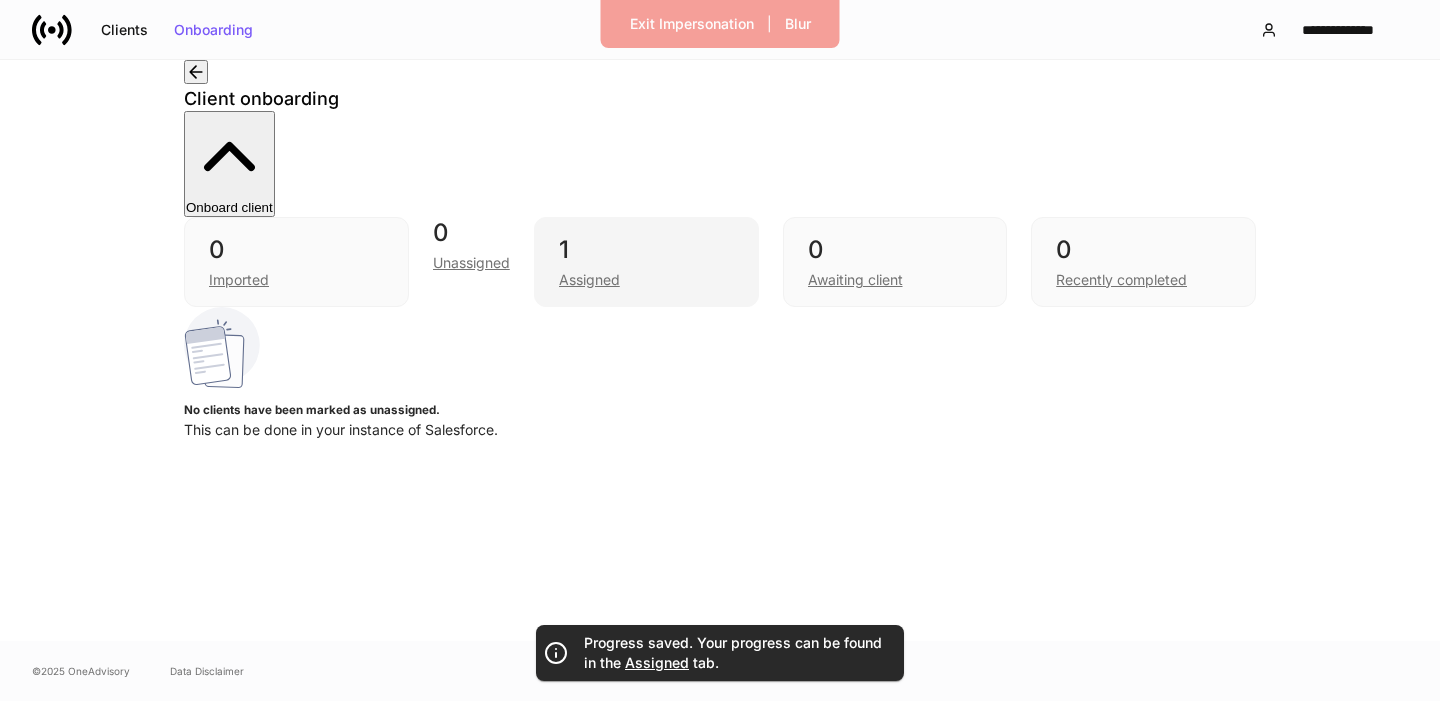 click on "1 Assigned" at bounding box center [646, 262] 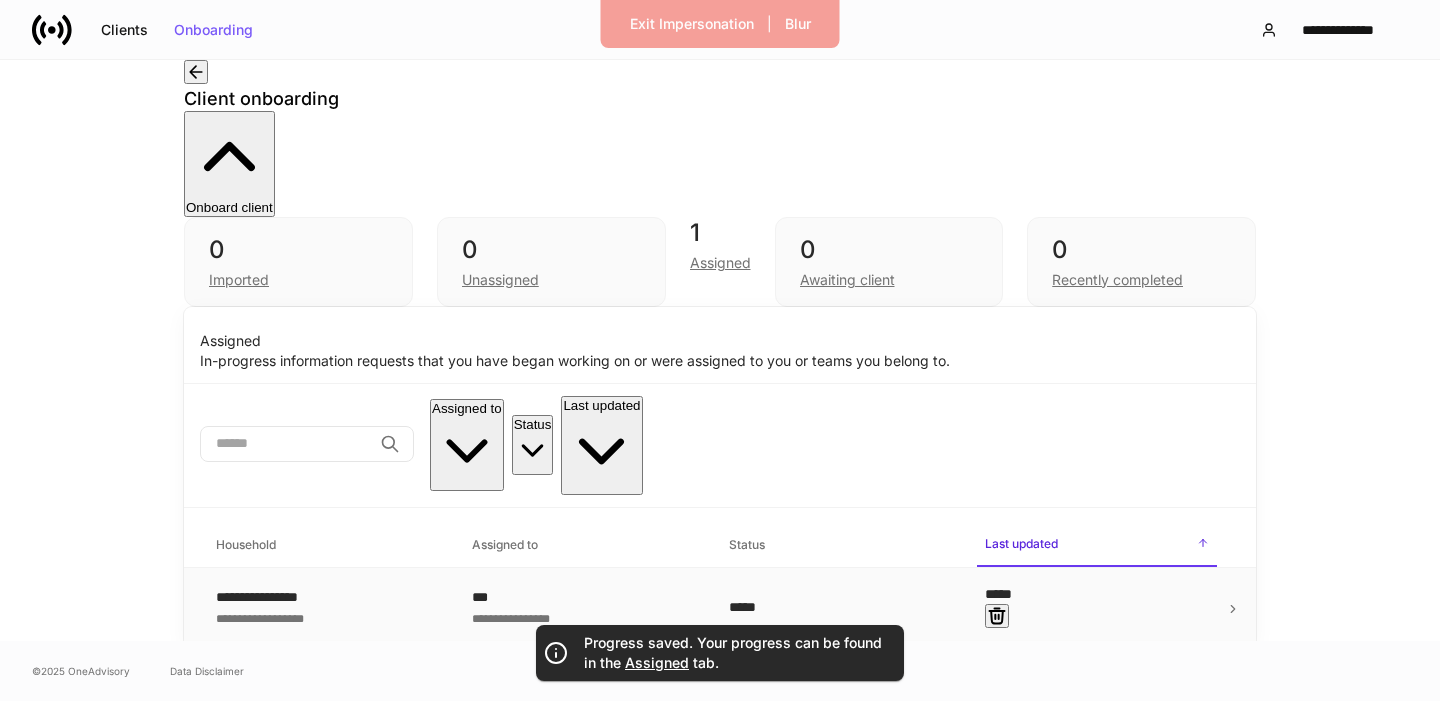 click at bounding box center (997, 616) 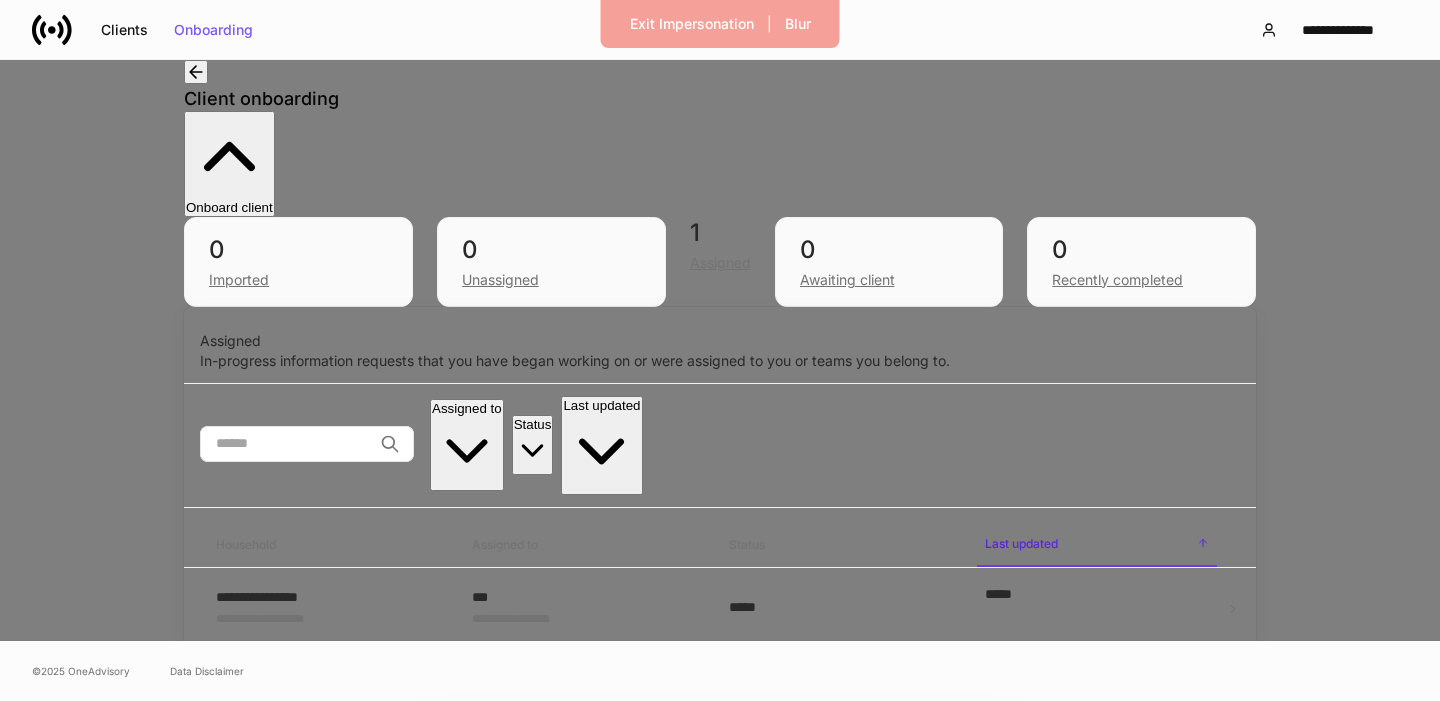 click on "Delete request" at bounding box center [511, 867] 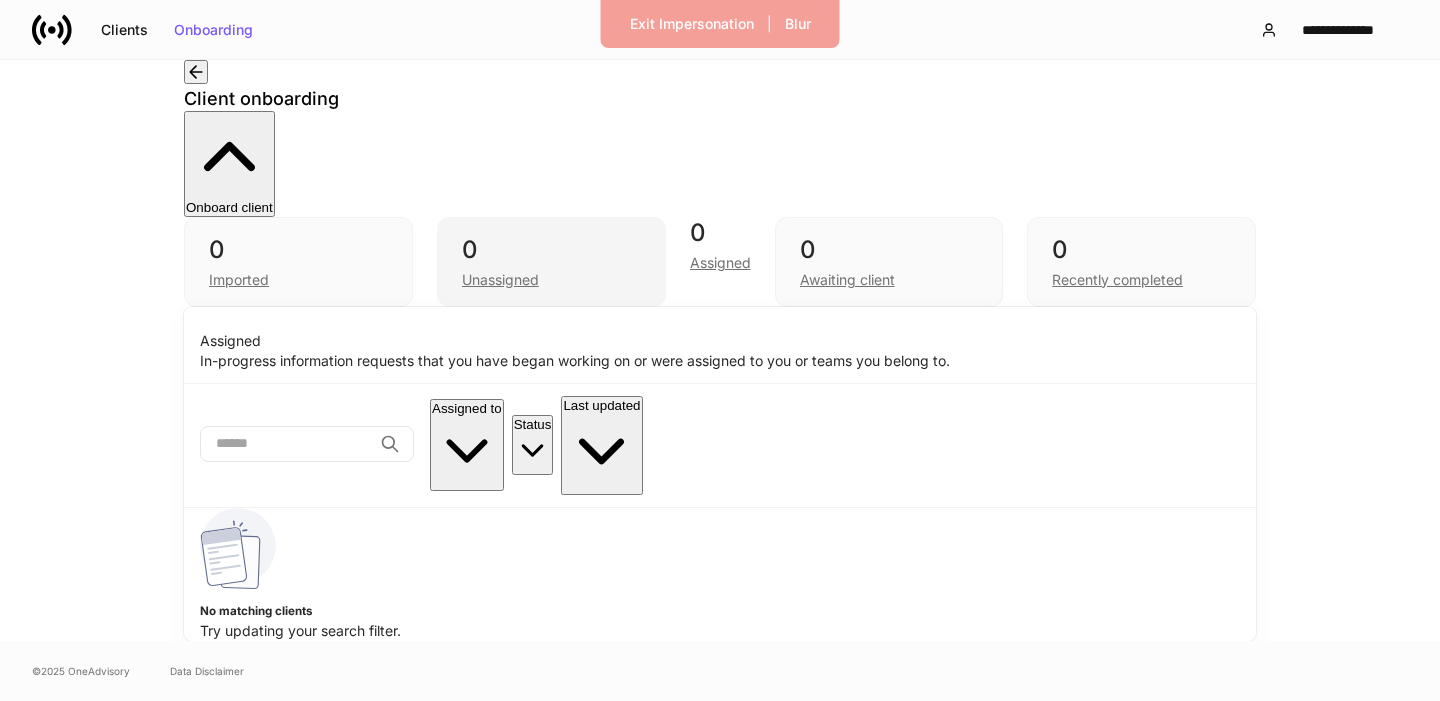 click on "Unassigned" at bounding box center (551, 278) 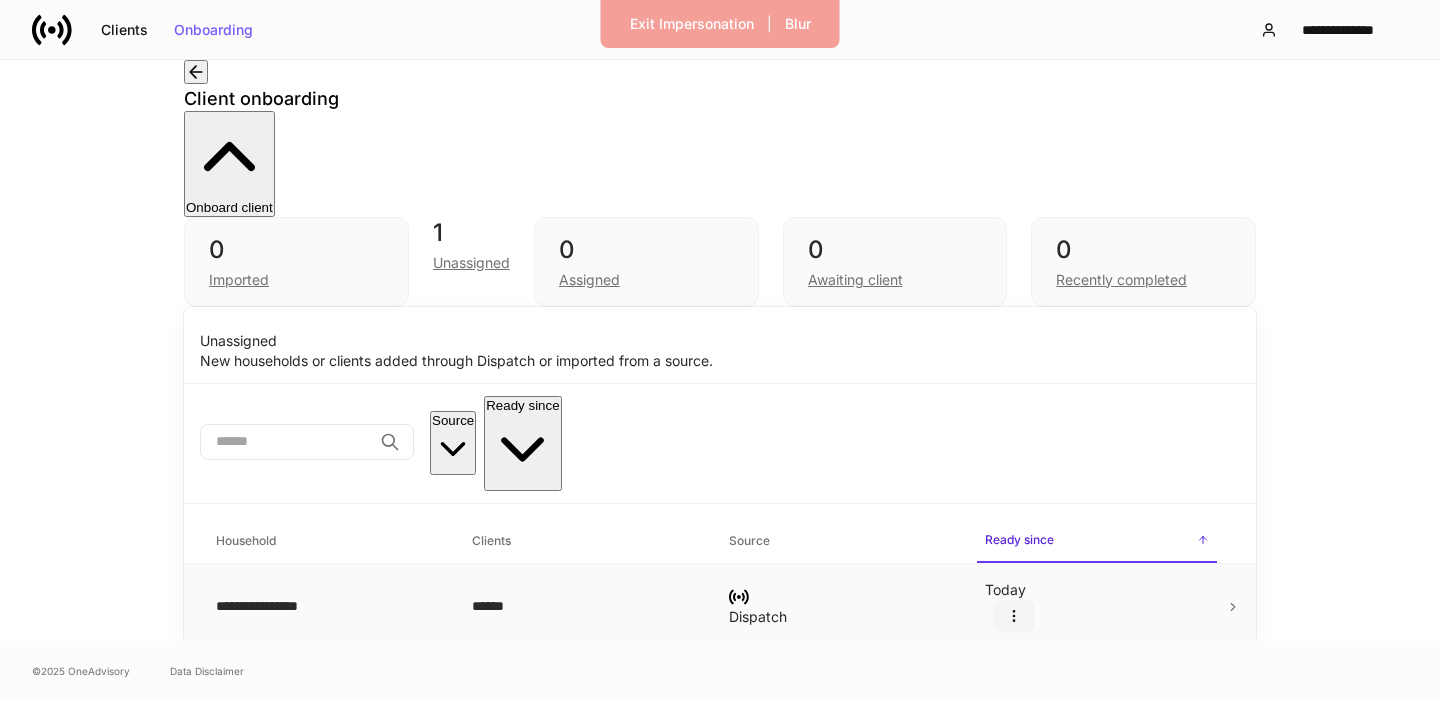 click 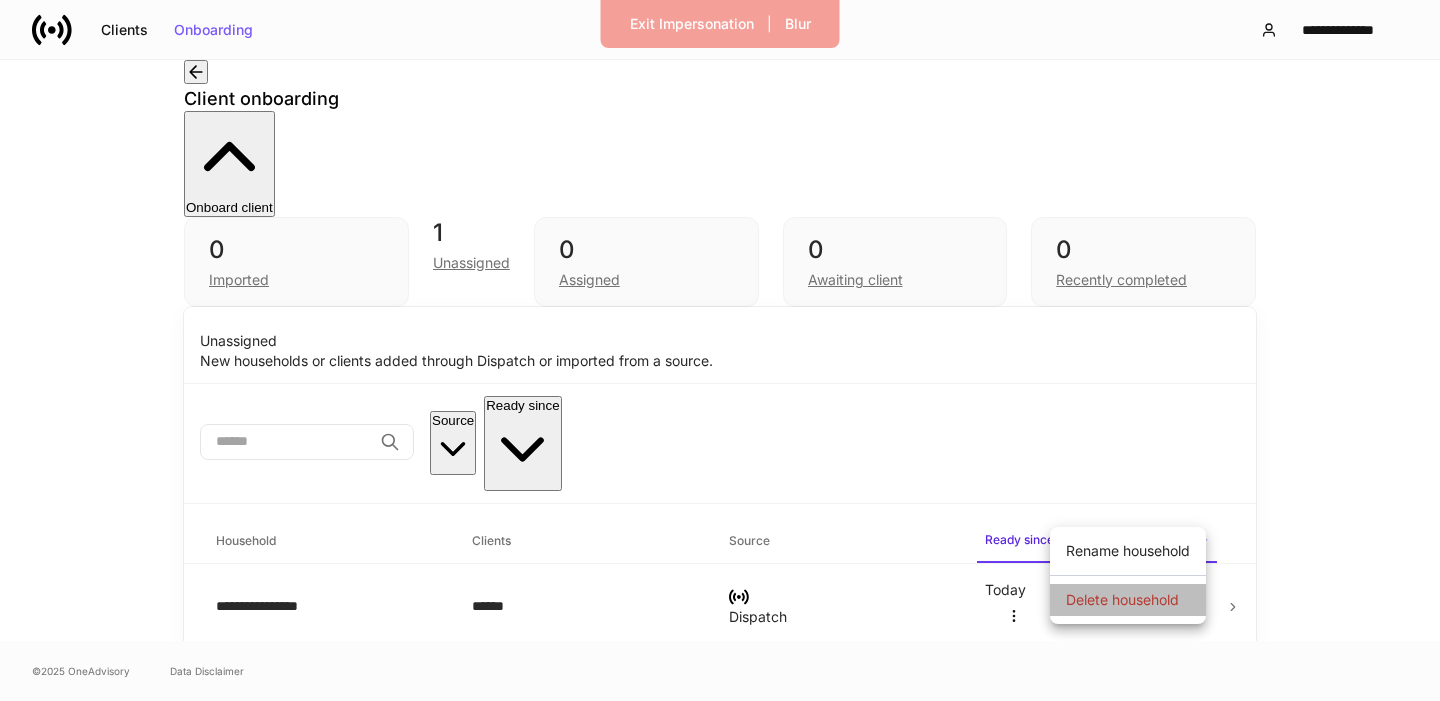 click on "Delete household" at bounding box center [1122, 600] 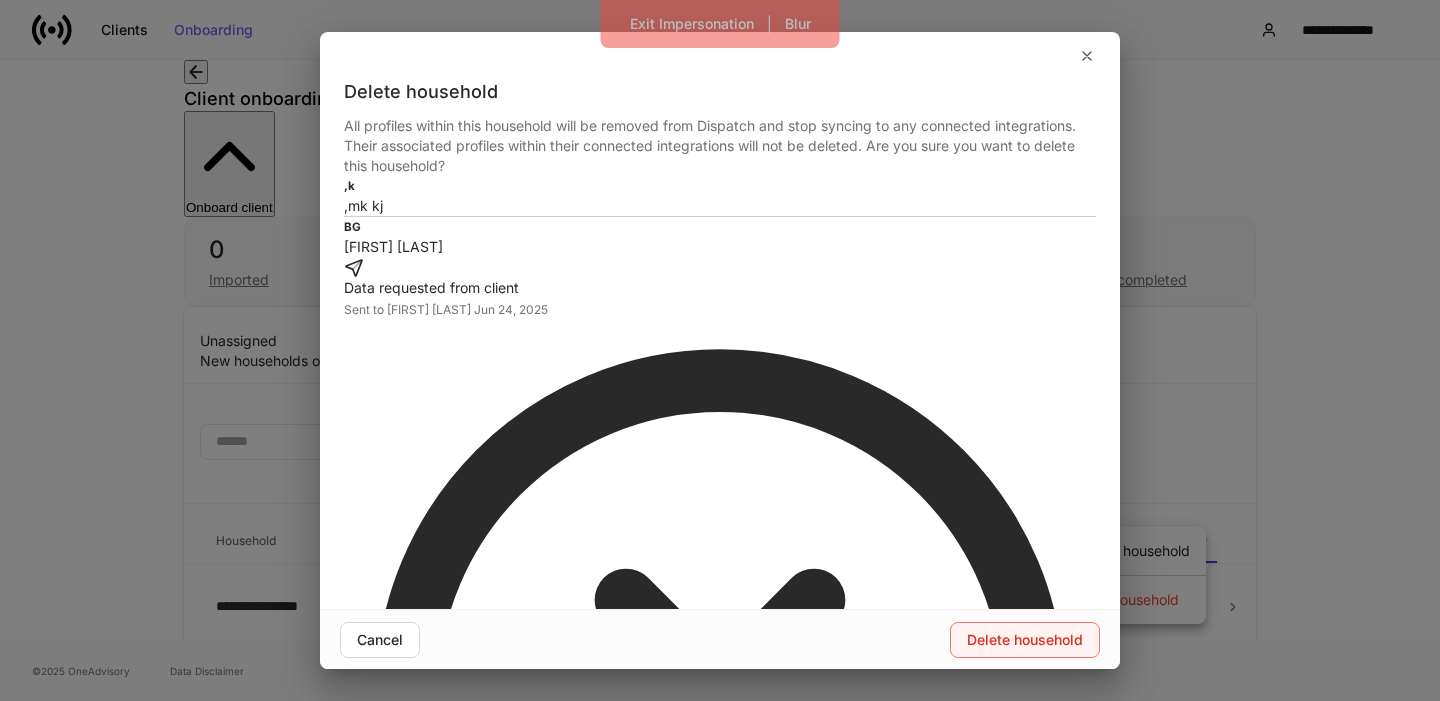 click on "Delete household" at bounding box center (1025, 640) 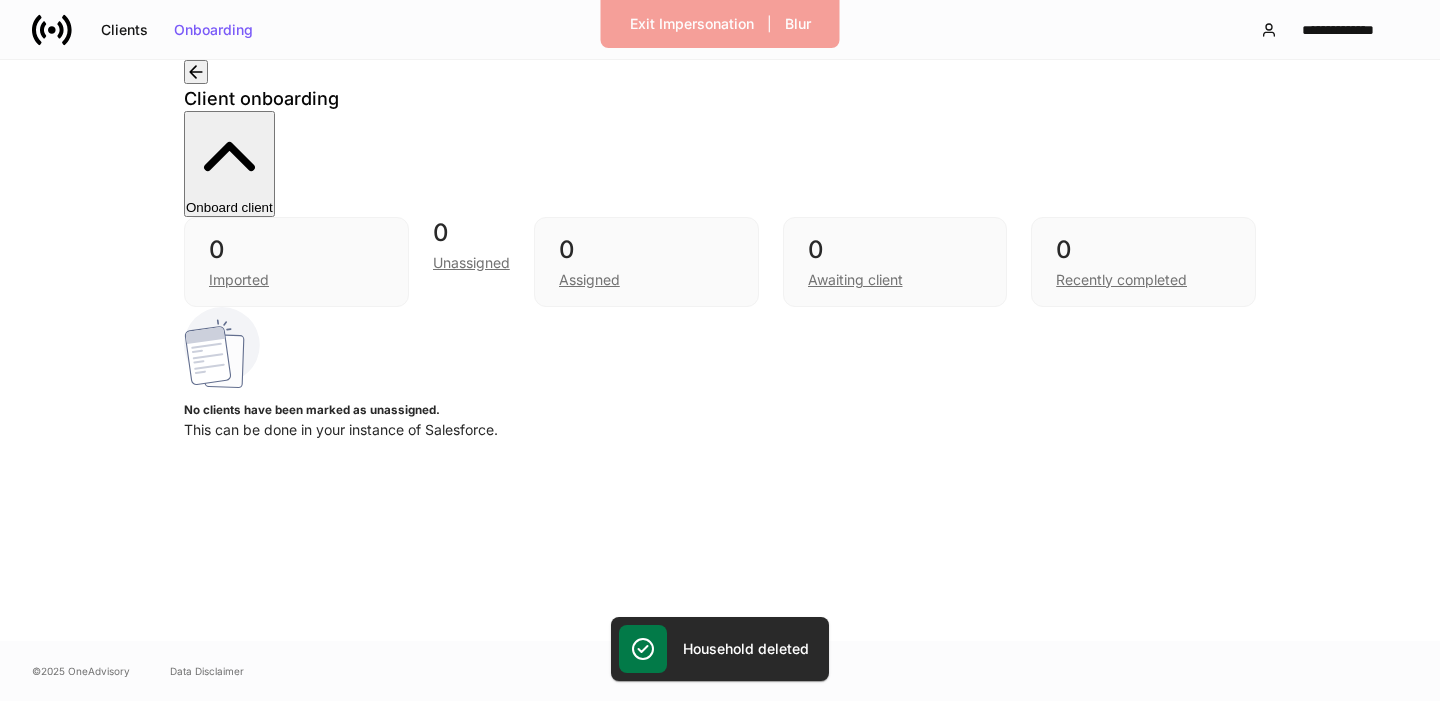 click 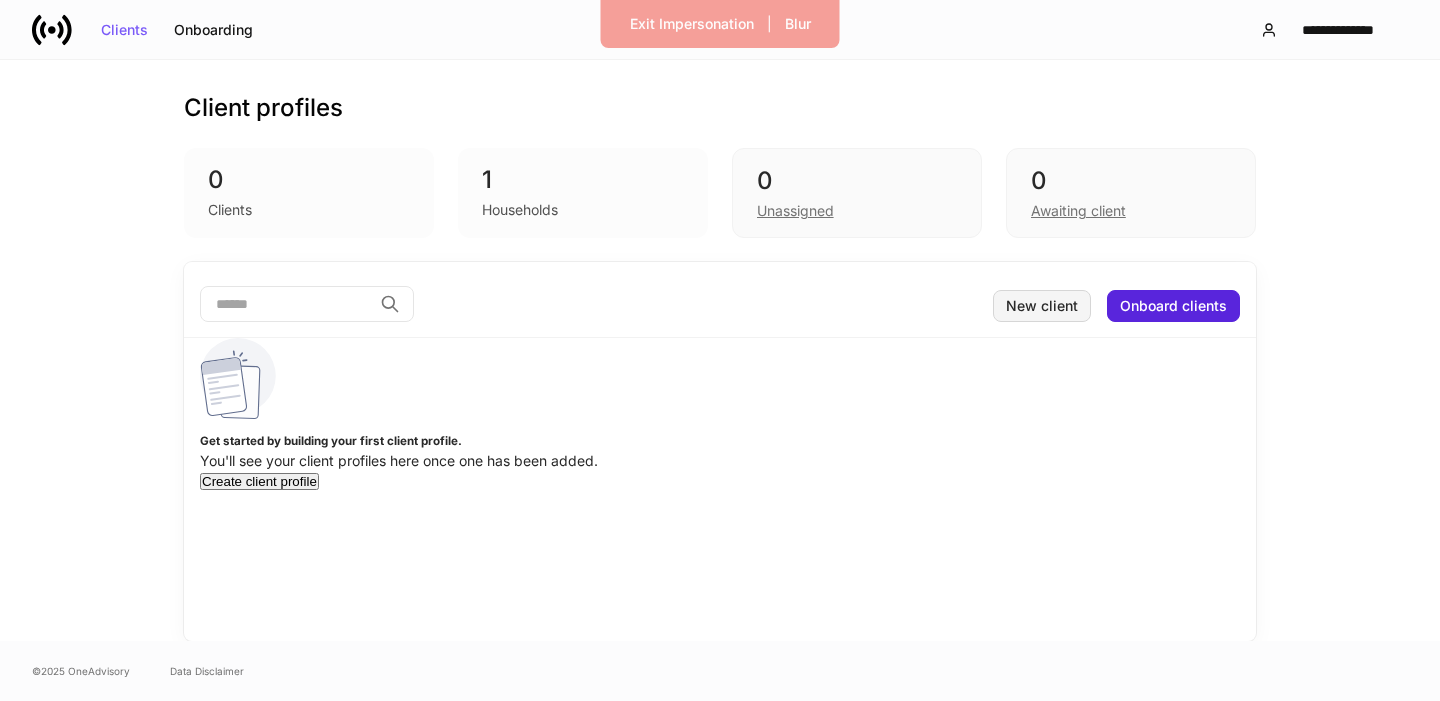click on "New client" at bounding box center (1042, 306) 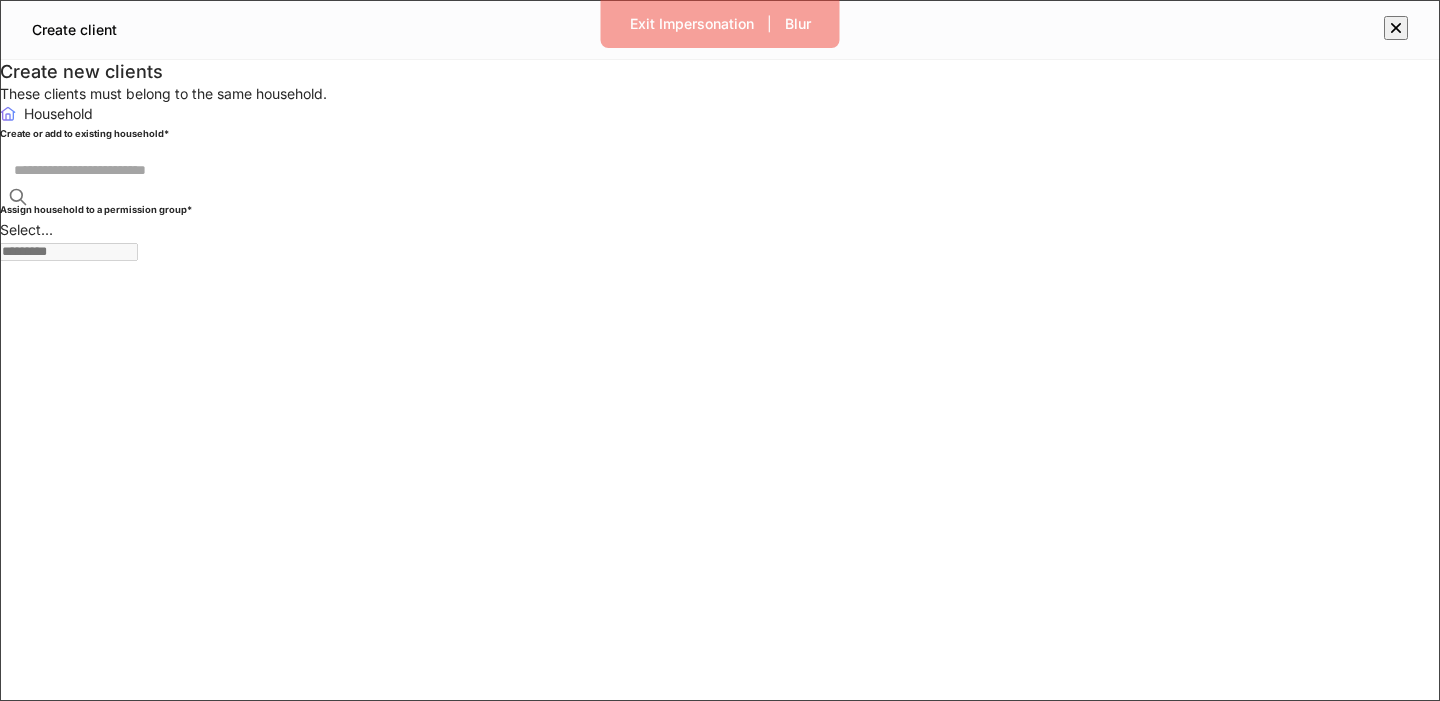 click at bounding box center [727, 170] 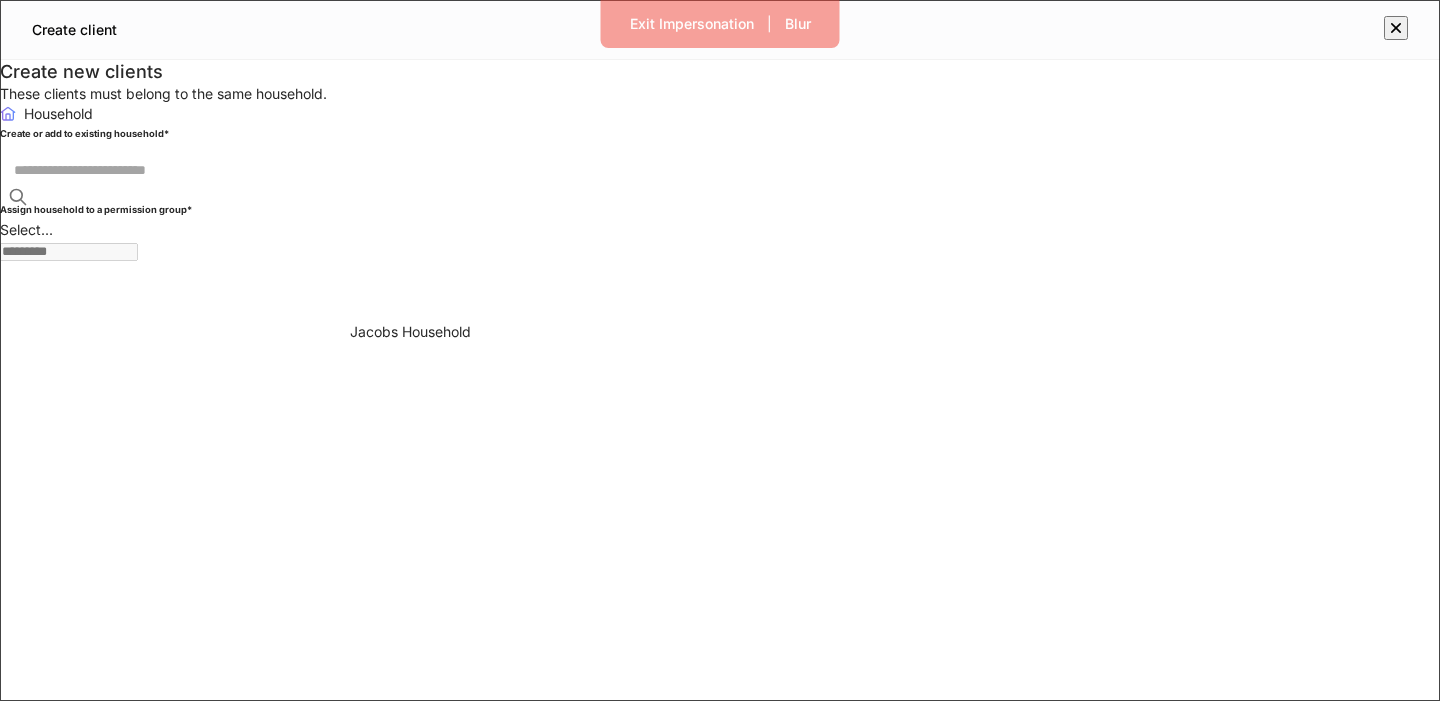 click on "Jacobs Household" at bounding box center (720, 332) 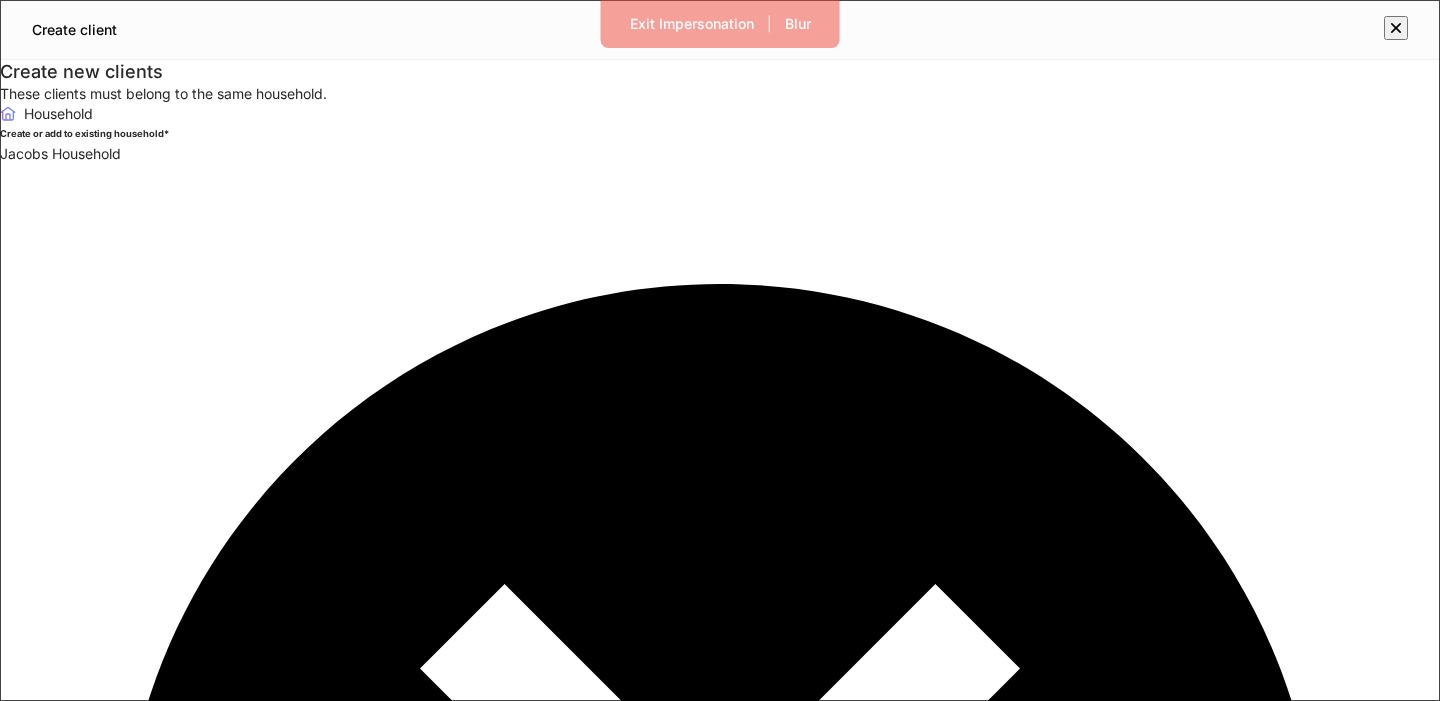click at bounding box center [69, 3210] 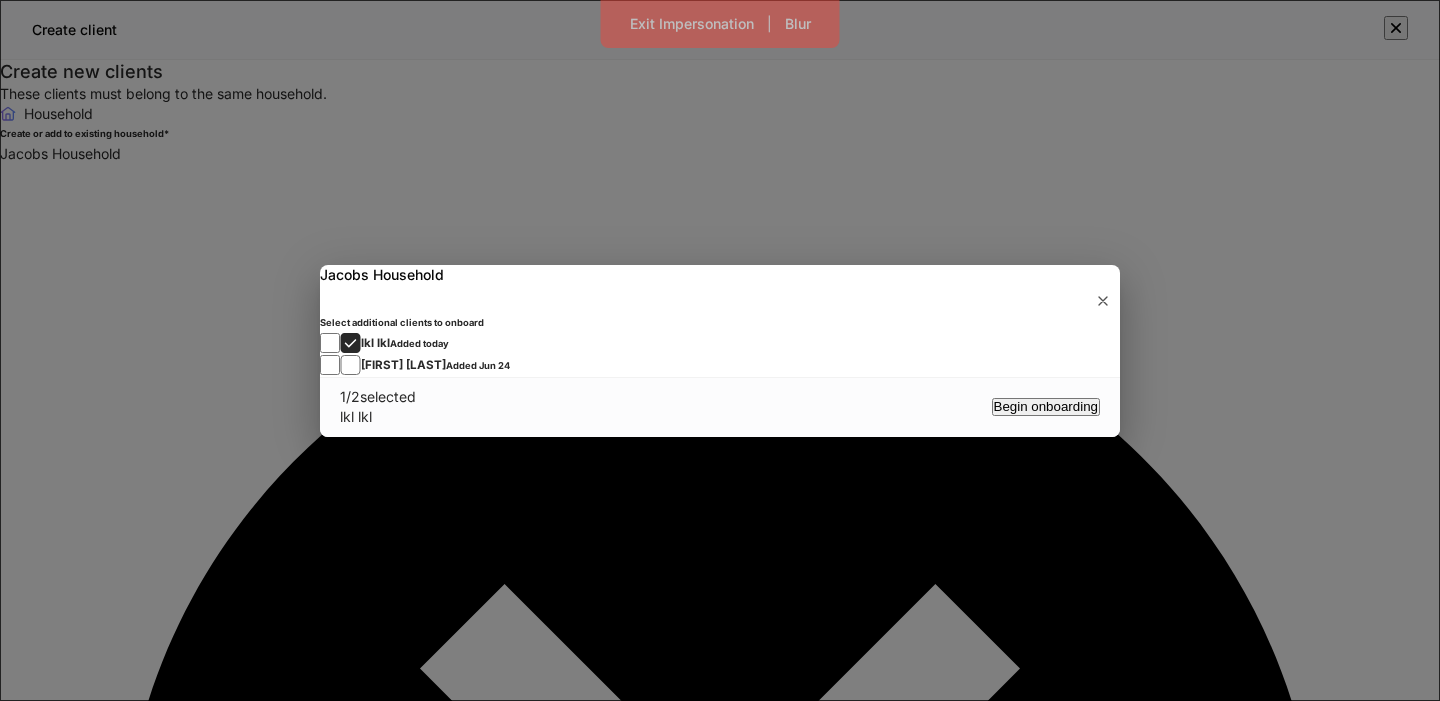 click on "Added   Jun 24" at bounding box center [478, 365] 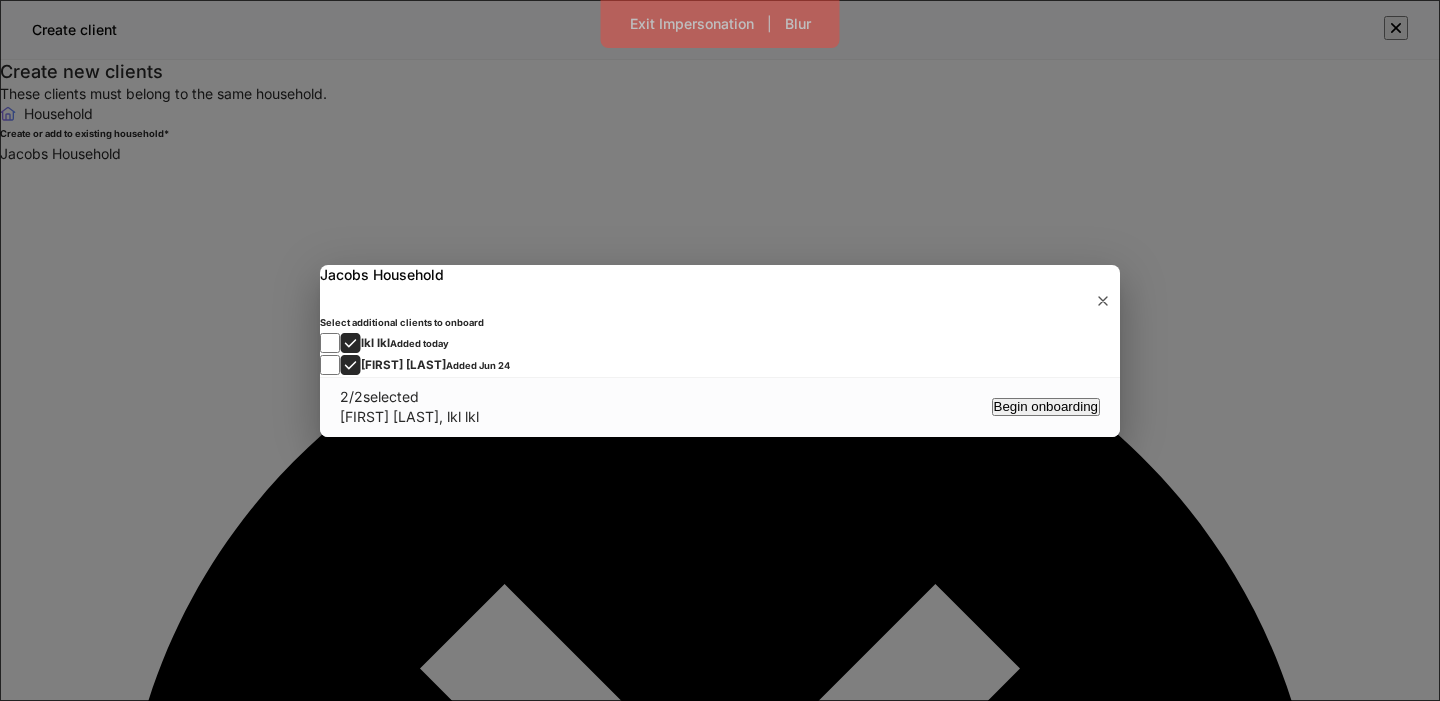 click on "Begin onboarding" at bounding box center [1046, 406] 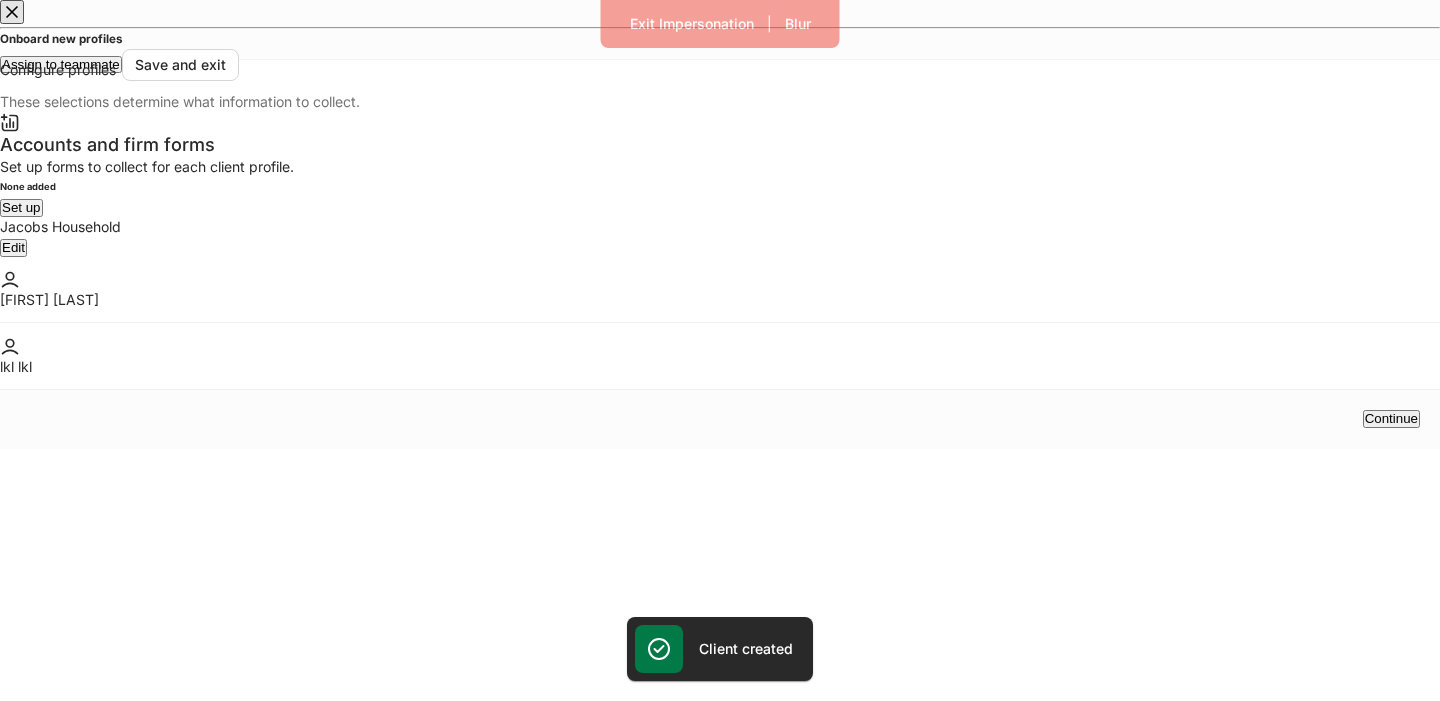 click on "Set up" at bounding box center [21, 207] 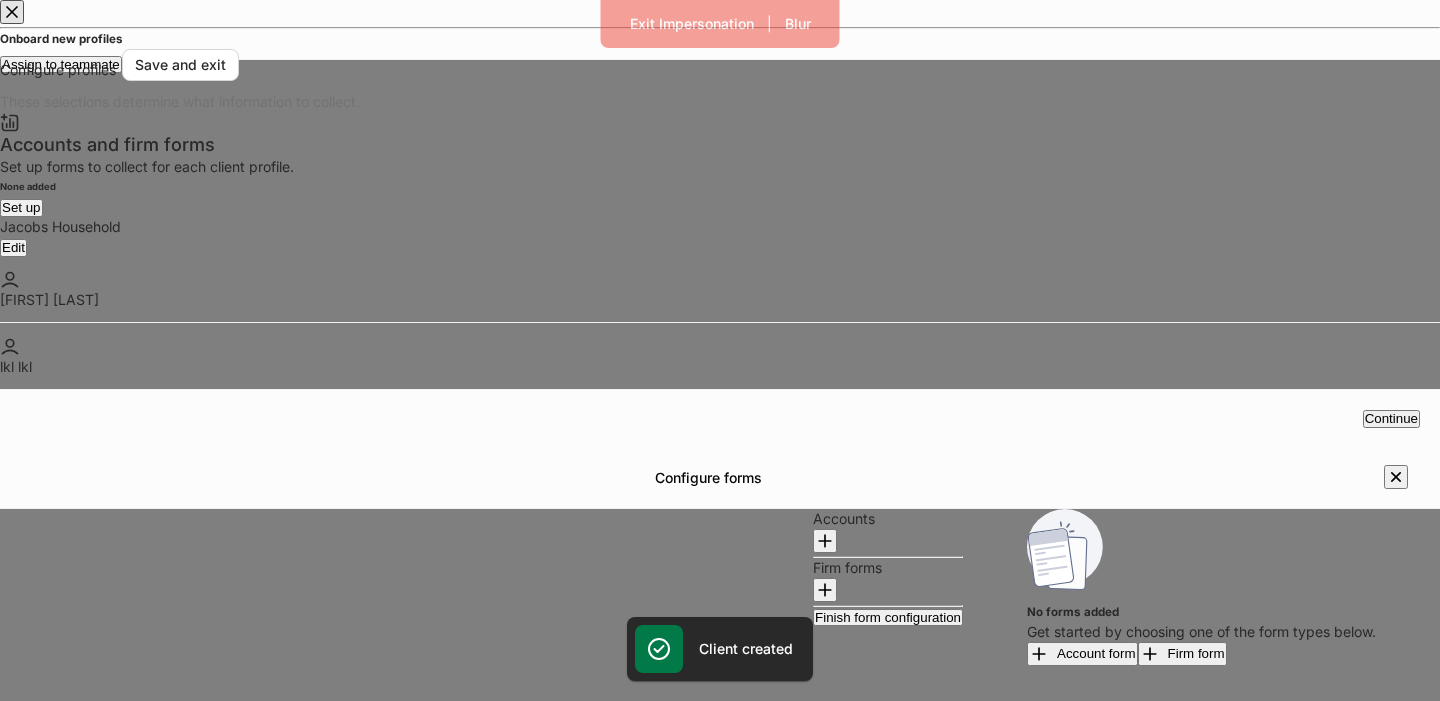 click on "Firm form" at bounding box center (1182, 654) 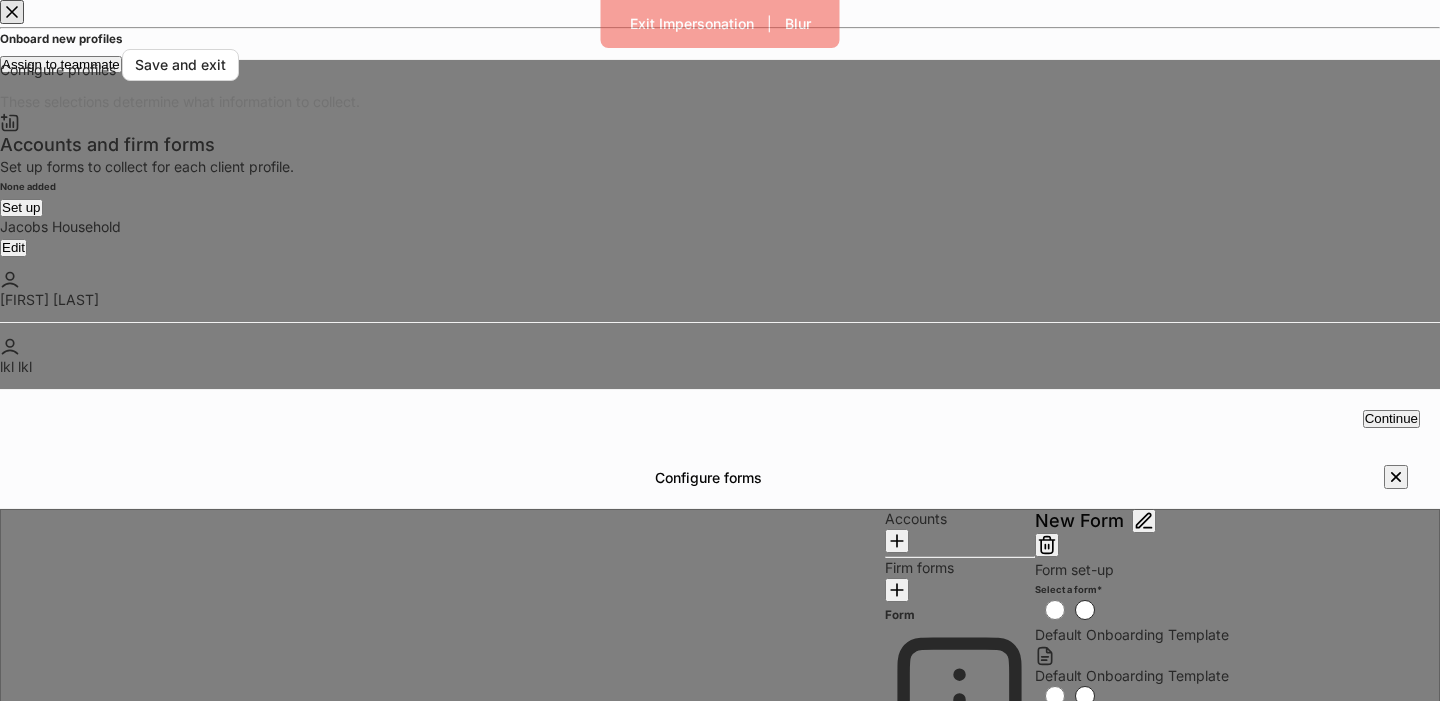 click on "Default Onboarding Template" at bounding box center (1132, 634) 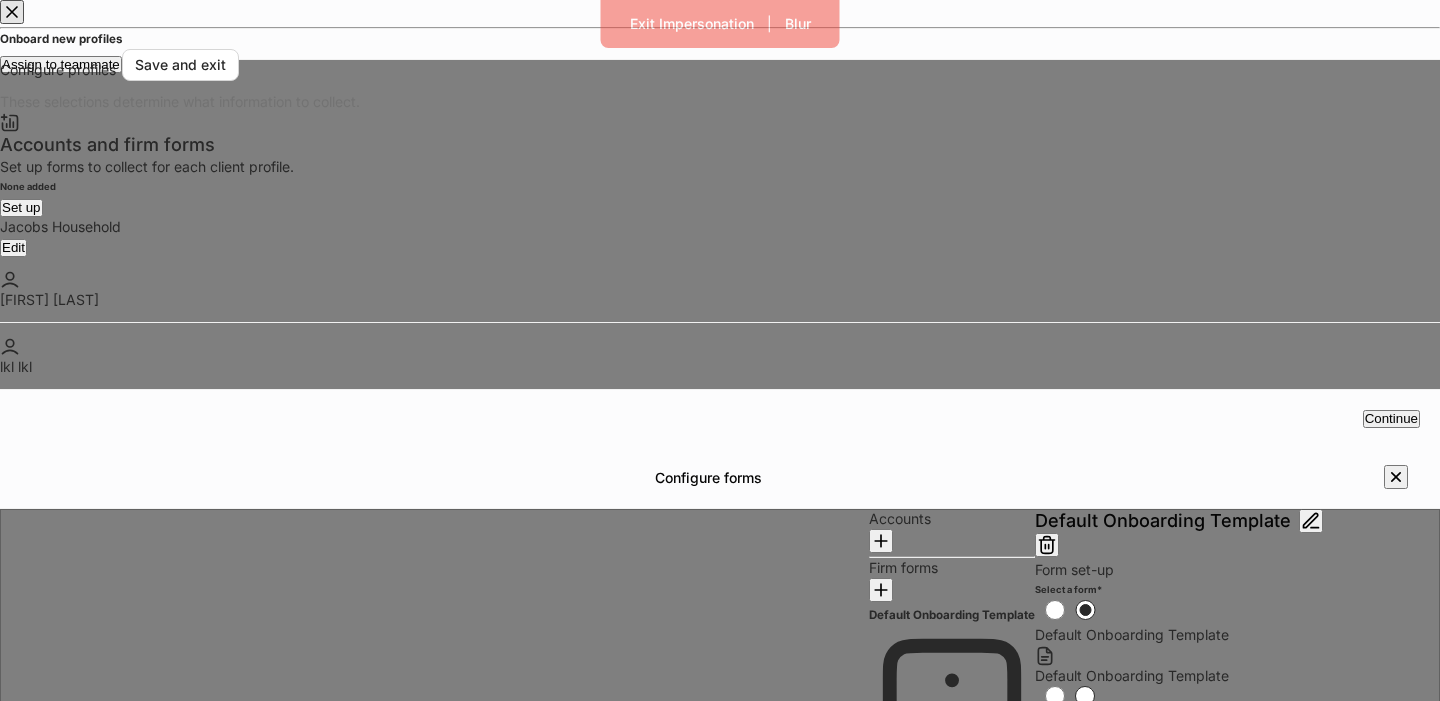 click on "Finish form configuration" at bounding box center (944, 808) 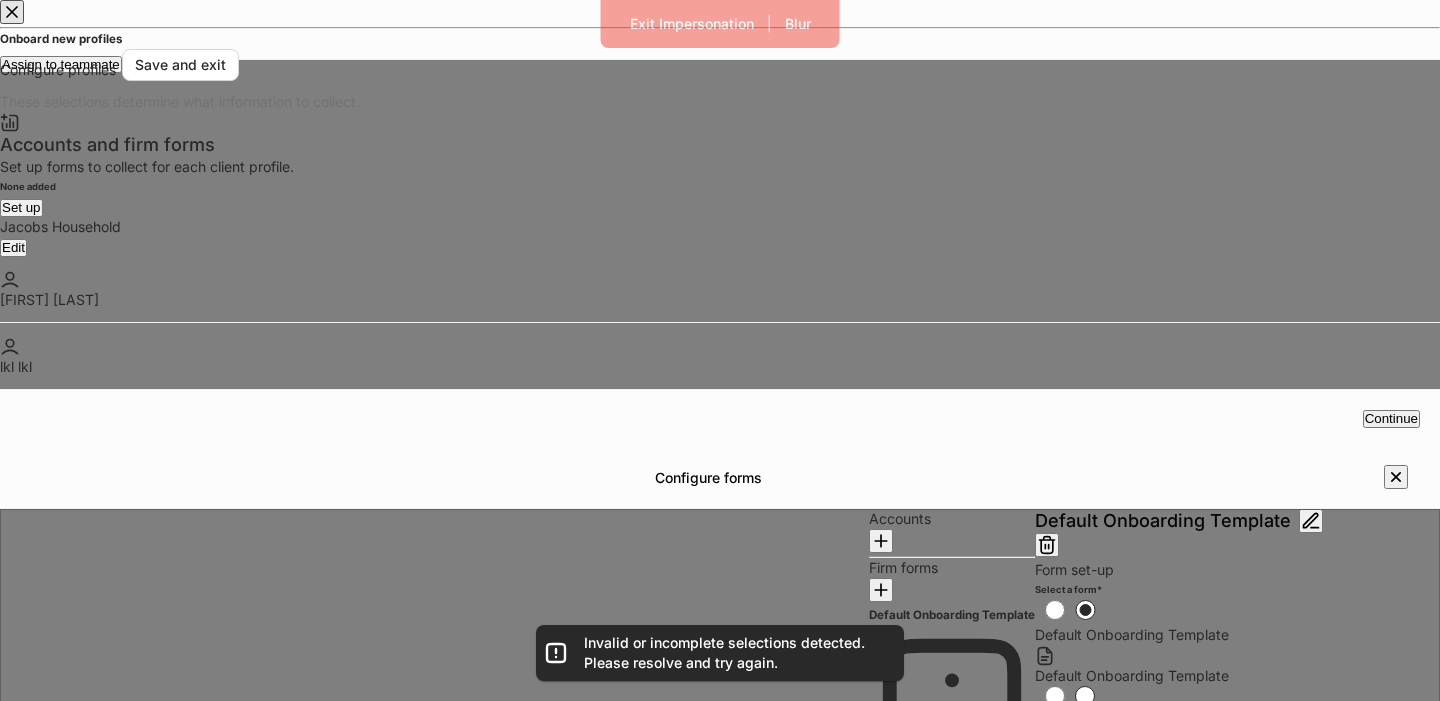 click on "Retirement Plan Advisory Agreement" at bounding box center (1156, 720) 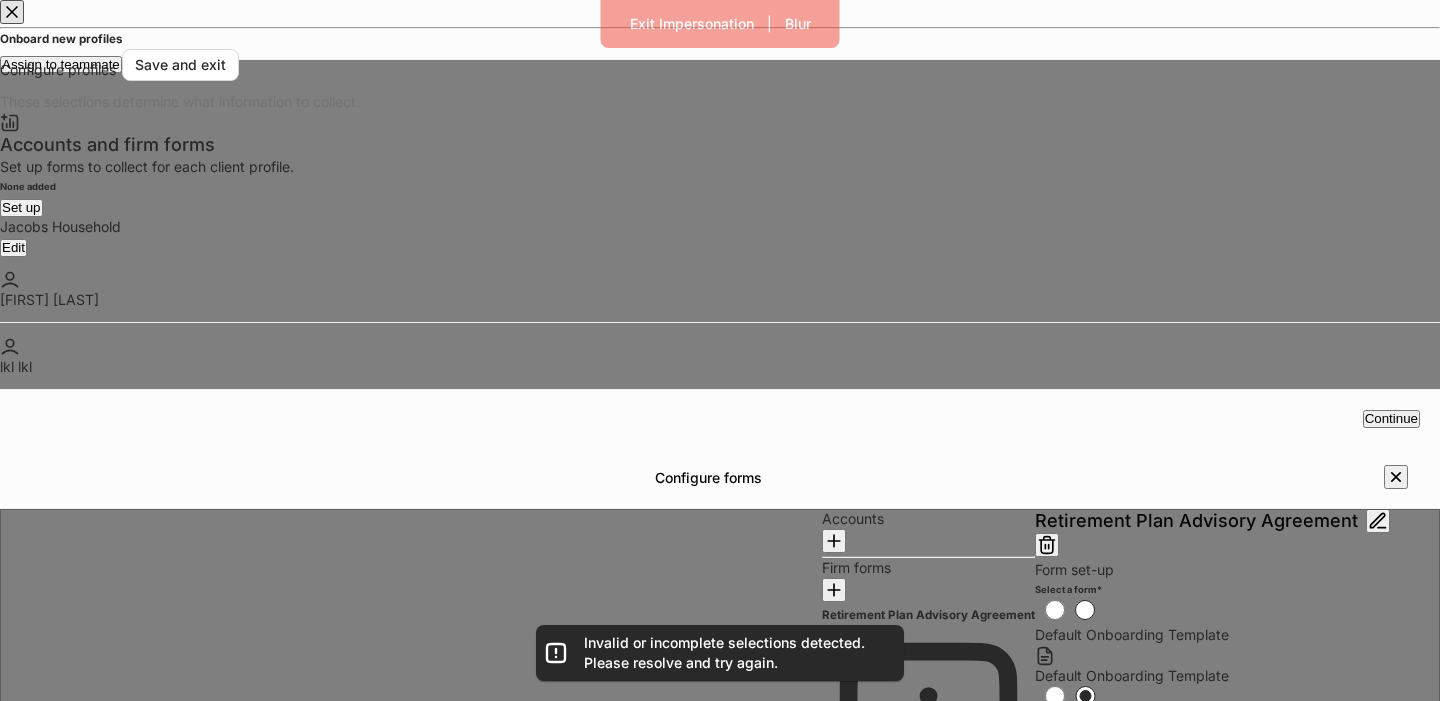 click on "Finish form configuration" at bounding box center [897, 855] 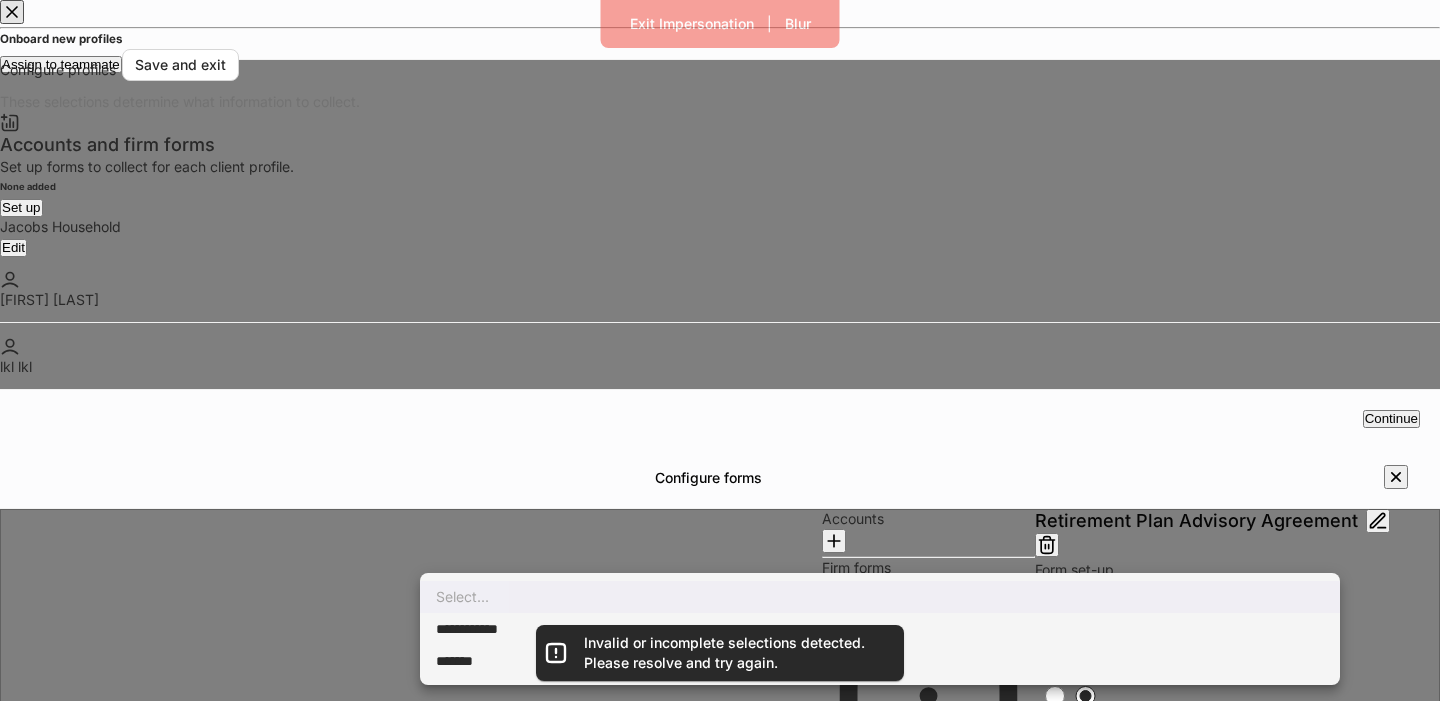 click on "**********" at bounding box center (478, 629) 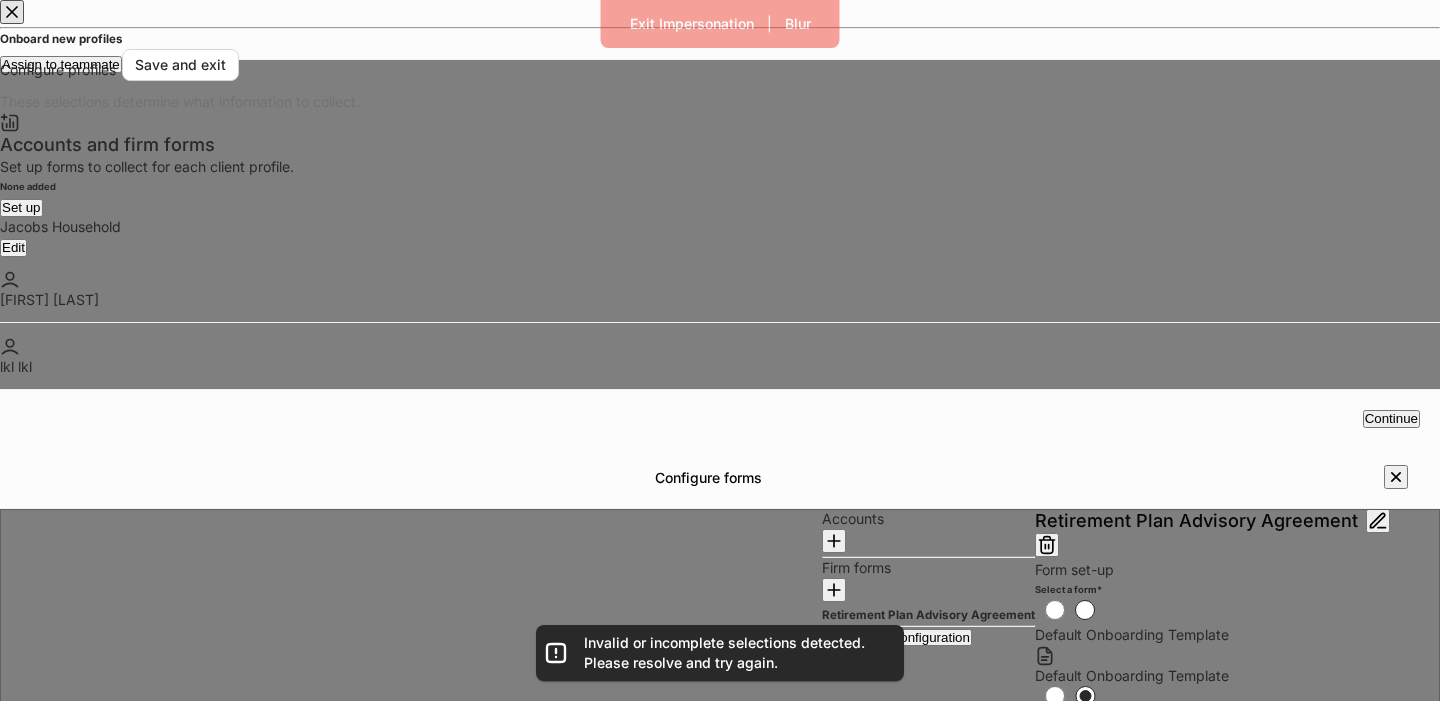 click on "Finish form configuration" at bounding box center (897, 637) 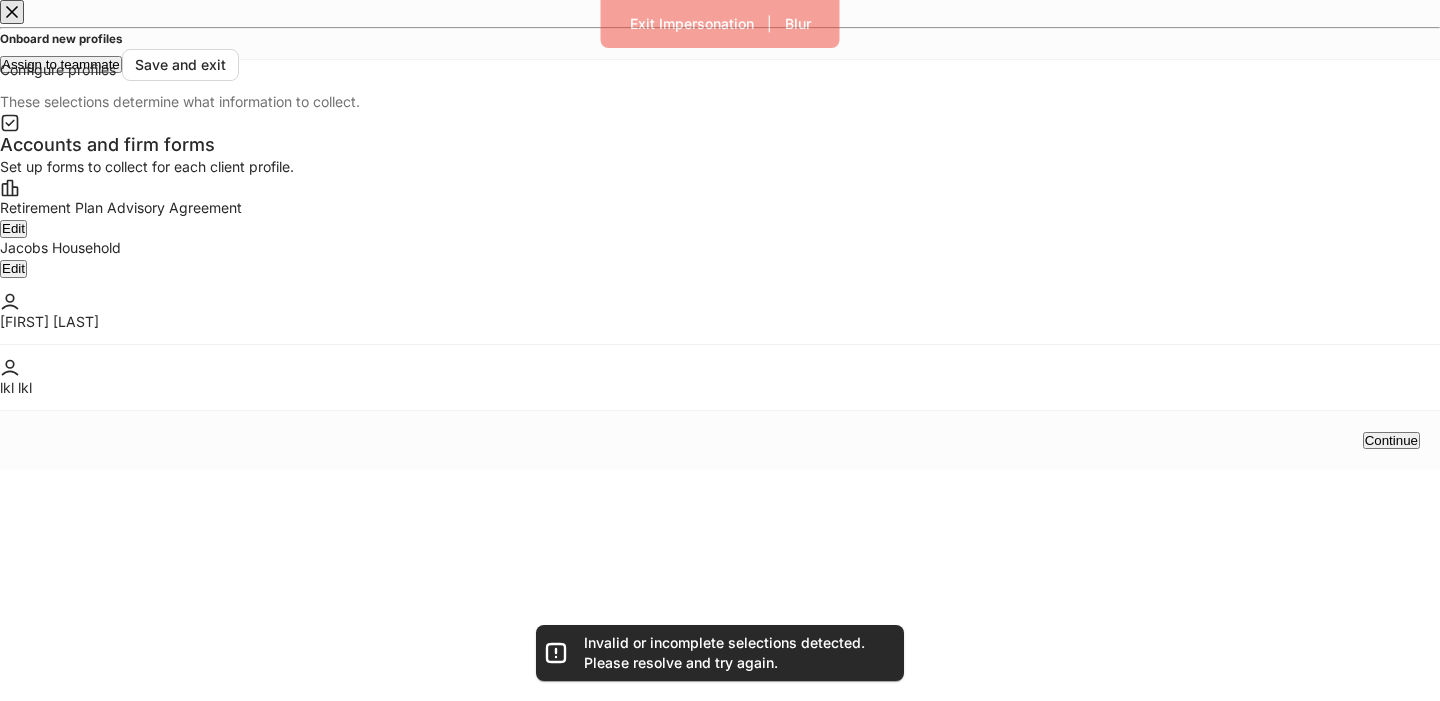 scroll, scrollTop: 188, scrollLeft: 0, axis: vertical 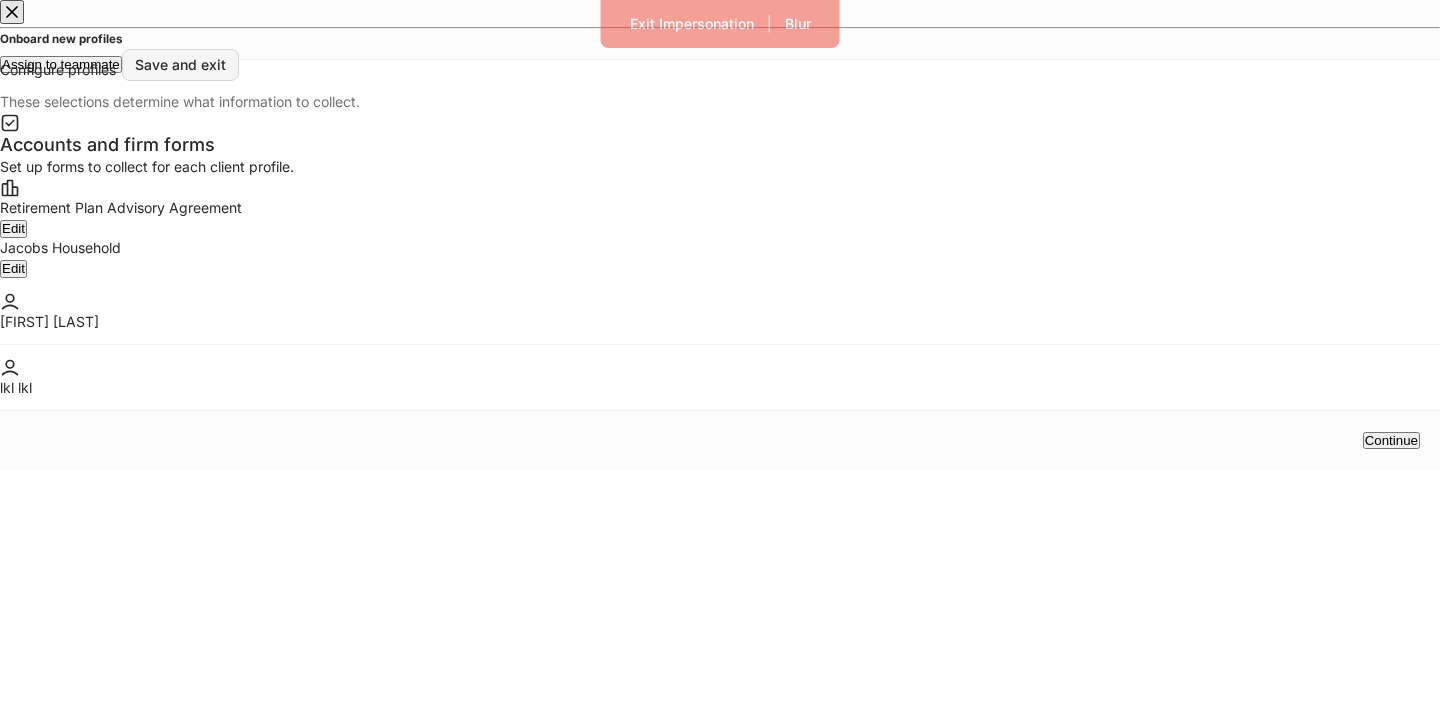 click on "Save and exit" at bounding box center [180, 65] 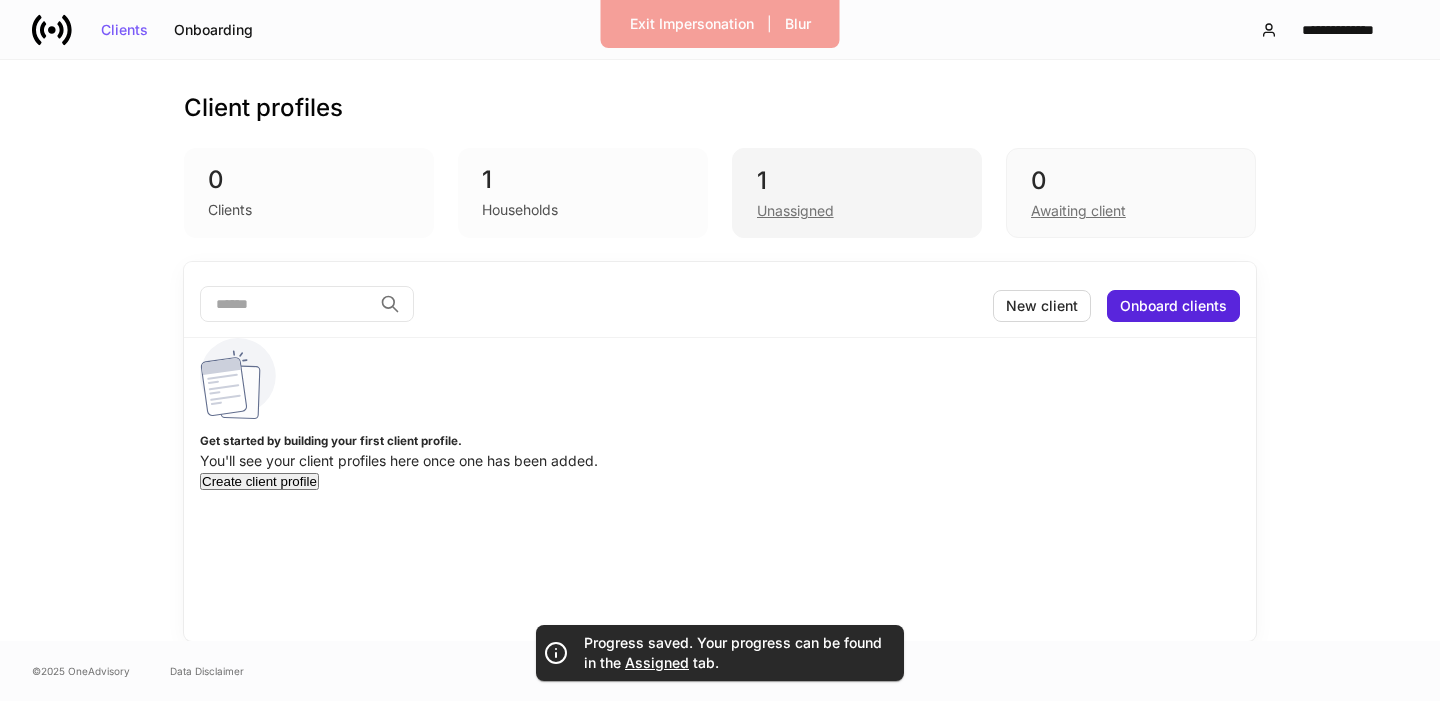 click on "1" at bounding box center [857, 181] 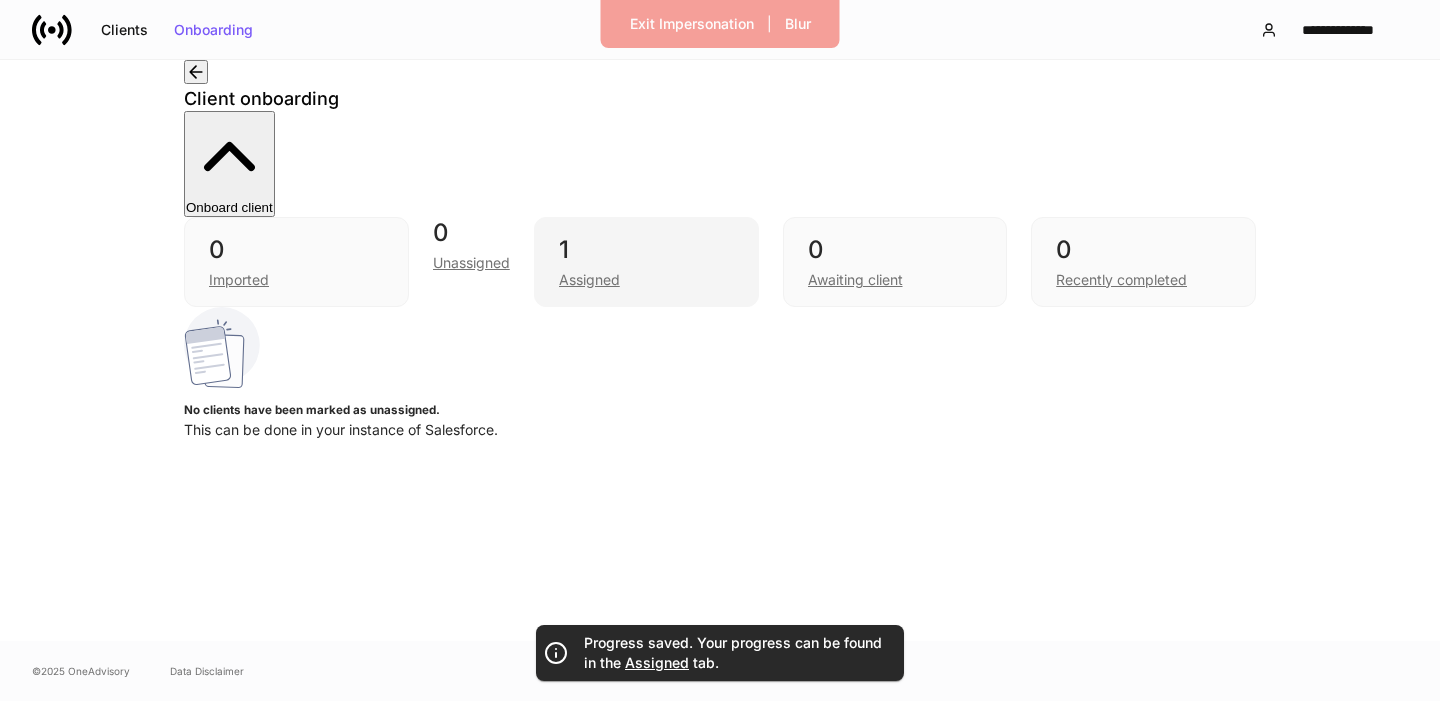 click on "1" at bounding box center [646, 250] 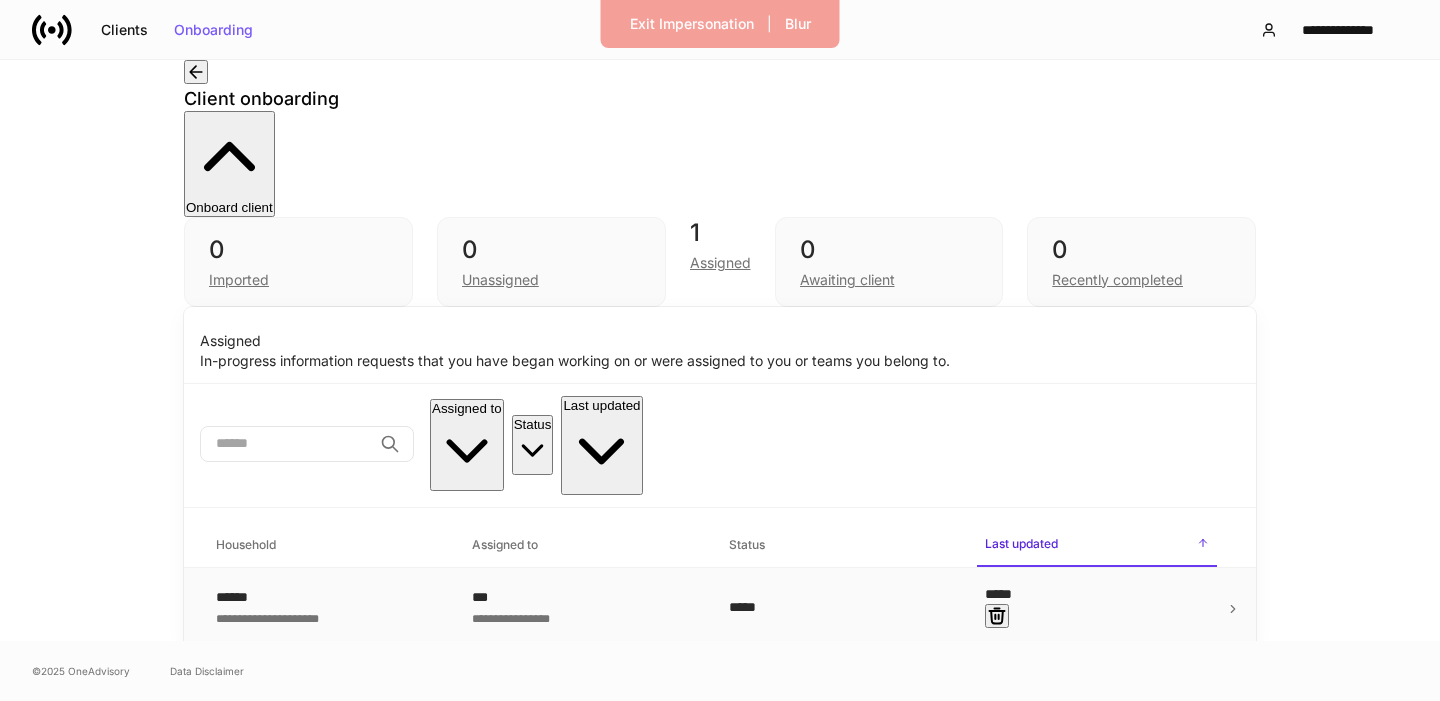 click at bounding box center (997, 616) 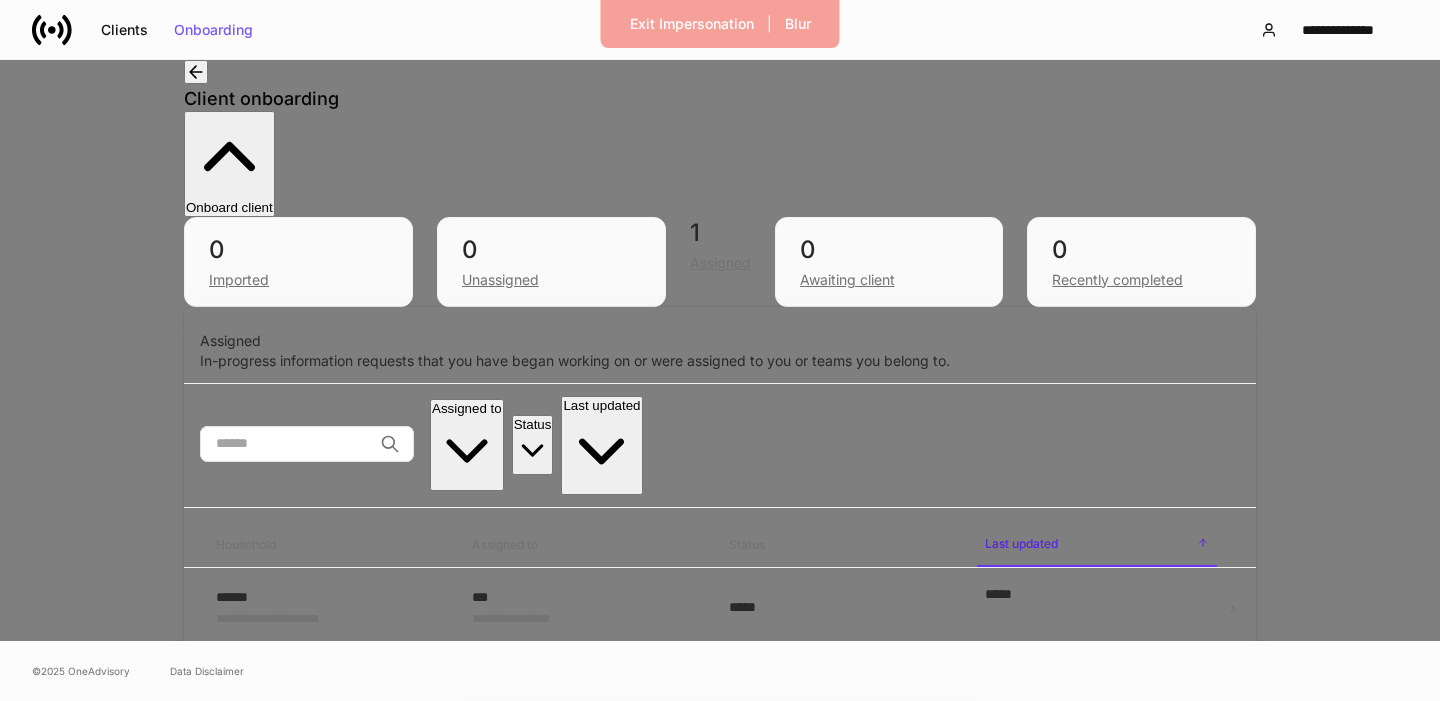 click on "Delete request" at bounding box center [511, 867] 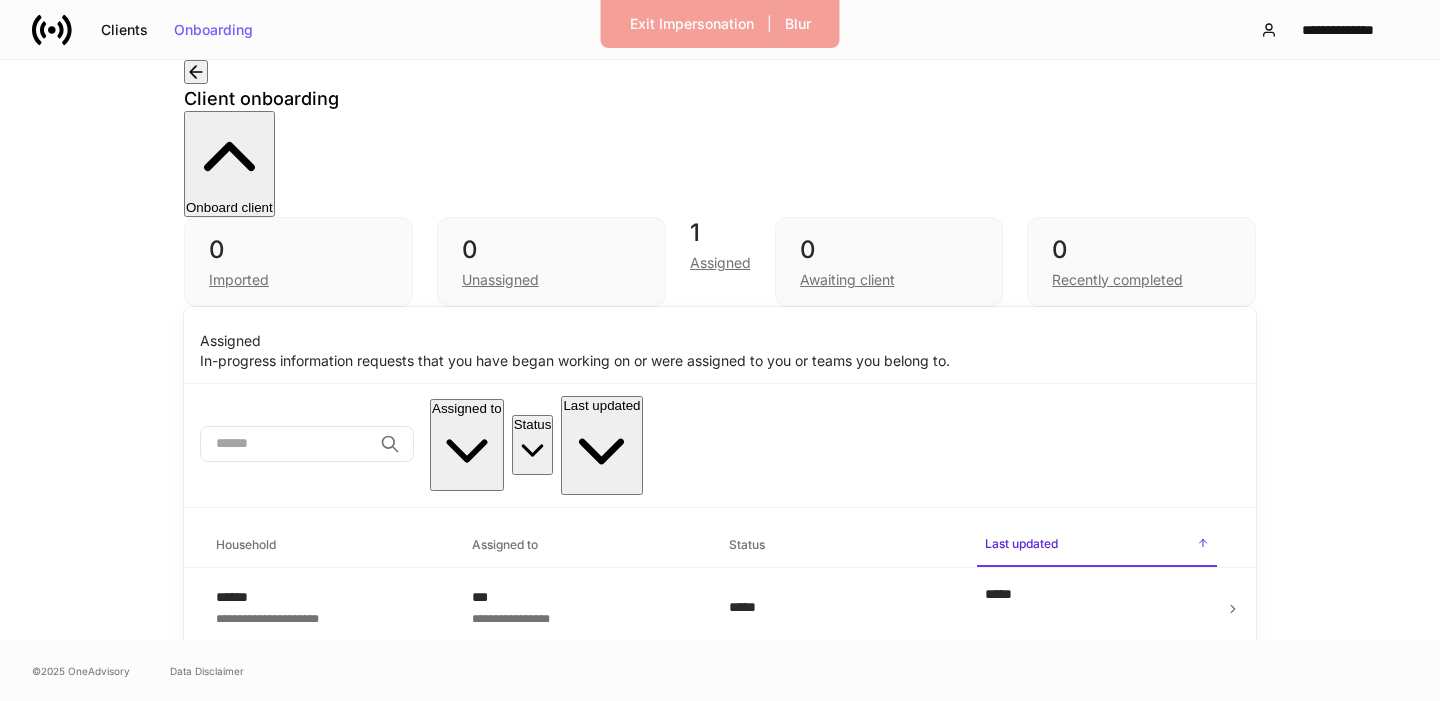 click on "0" at bounding box center (551, 250) 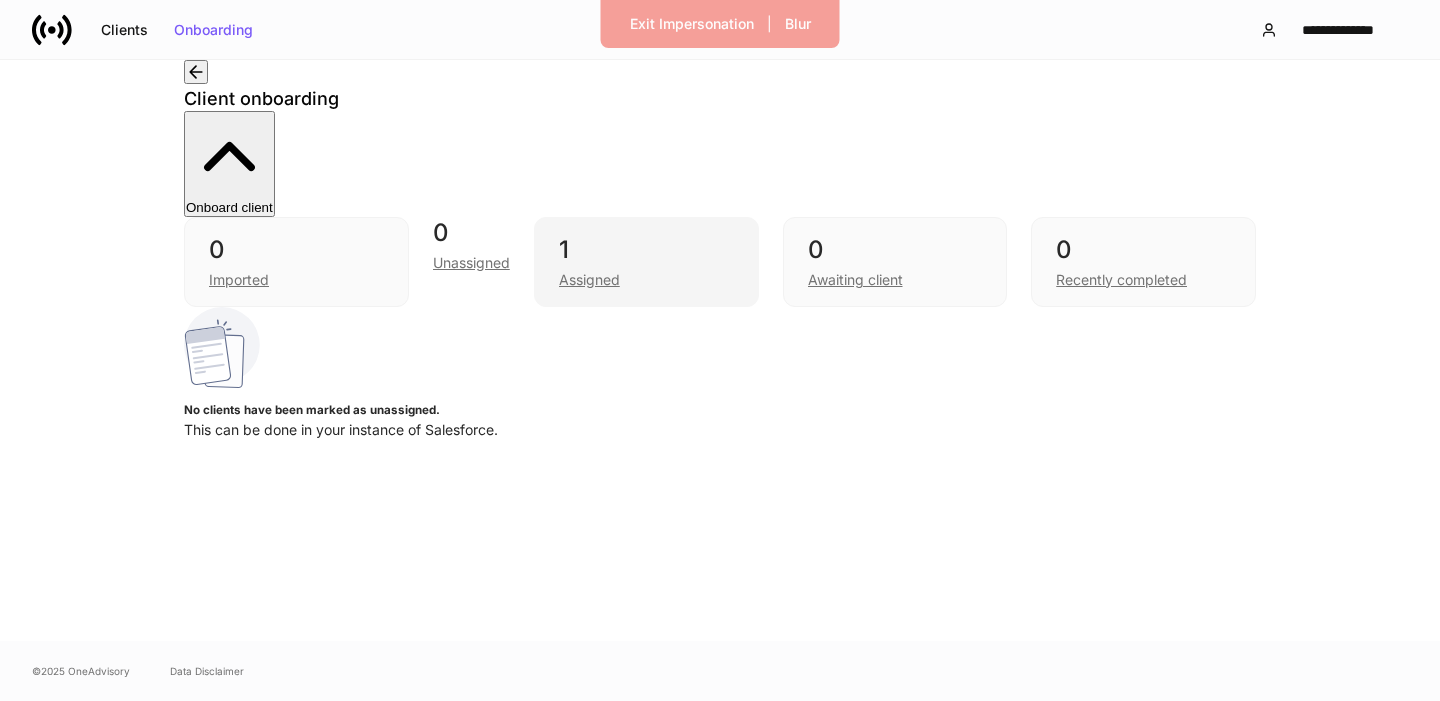 click on "Assigned" at bounding box center [589, 280] 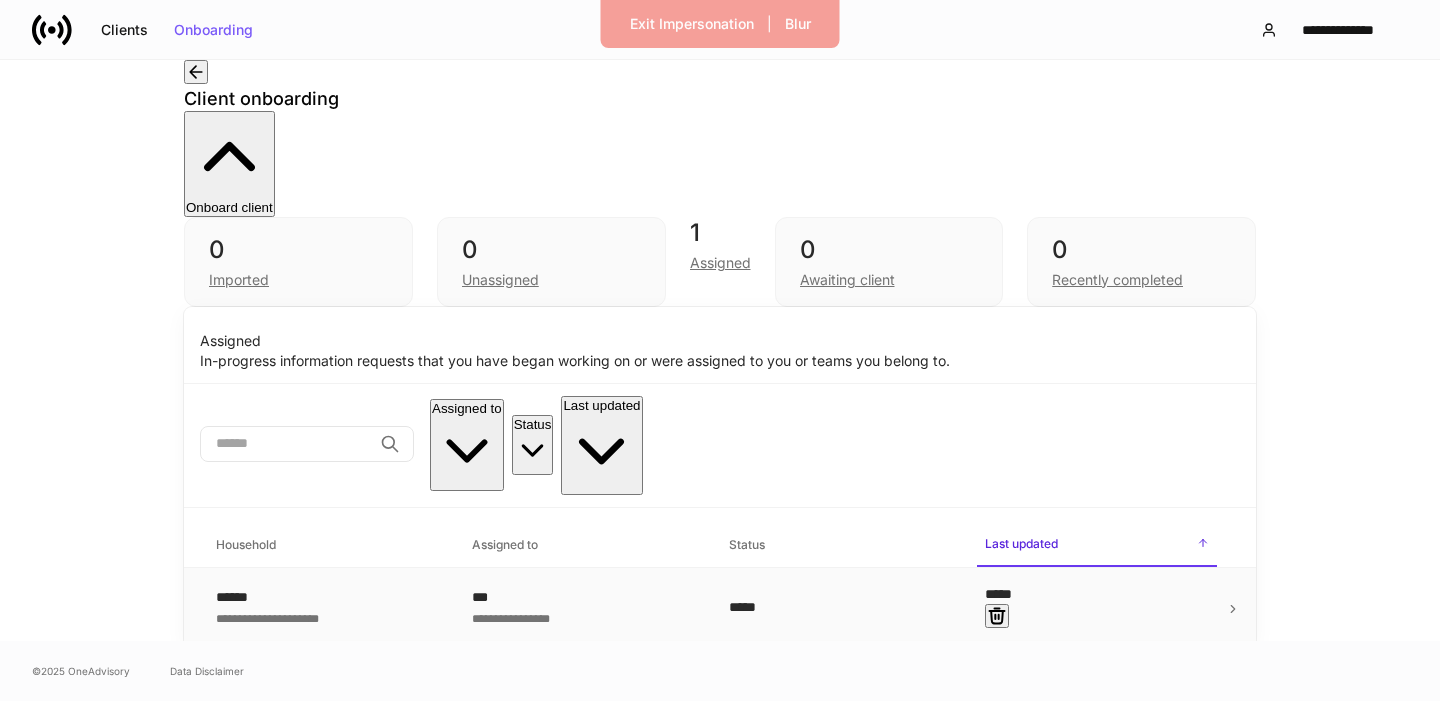 click 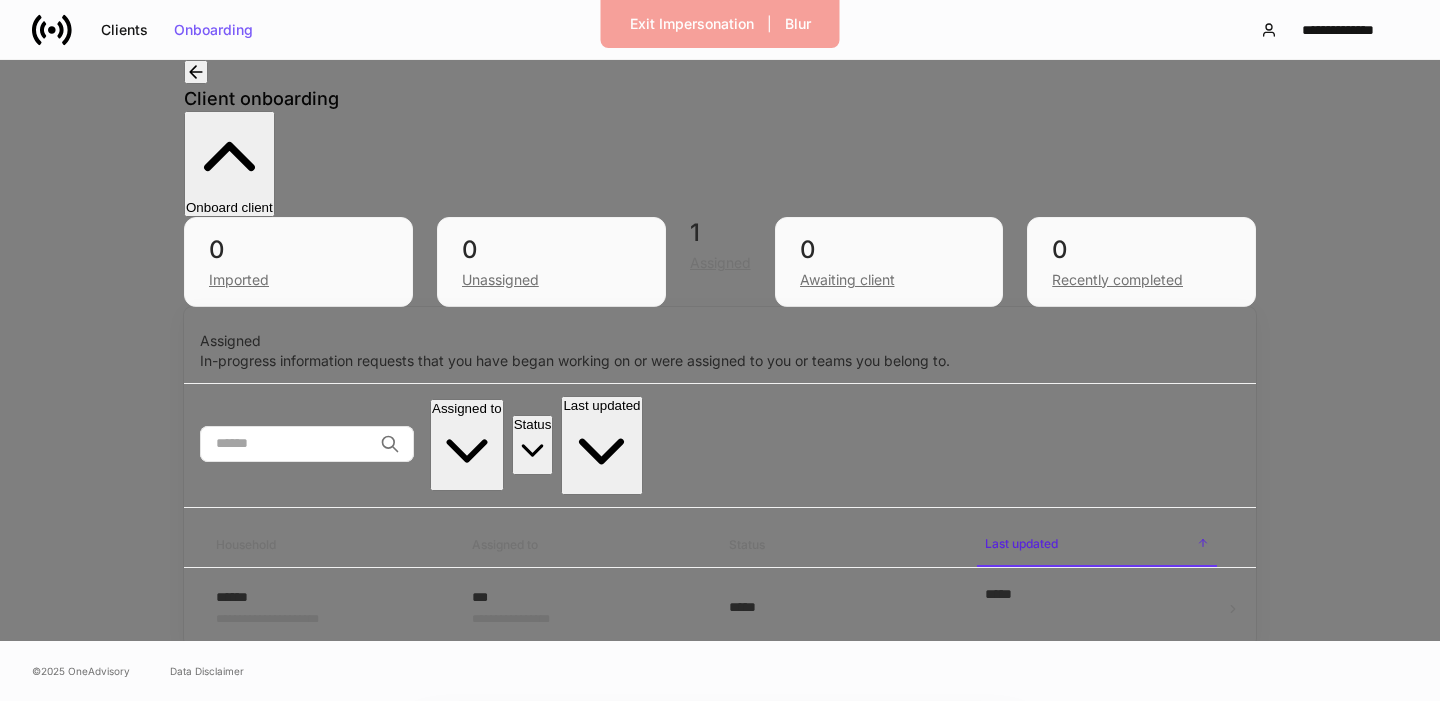 click on "Delete request" at bounding box center [511, 867] 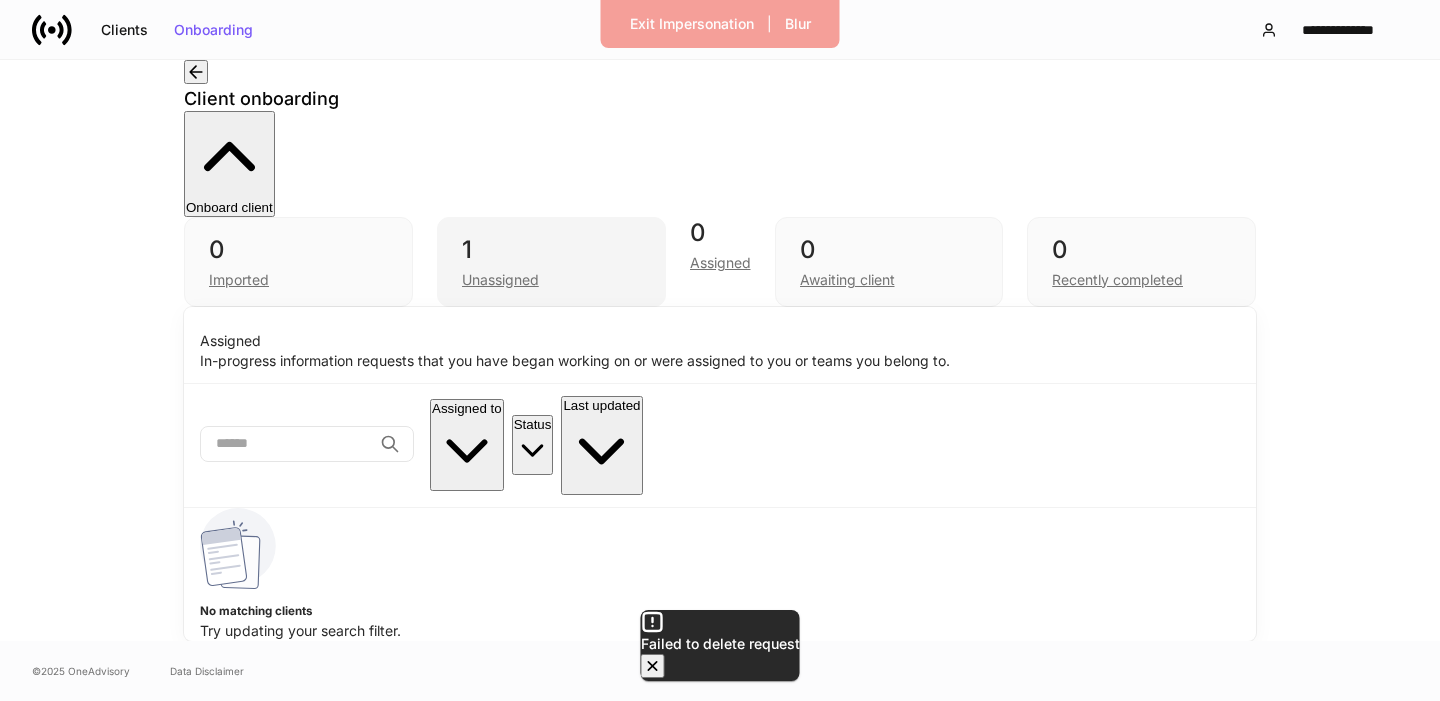 click on "Unassigned" at bounding box center [551, 278] 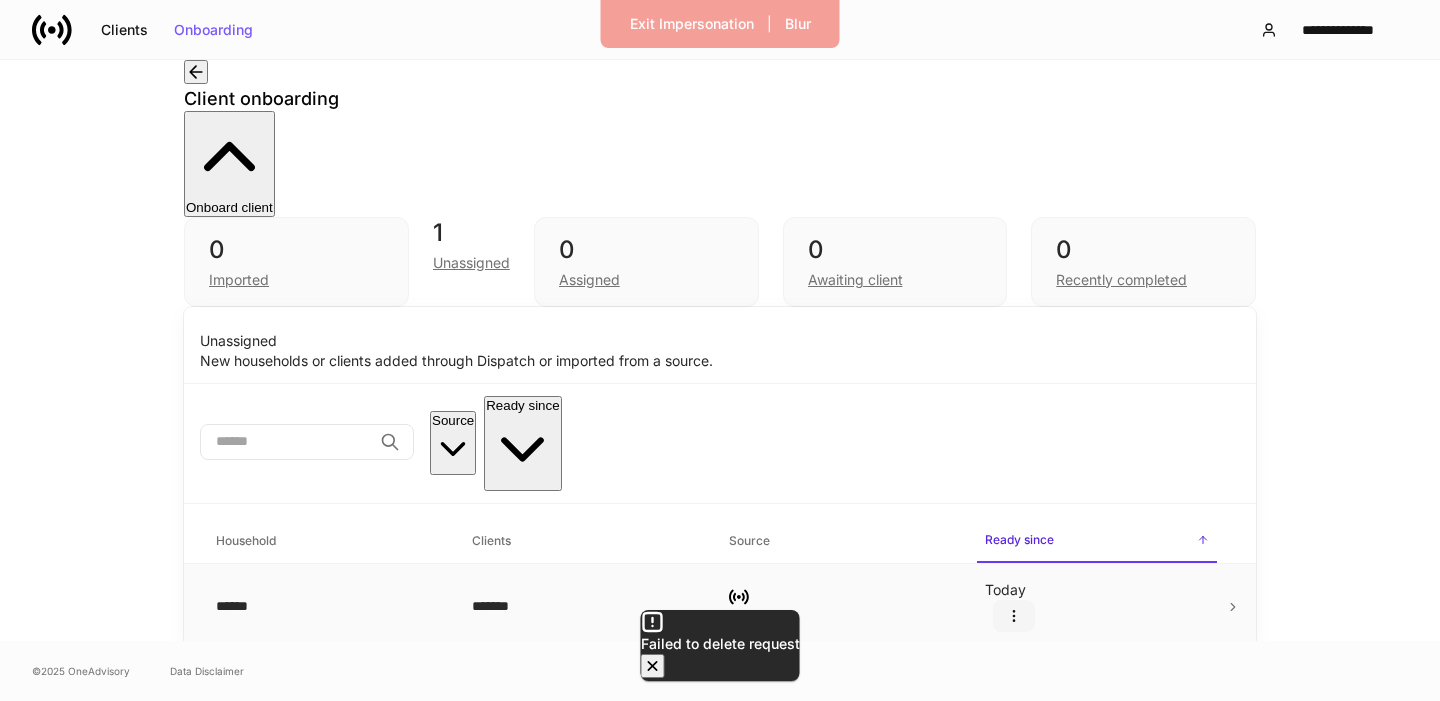 click at bounding box center (1014, 616) 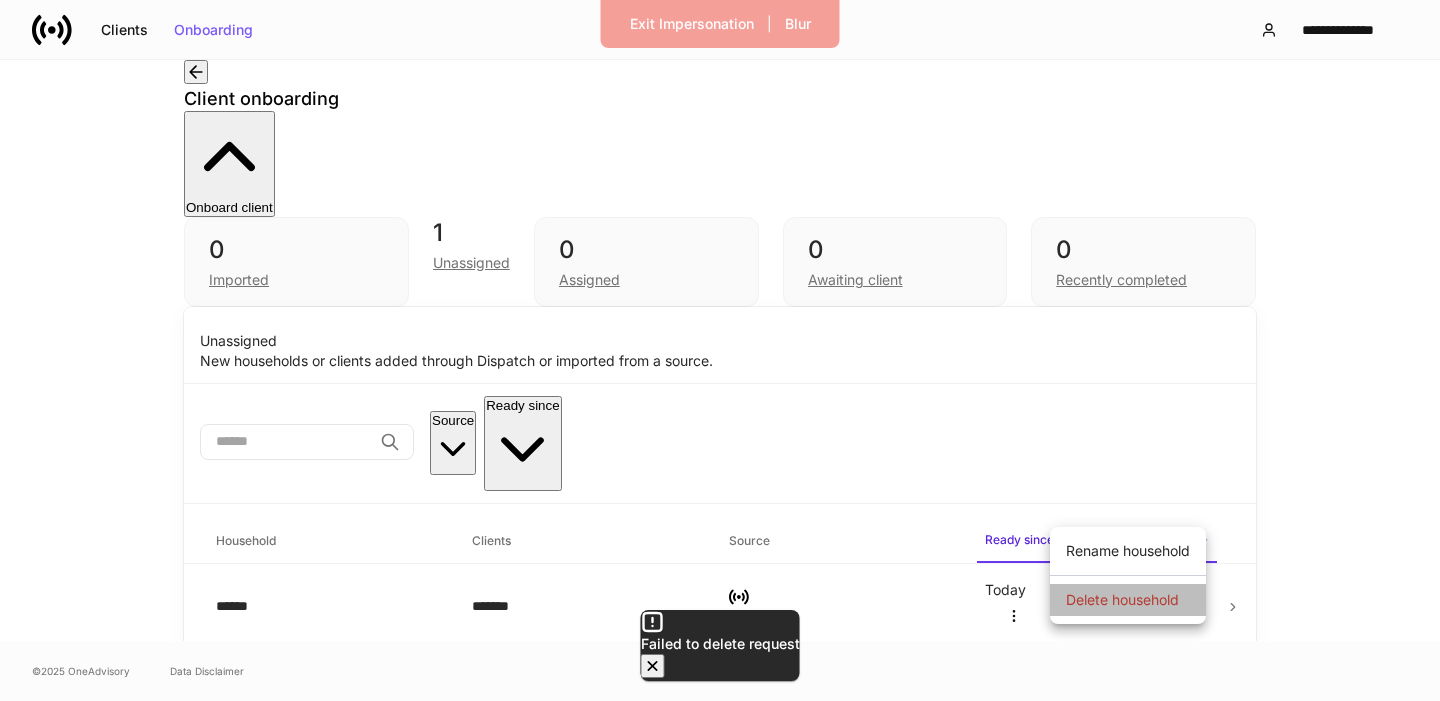 click on "Delete household" at bounding box center [1122, 600] 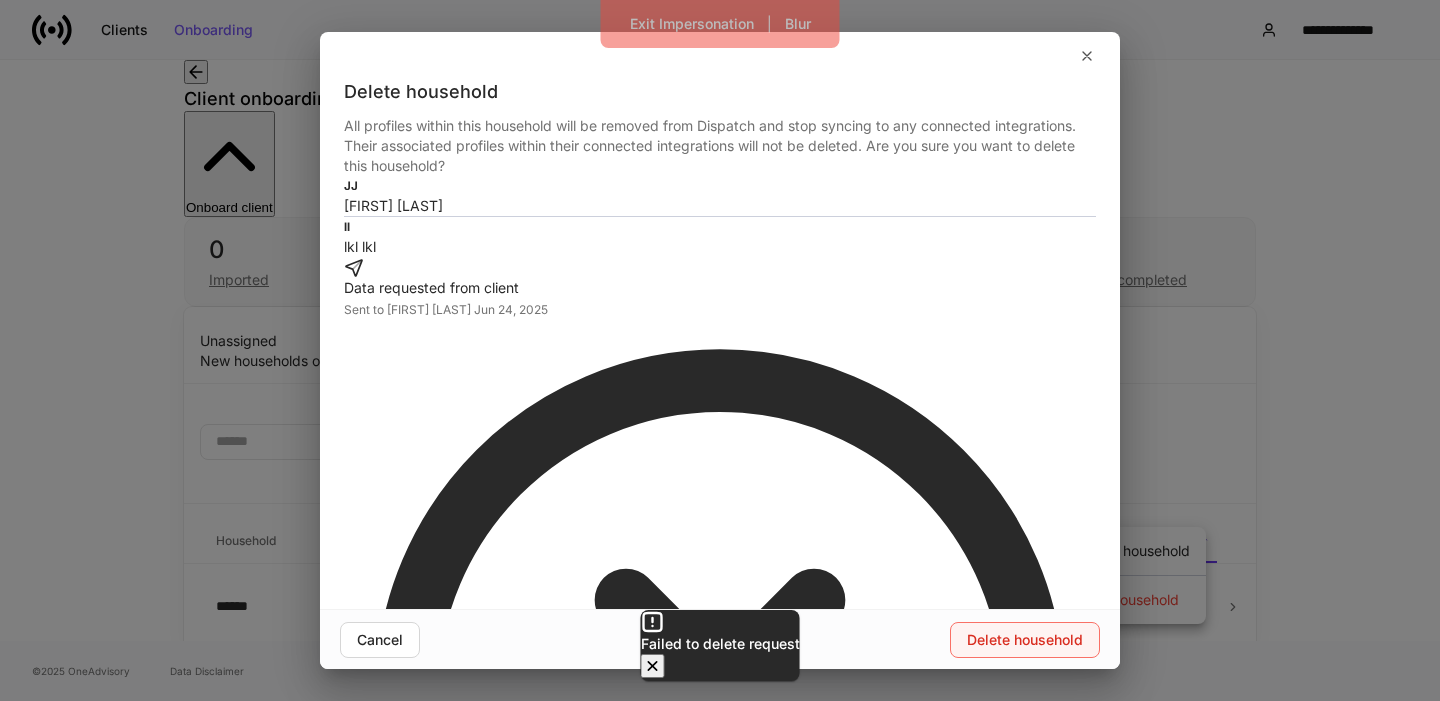 click on "Delete household" at bounding box center (1025, 640) 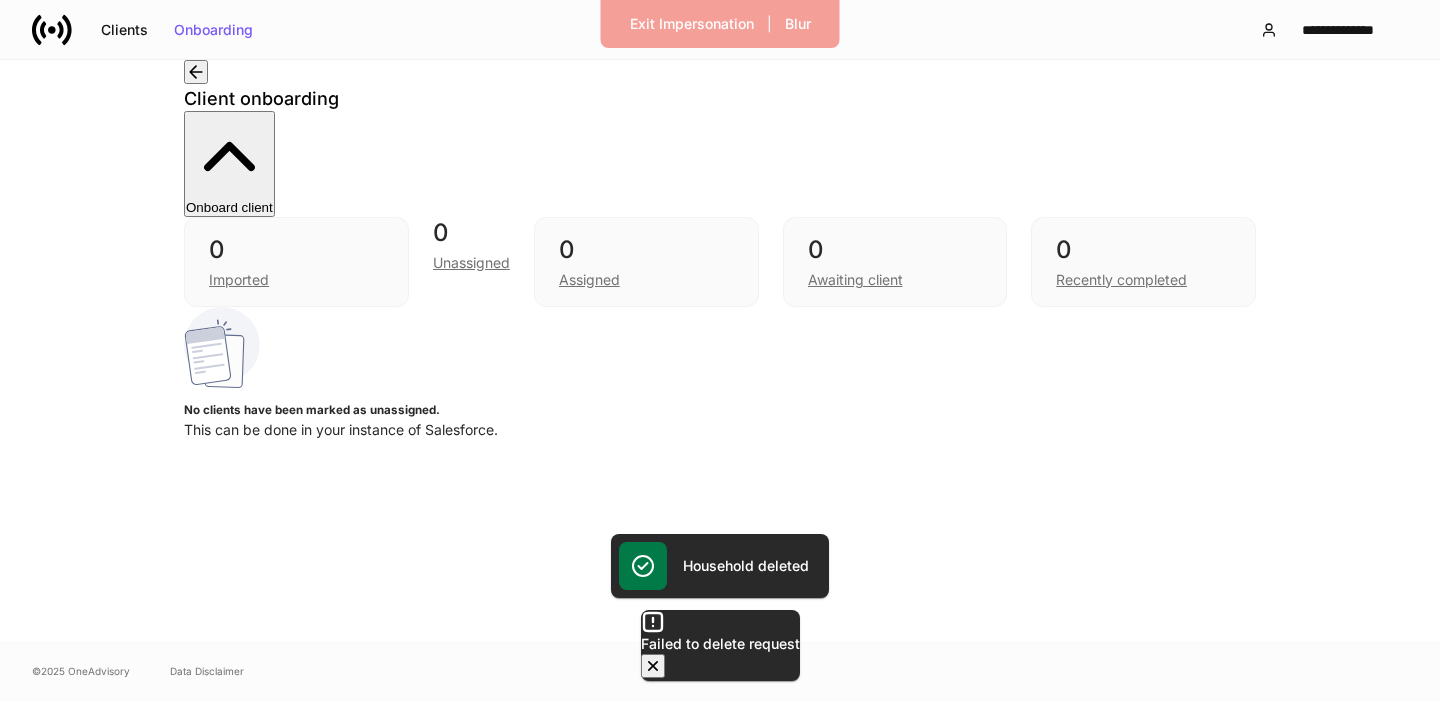 click 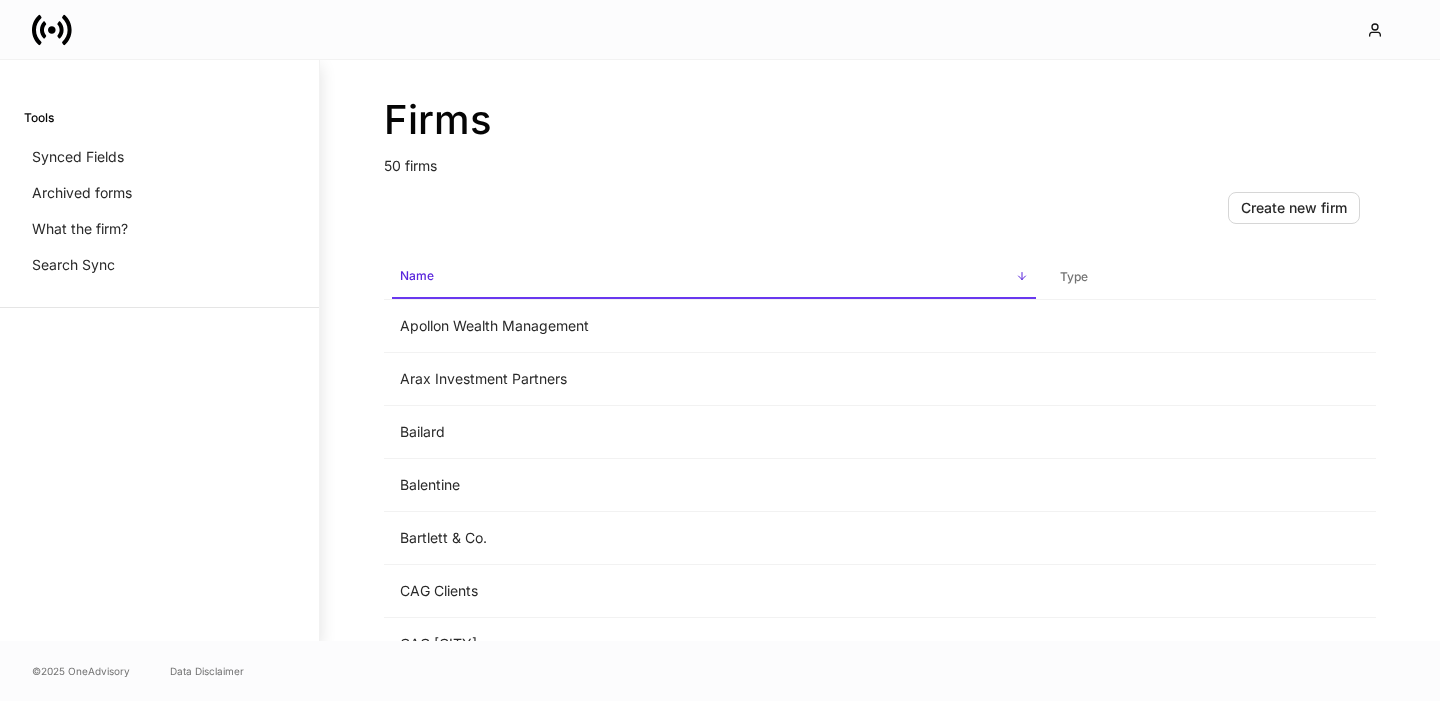scroll, scrollTop: 0, scrollLeft: 0, axis: both 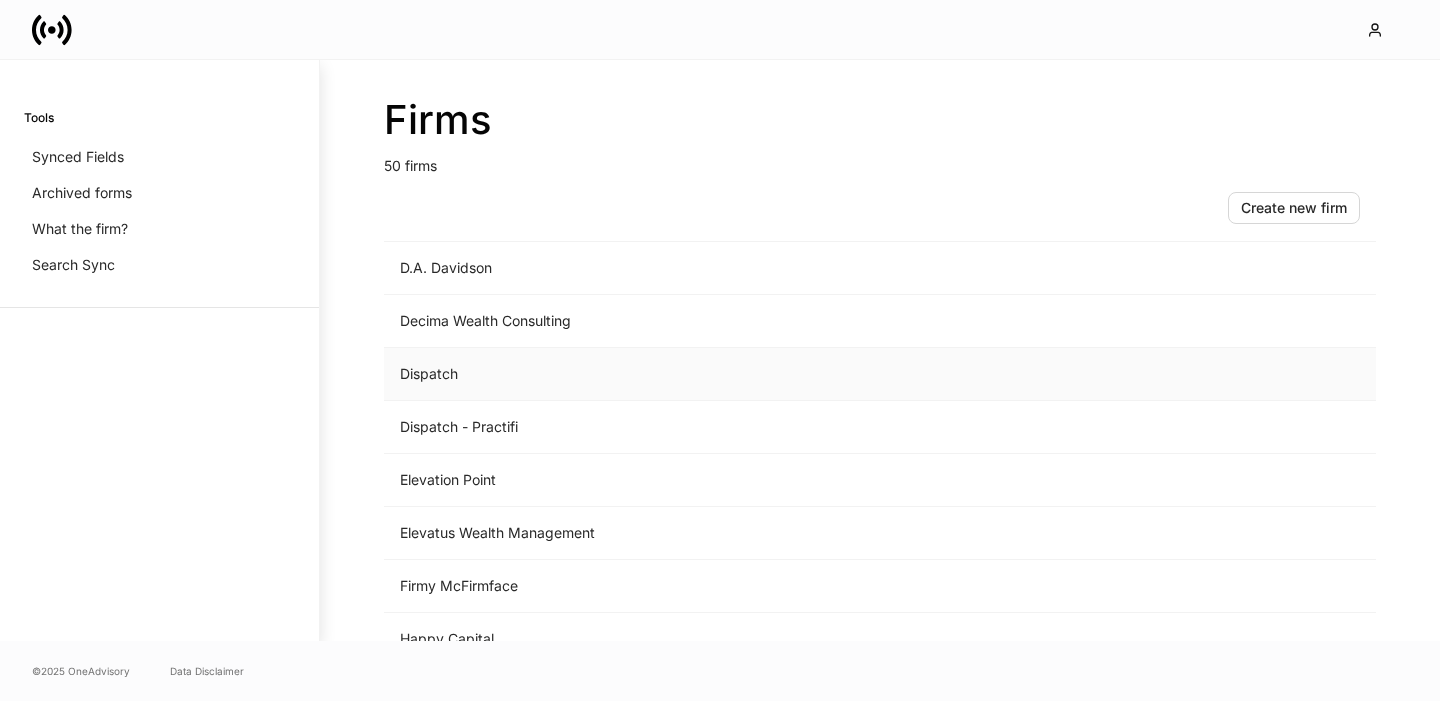 click on "Dispatch" at bounding box center [714, 374] 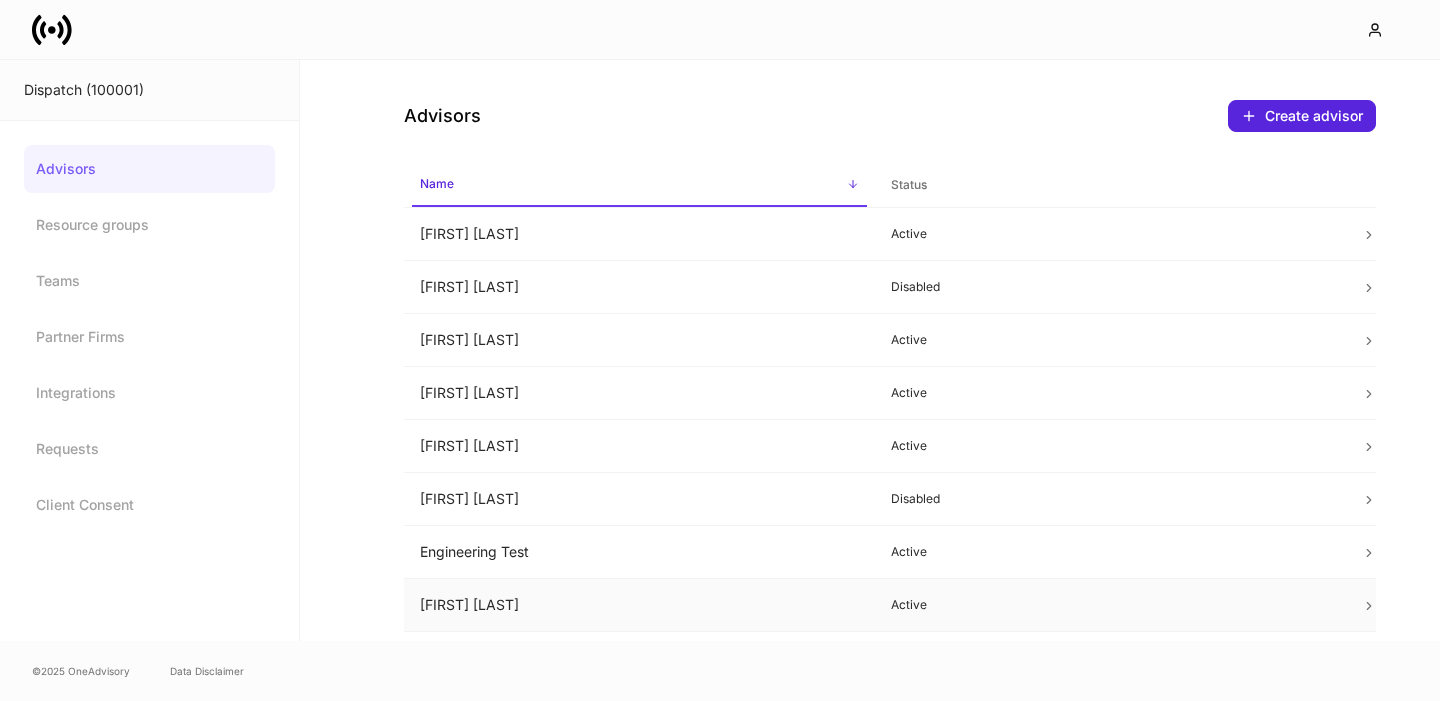 click on "[FIRST] [LAST]" at bounding box center [639, 605] 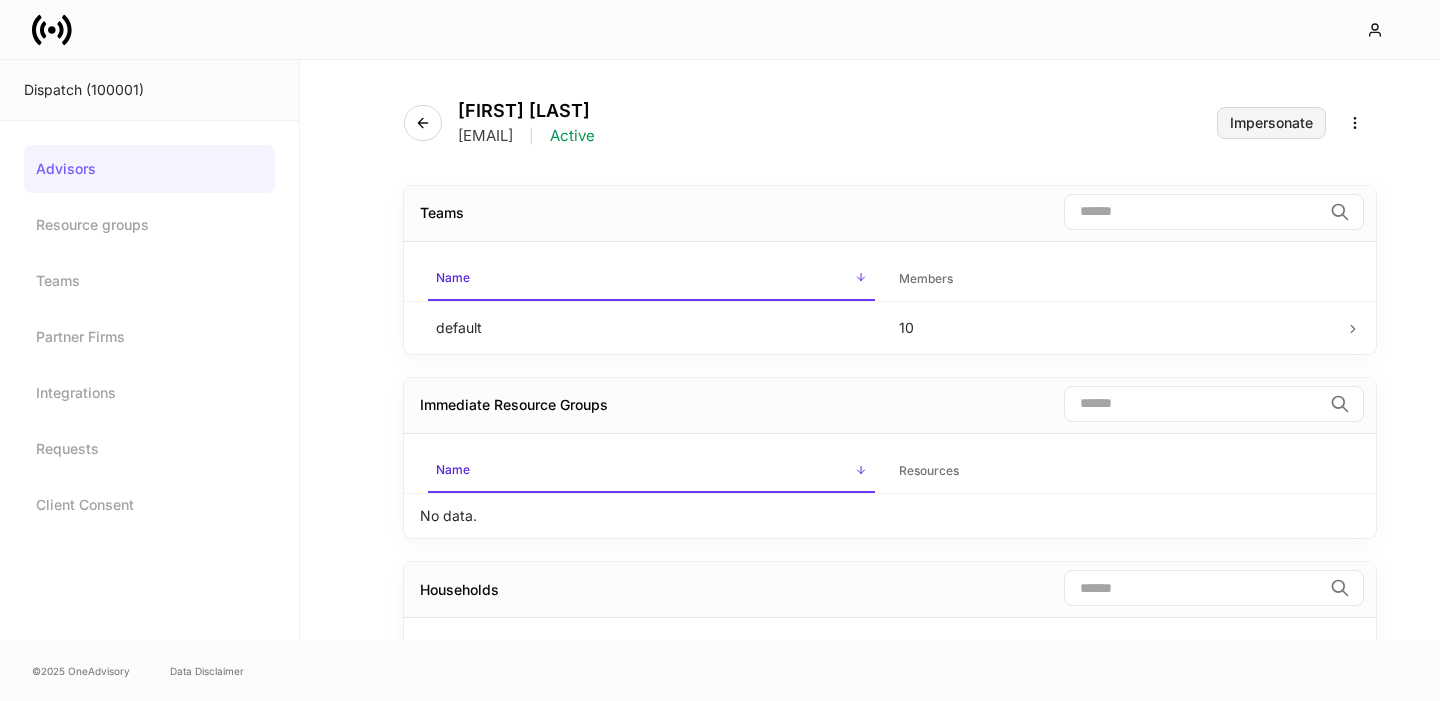 click on "Impersonate" at bounding box center [1271, 123] 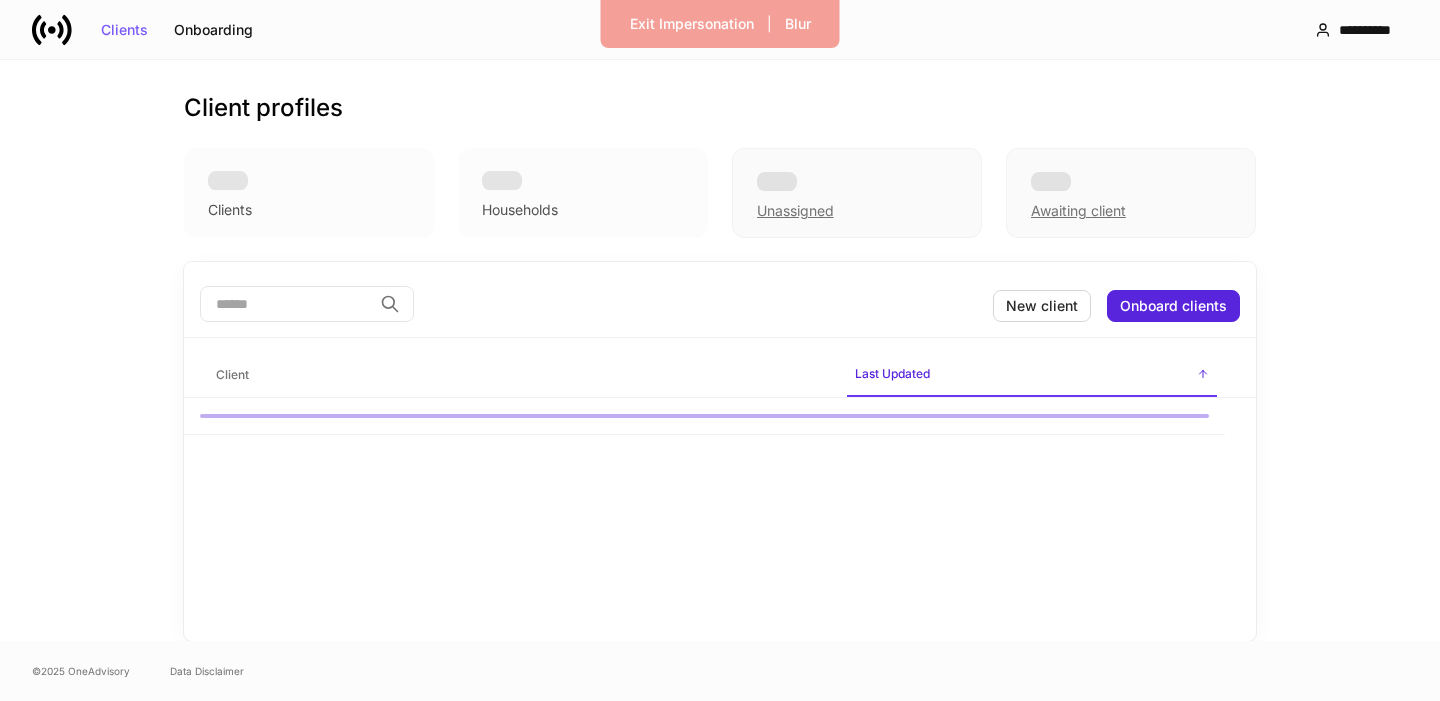 scroll, scrollTop: 0, scrollLeft: 0, axis: both 